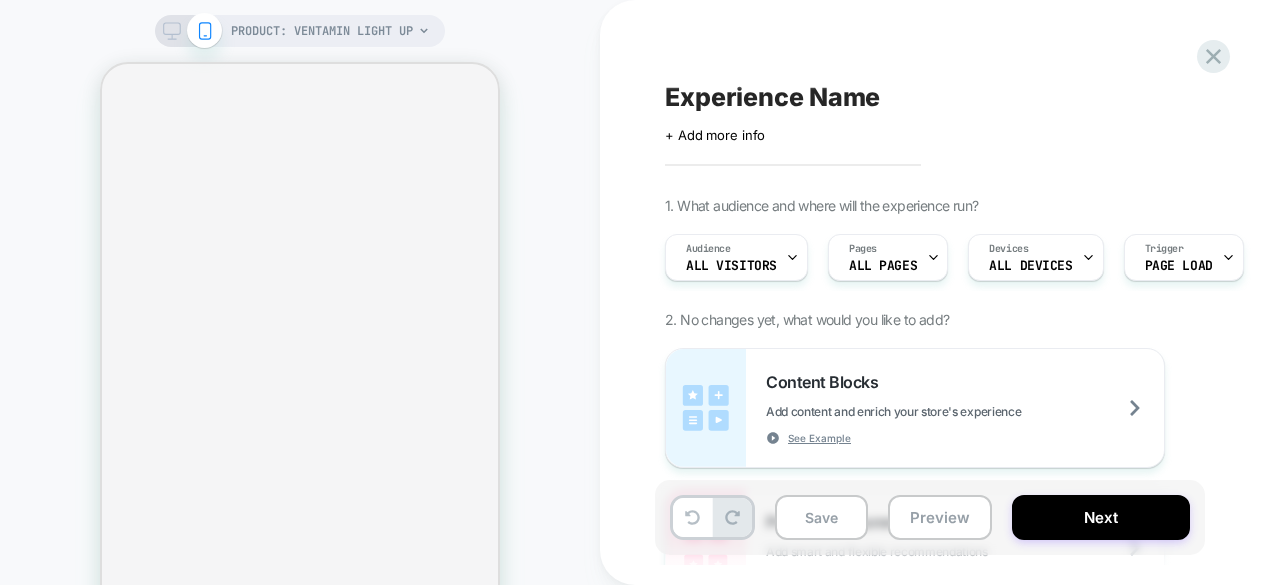 scroll, scrollTop: 0, scrollLeft: 0, axis: both 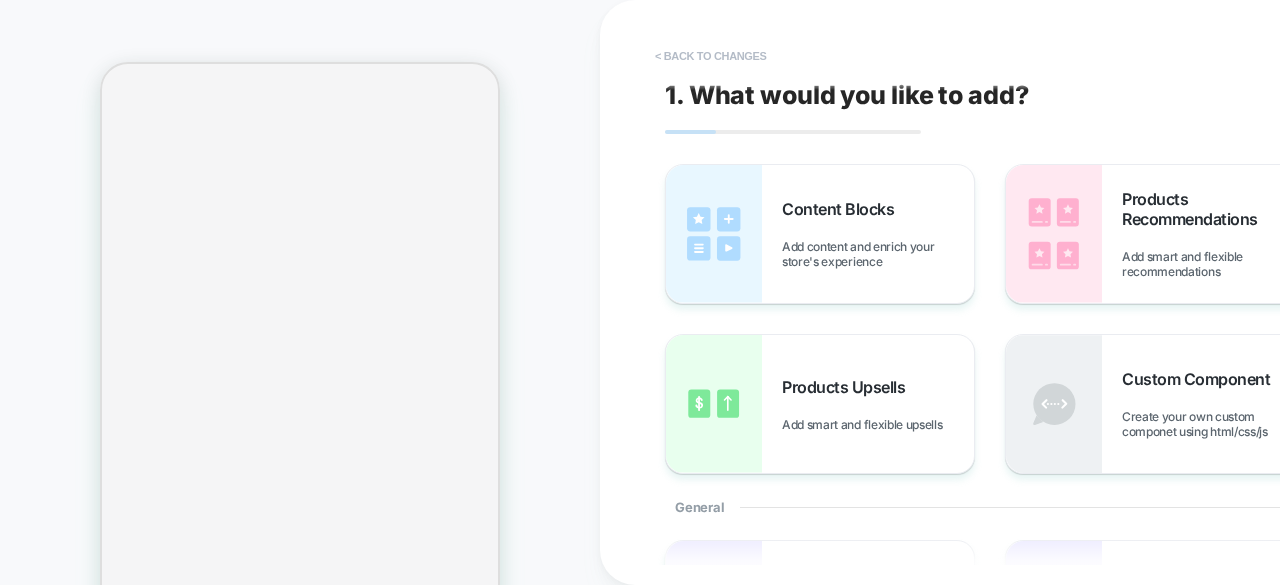 click on "< Back to changes" at bounding box center (711, 56) 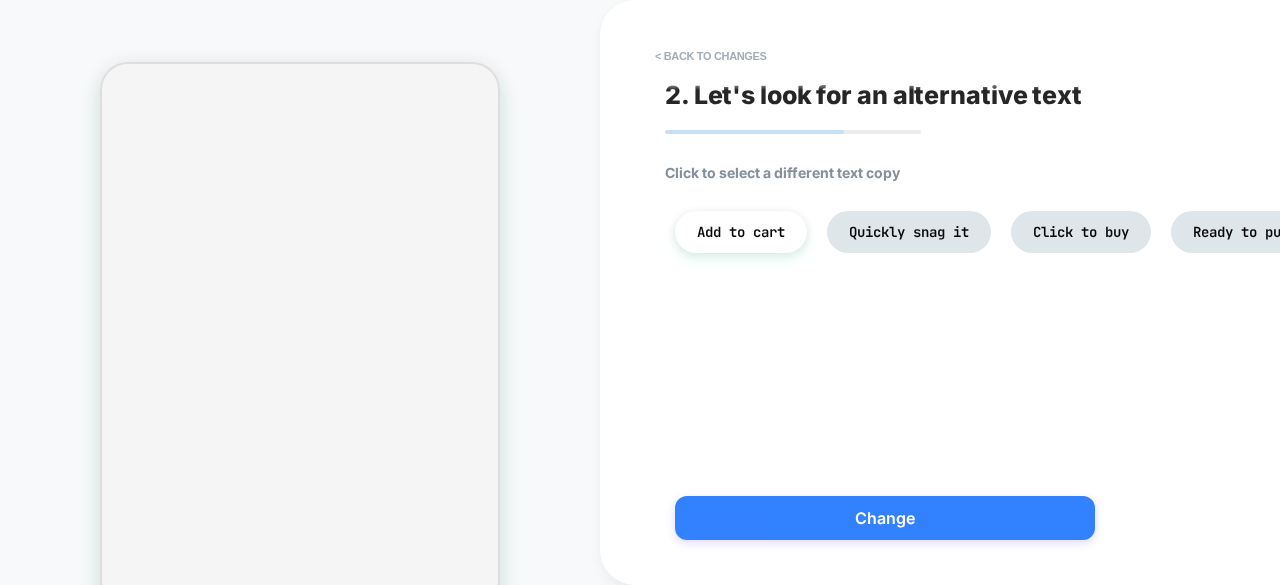 click on "Change" at bounding box center [885, 518] 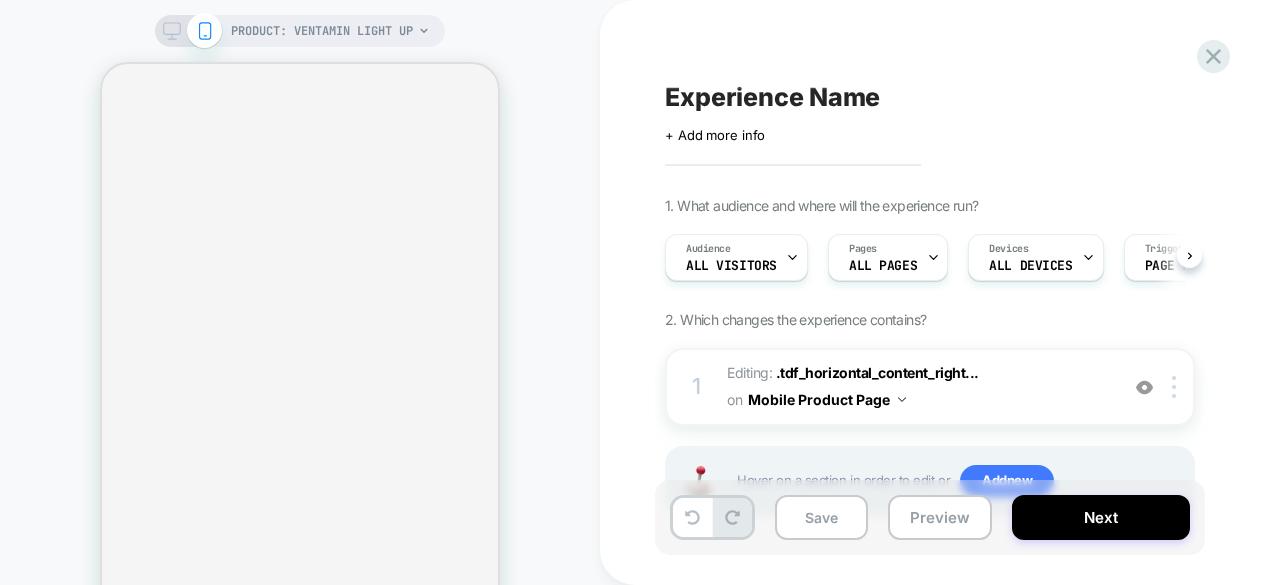 scroll, scrollTop: 0, scrollLeft: 1, axis: horizontal 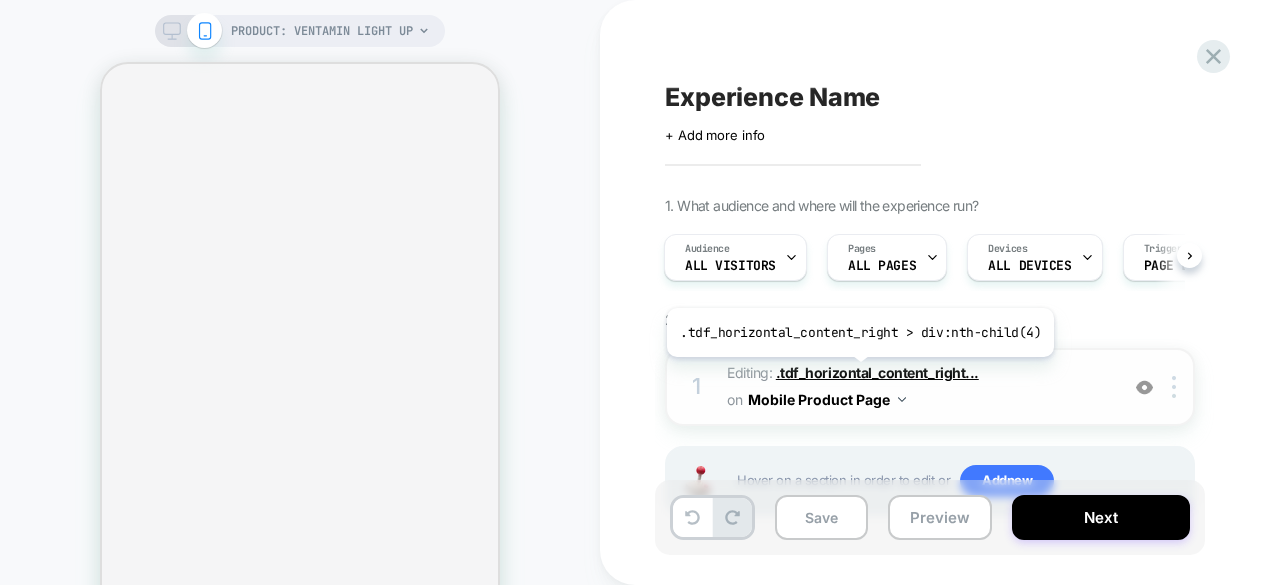 click on ".tdf_horizontal_content_right..." at bounding box center (877, 372) 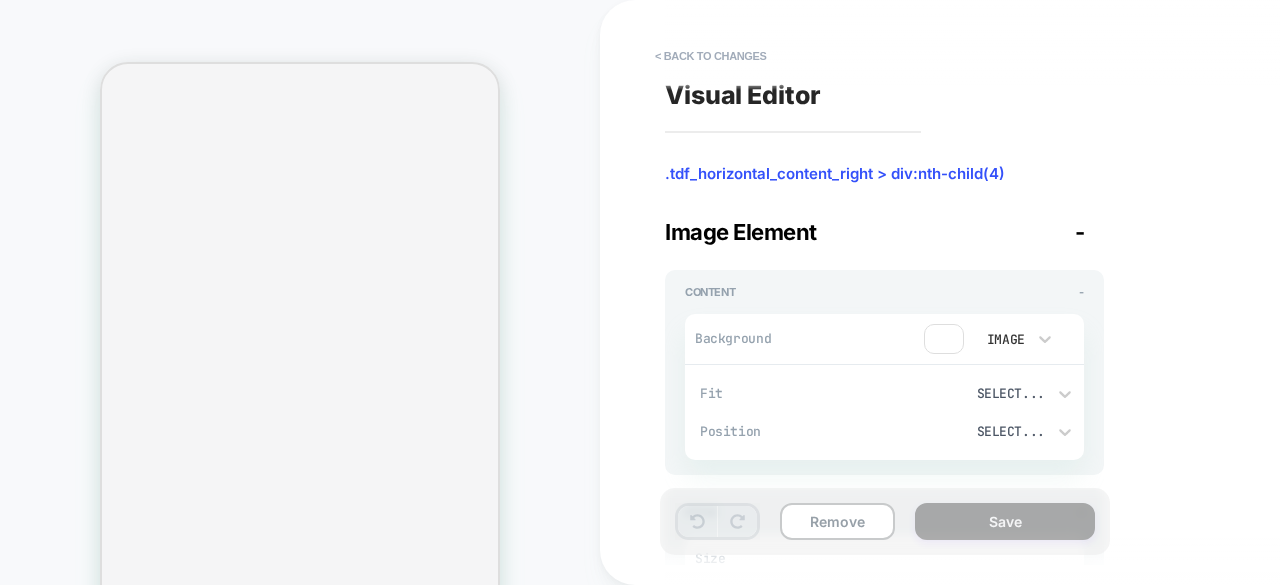 click on "Fit Select... Position Select... Fit Cover Position Center Opening Image Add Auto Play Media Controls Mute Audio Loop" at bounding box center [884, 412] 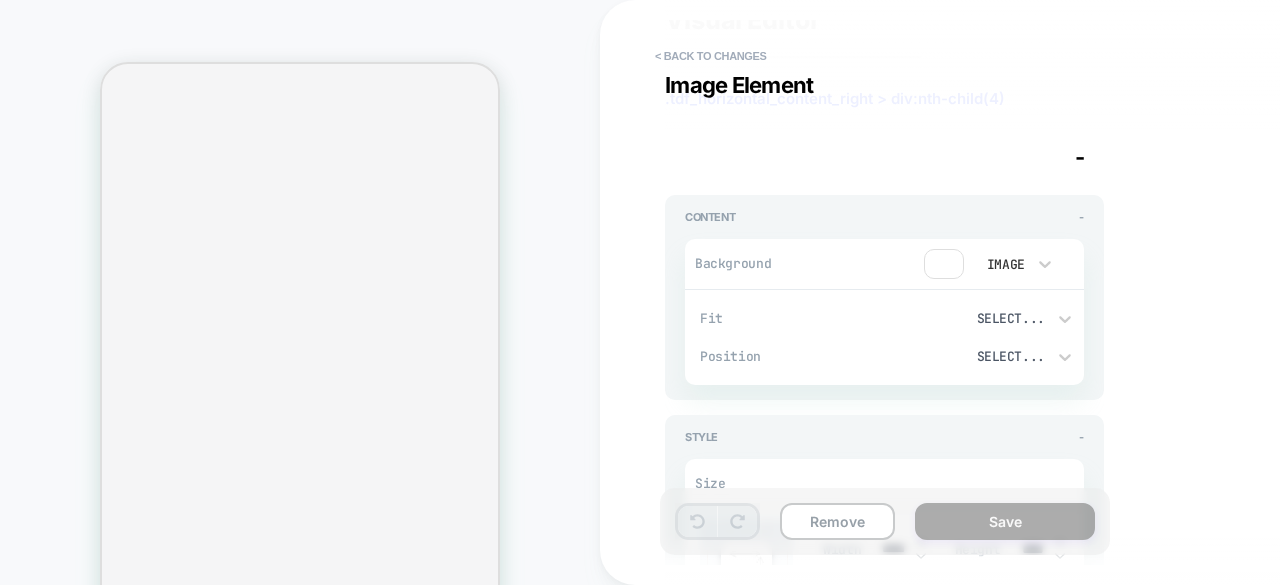 scroll, scrollTop: 0, scrollLeft: 0, axis: both 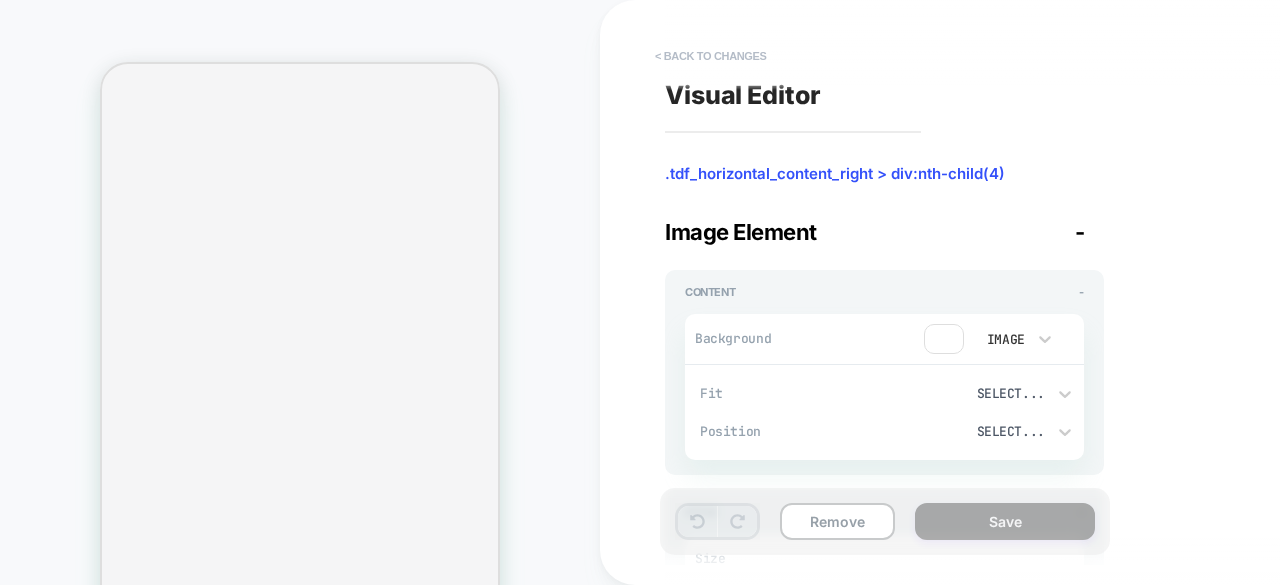click on "< Back to changes" at bounding box center [711, 56] 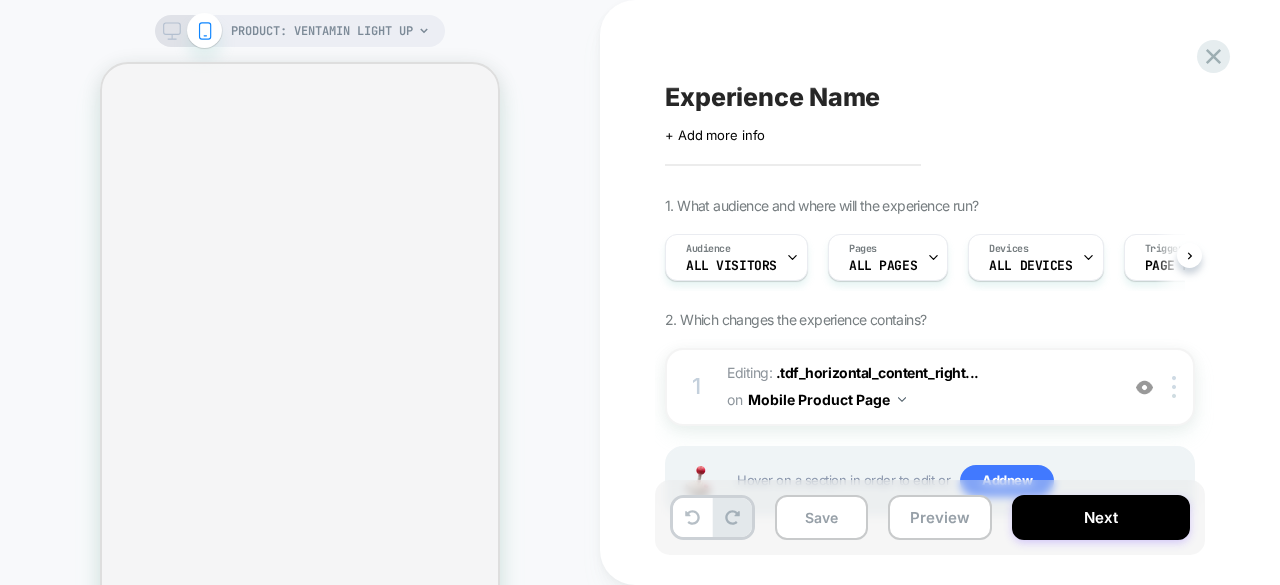scroll, scrollTop: 0, scrollLeft: 1, axis: horizontal 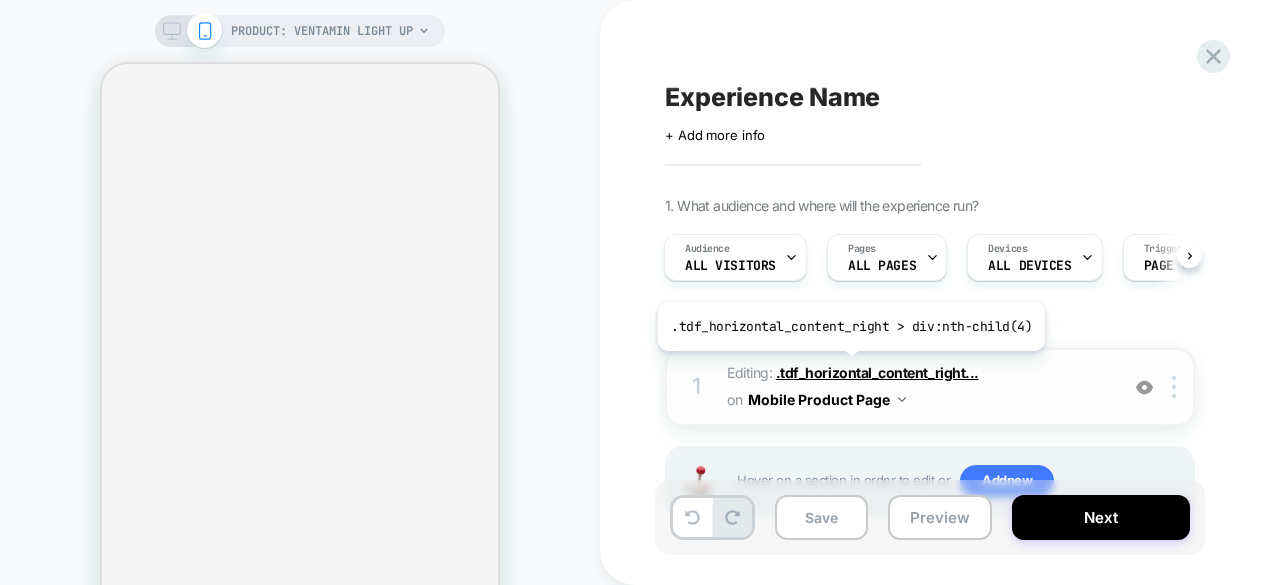 click on ".tdf_horizontal_content_right..." at bounding box center [877, 372] 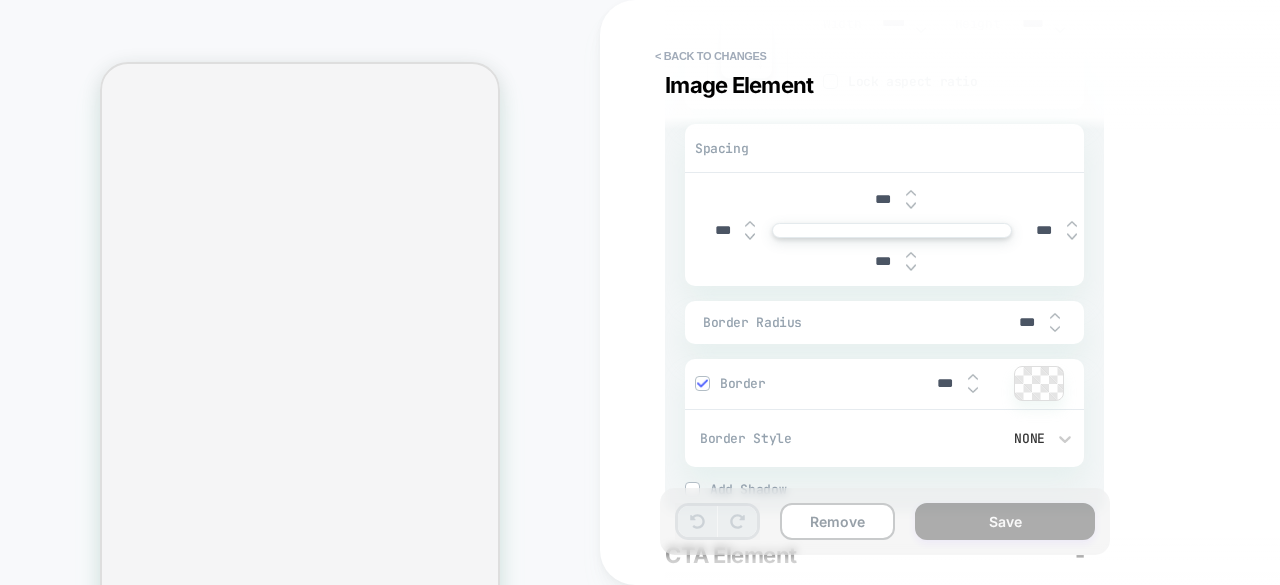 scroll, scrollTop: 611, scrollLeft: 0, axis: vertical 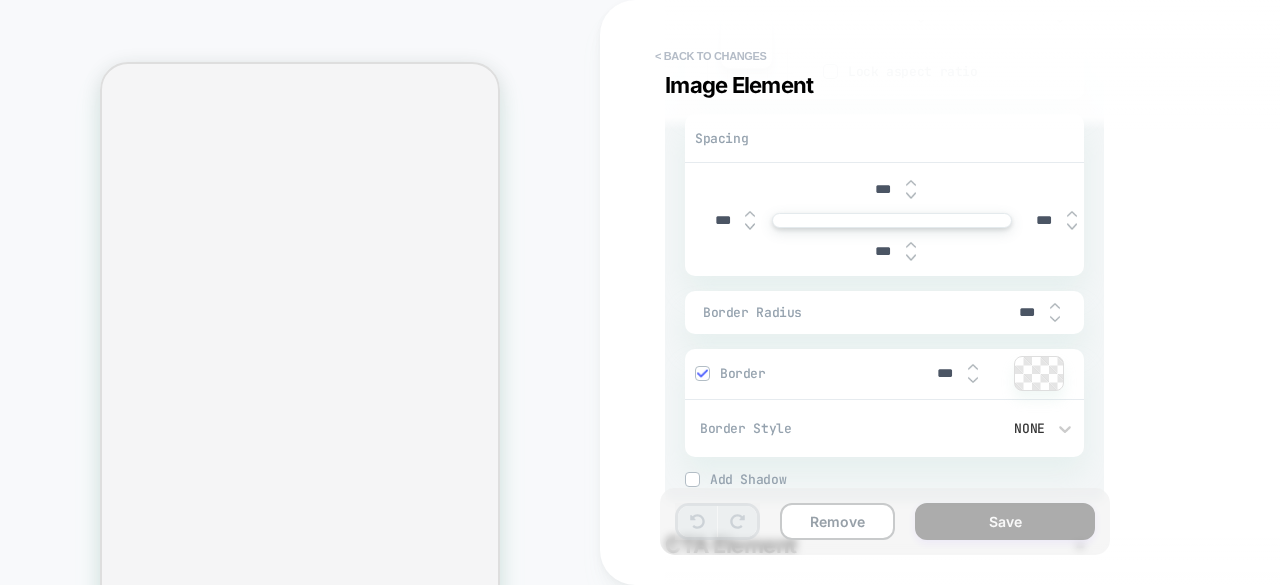 click on "< Back to changes" at bounding box center (711, 56) 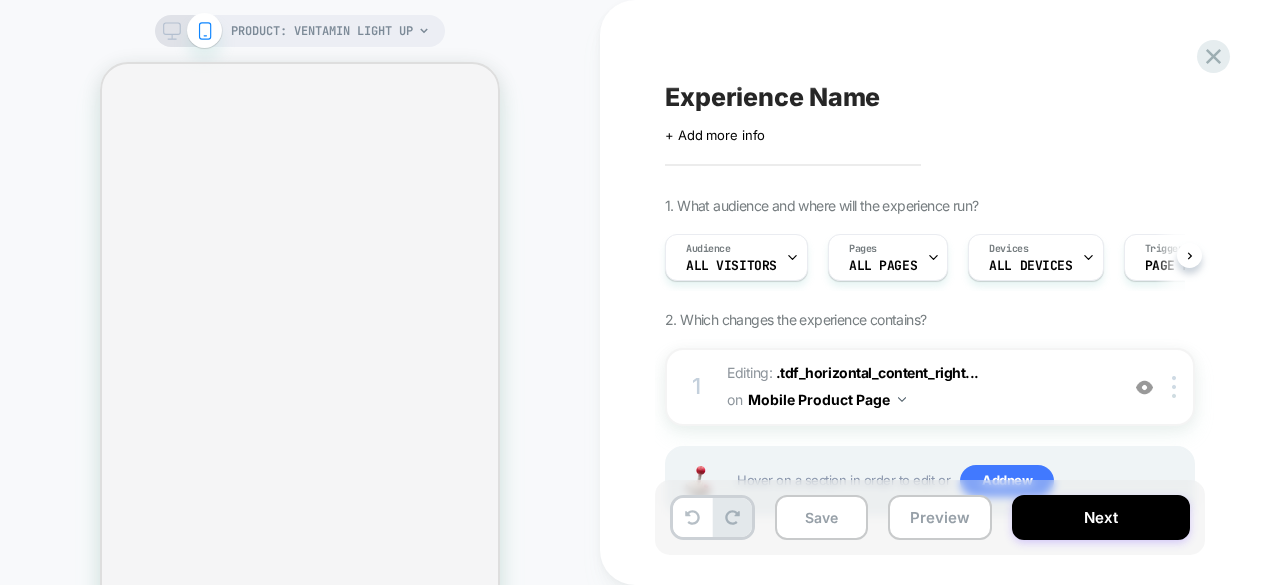 scroll, scrollTop: 0, scrollLeft: 1, axis: horizontal 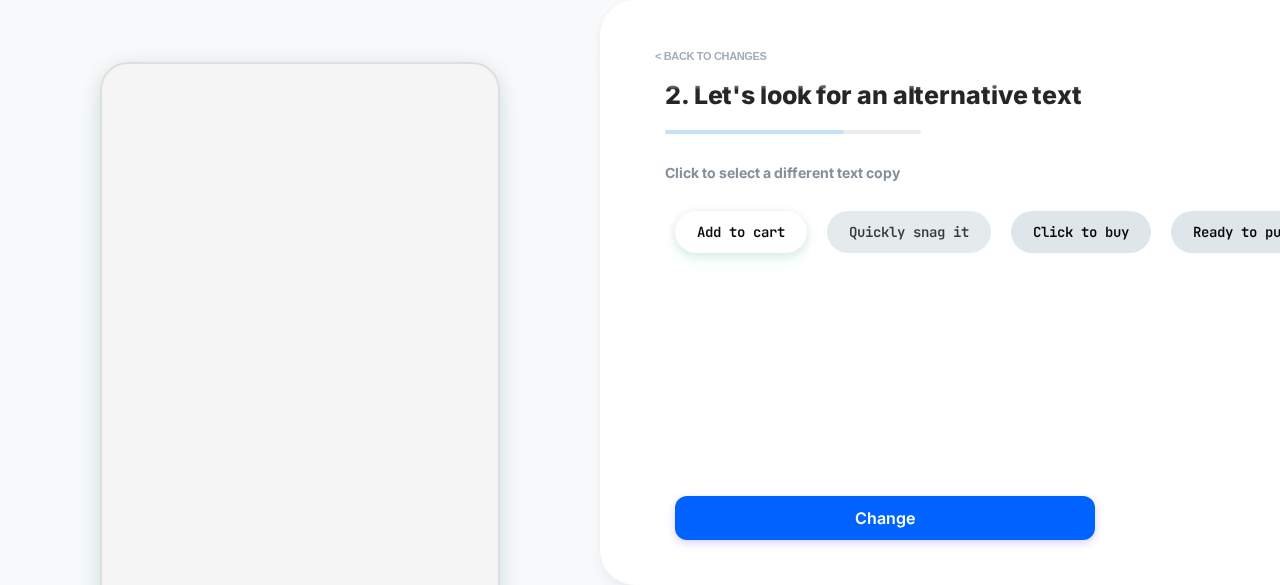 click on "Quickly snag it" at bounding box center (909, 232) 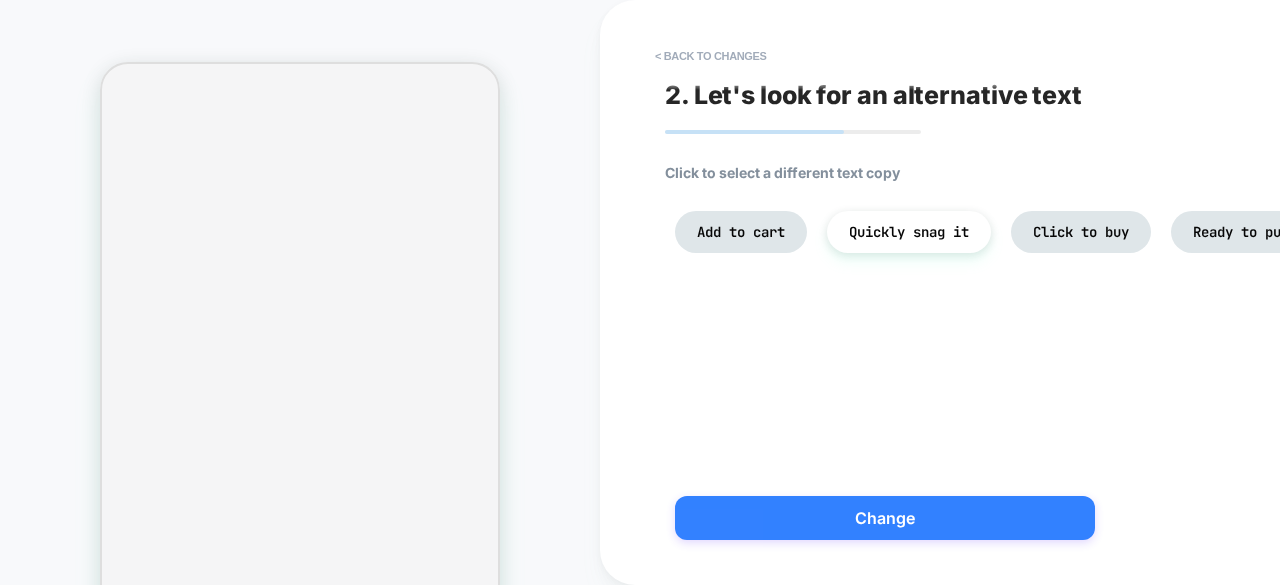 click on "Change" at bounding box center [885, 518] 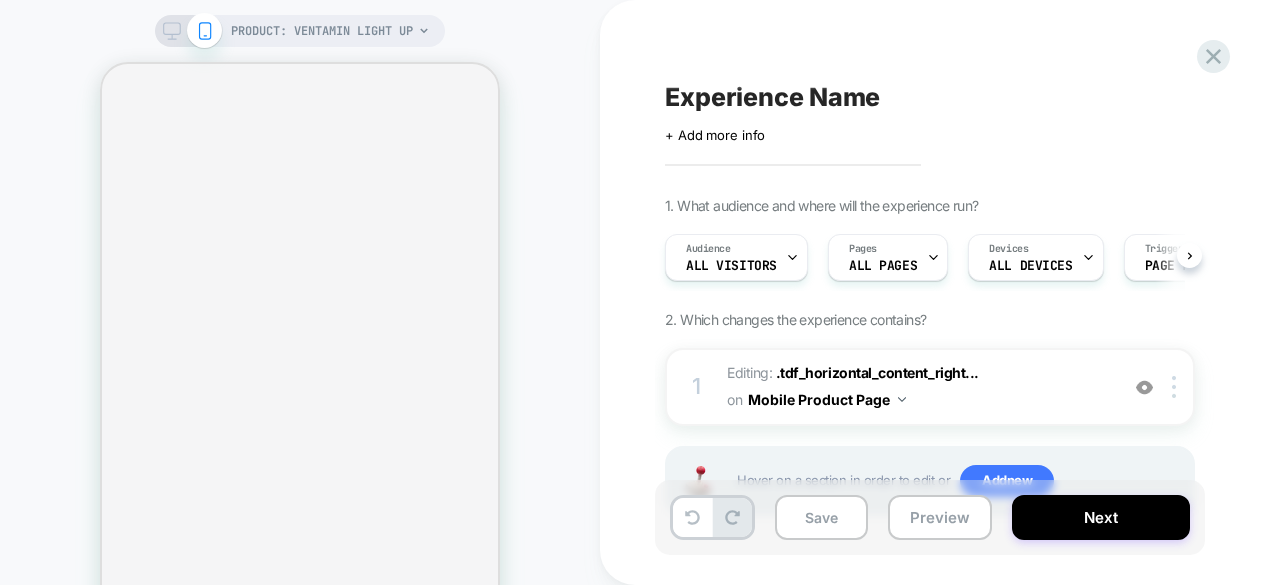 scroll, scrollTop: 0, scrollLeft: 1, axis: horizontal 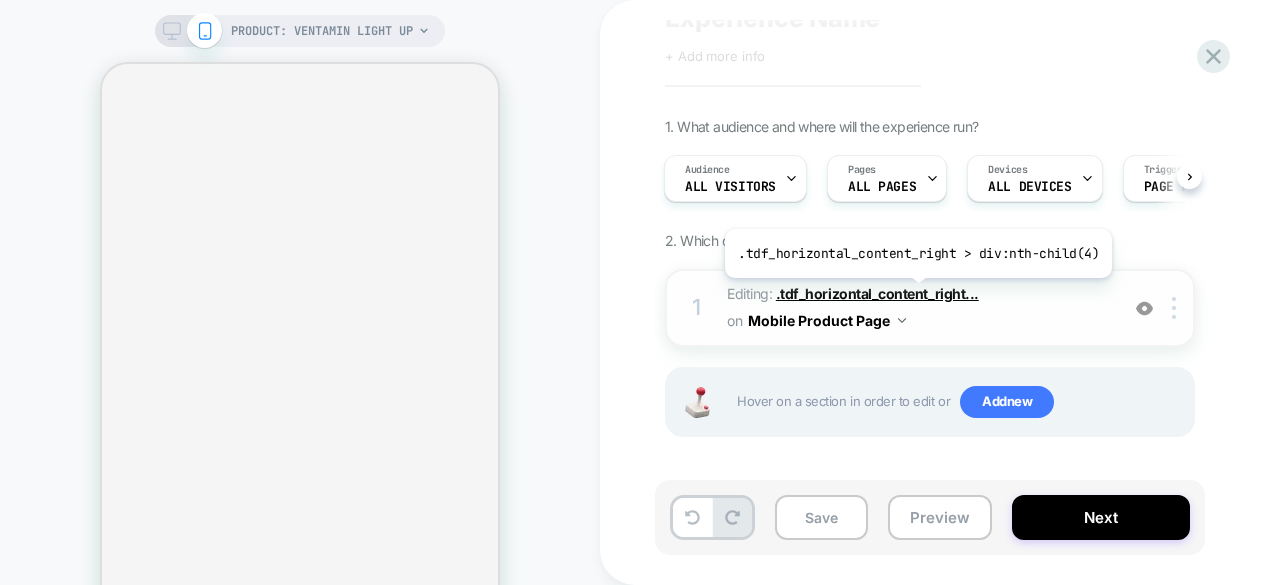 click on ".tdf_horizontal_content_right..." at bounding box center [877, 293] 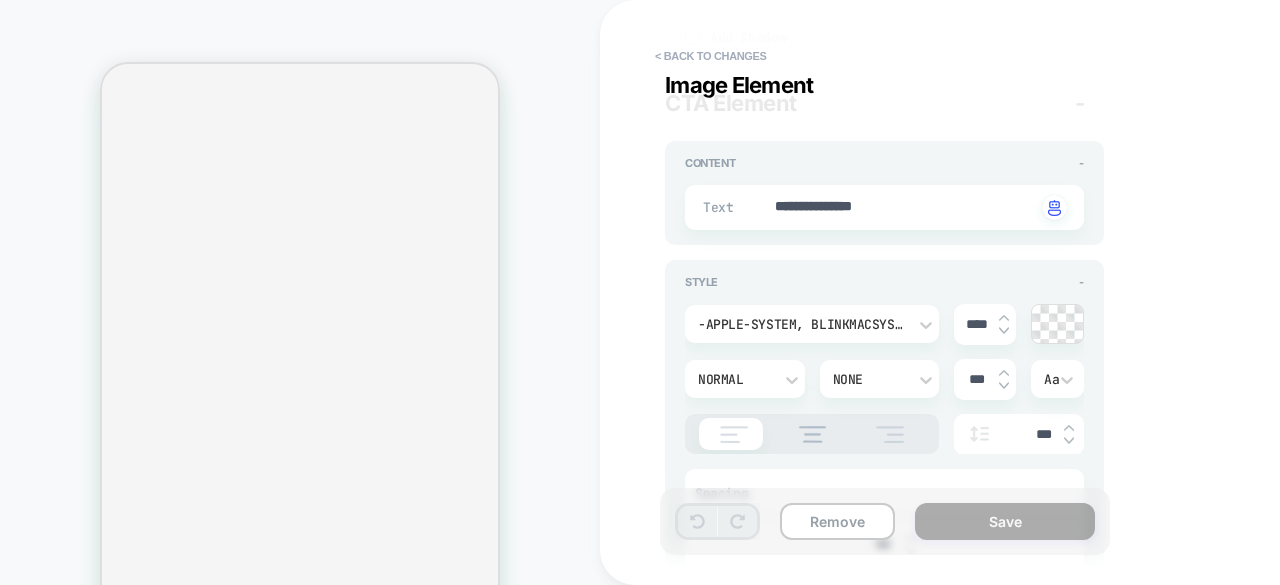 scroll, scrollTop: 1054, scrollLeft: 0, axis: vertical 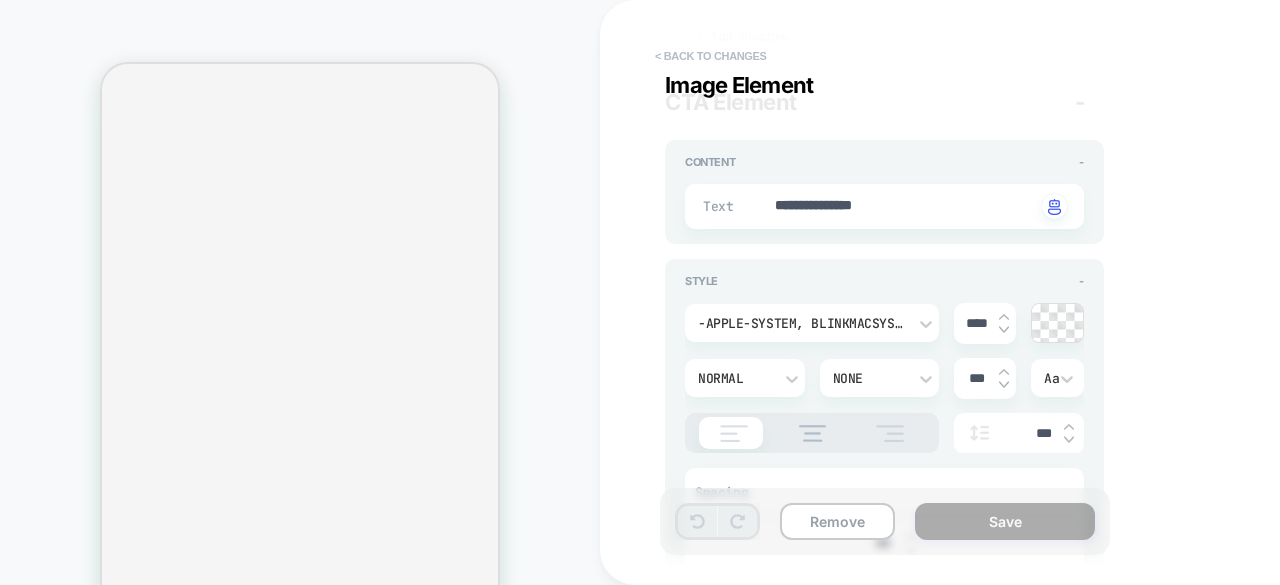 click on "< Back to changes" at bounding box center (711, 56) 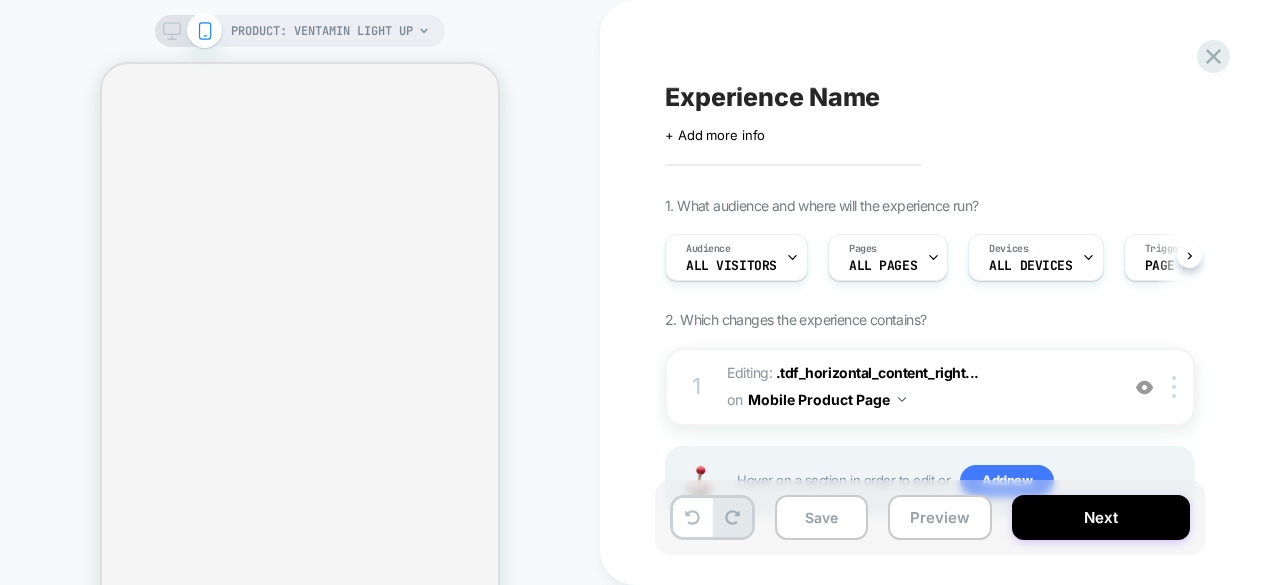 scroll, scrollTop: 0, scrollLeft: 1, axis: horizontal 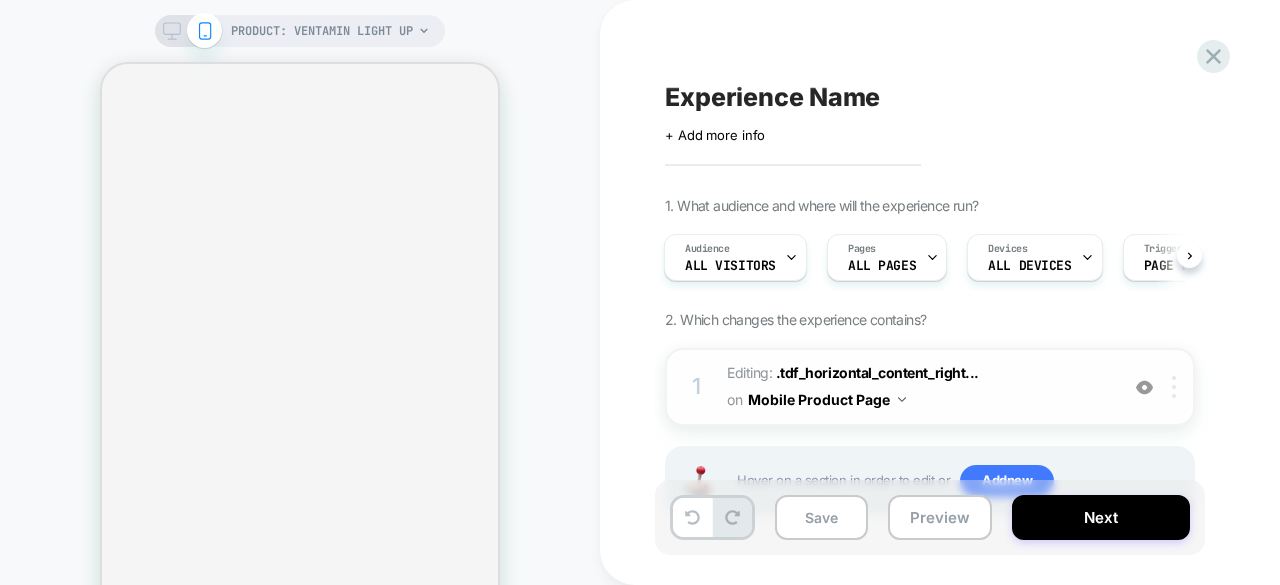click at bounding box center [1174, 387] 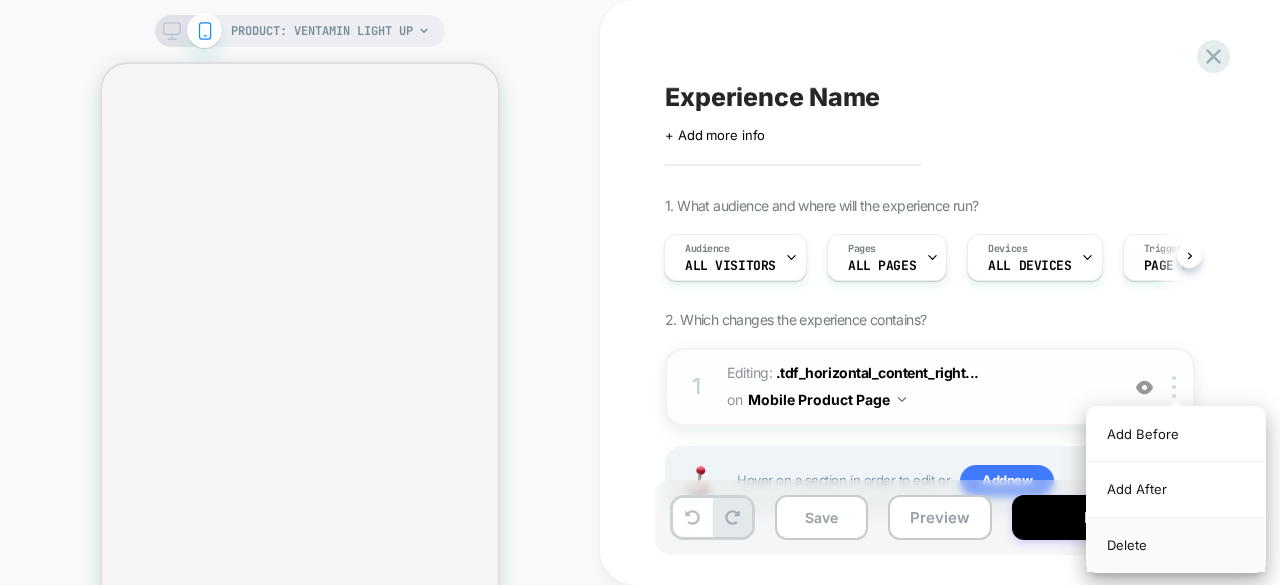 click on "Delete" at bounding box center [1176, 545] 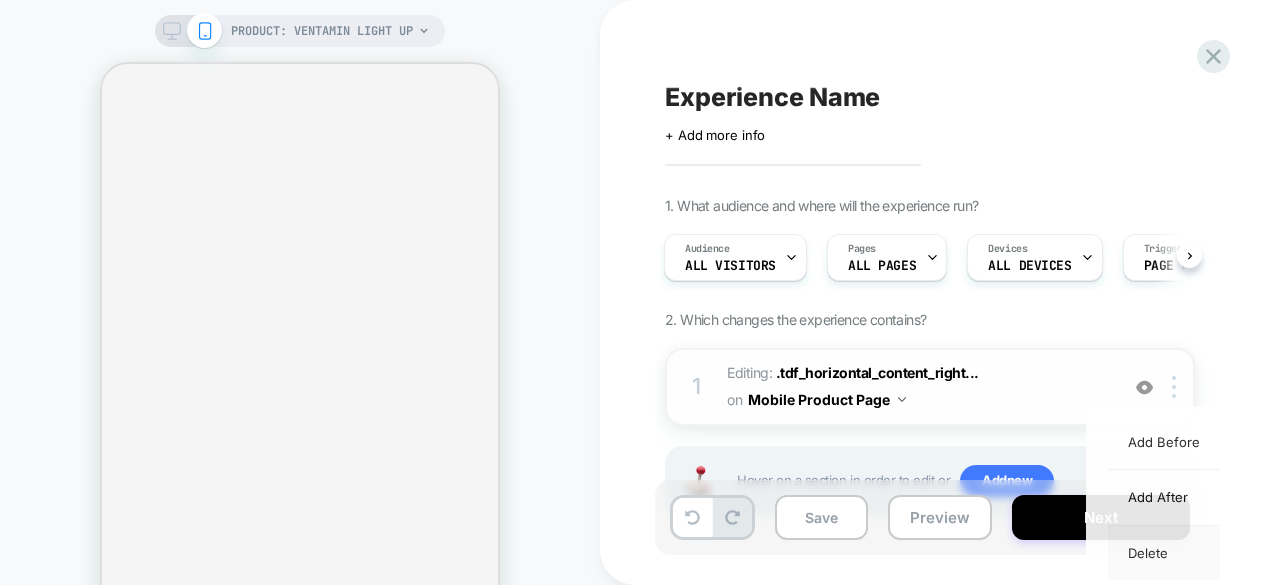 scroll, scrollTop: 0, scrollLeft: 0, axis: both 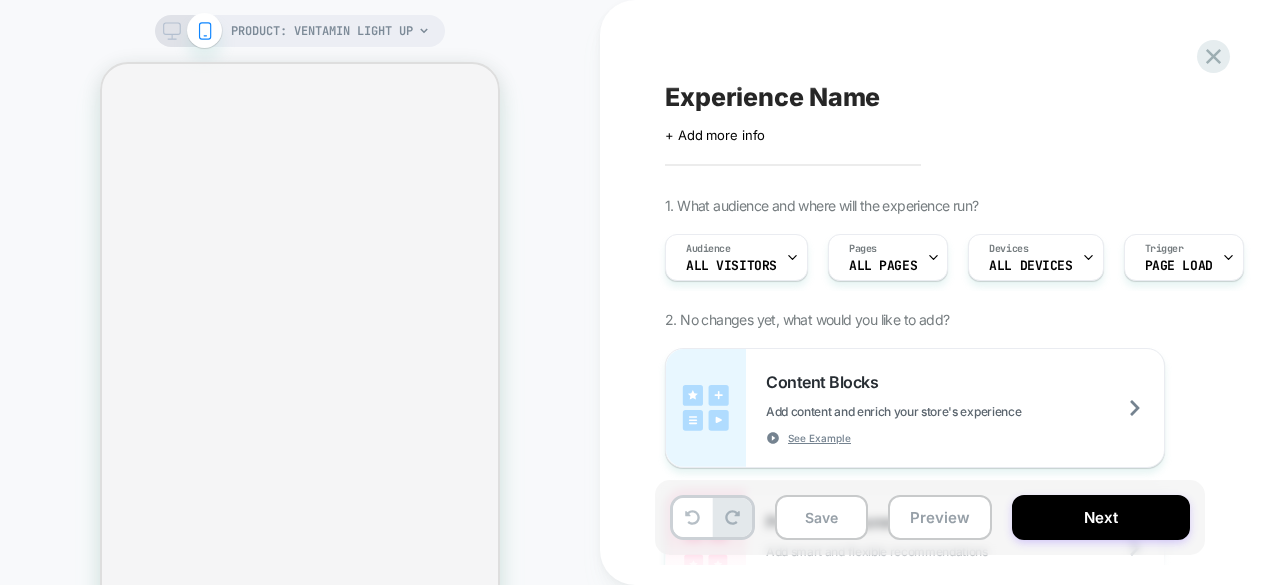 click on "Experience Name Click to edit experience details + Add more info 1. What audience and where will the experience run? Audience All Visitors Pages ALL PAGES Devices ALL DEVICES Trigger Page Load 2. No changes yet, what would you like to add? Content Blocks Add content and enrich your store's experience See Example Products Recommendations Add smart and flexible recommendations See Example Products Upsells Add smart and flexible upsells See Example Custom Component Create your own custom componet using html/css/js General Redirect Redirect users to different URLs, compare performance and optimize conversions Theme Test Test and optimize themes To run a price test, you need to start from an empty experience, have Shopify Plus membership and be on eligible Visually plan Price Test Request a pricing test by either manually selecting products or creating a matching rule to increase or decrease prices Fake Click Add powerful scenarios  by recording and automating your interactions See Example Global CSS New Pages" at bounding box center (1040, 292) 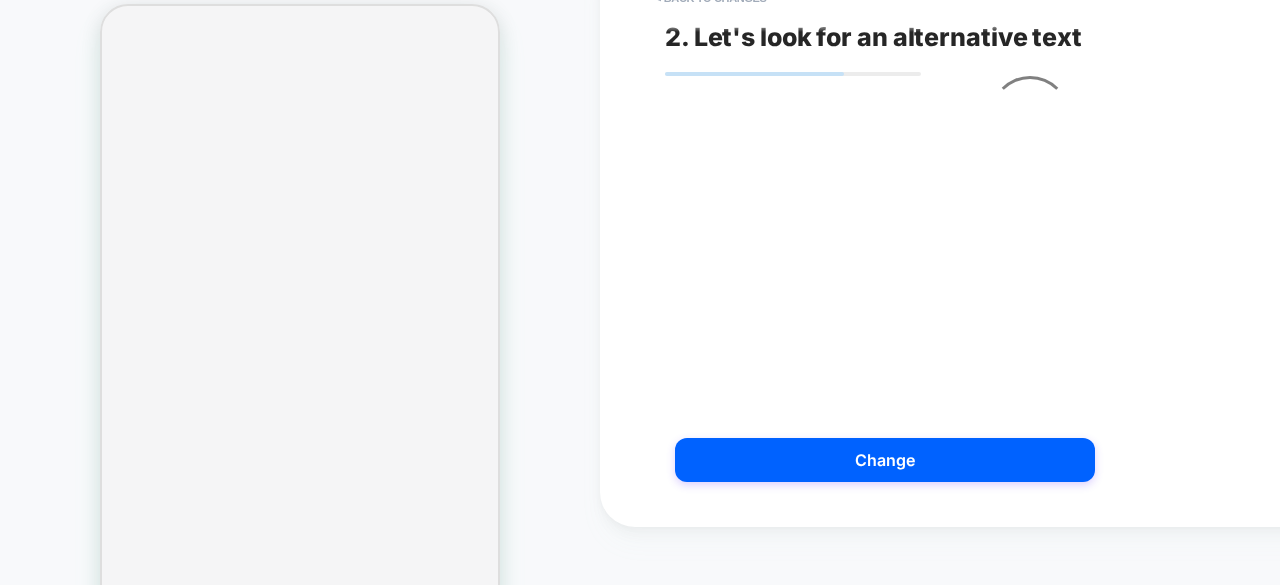 scroll, scrollTop: 83, scrollLeft: 0, axis: vertical 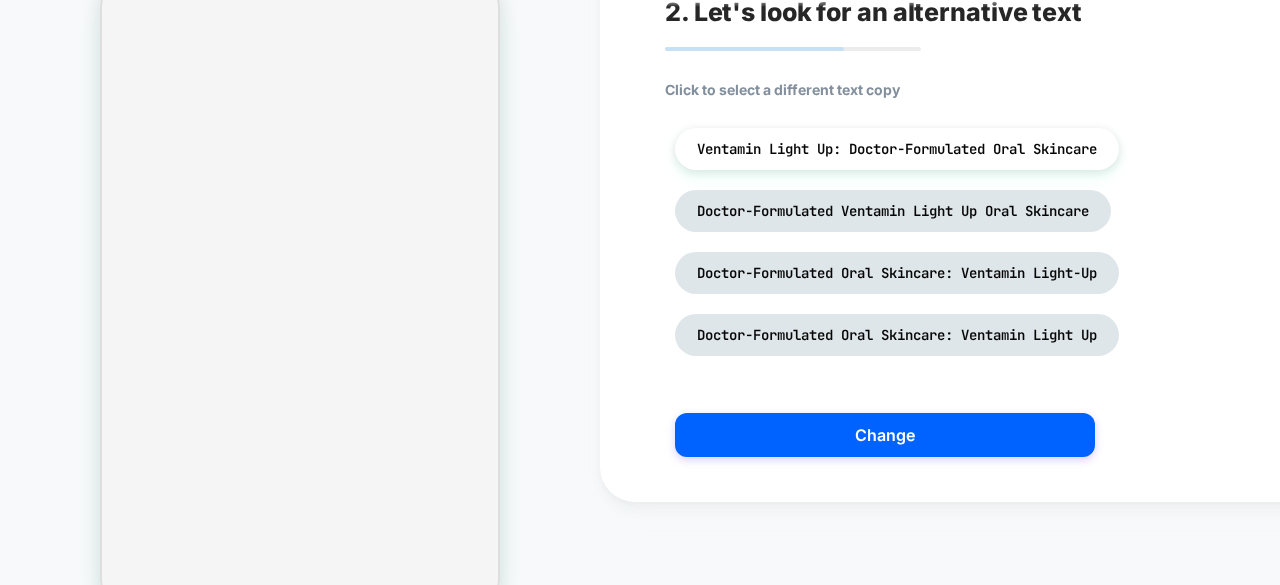 drag, startPoint x: 933, startPoint y: 447, endPoint x: 894, endPoint y: 384, distance: 74.094536 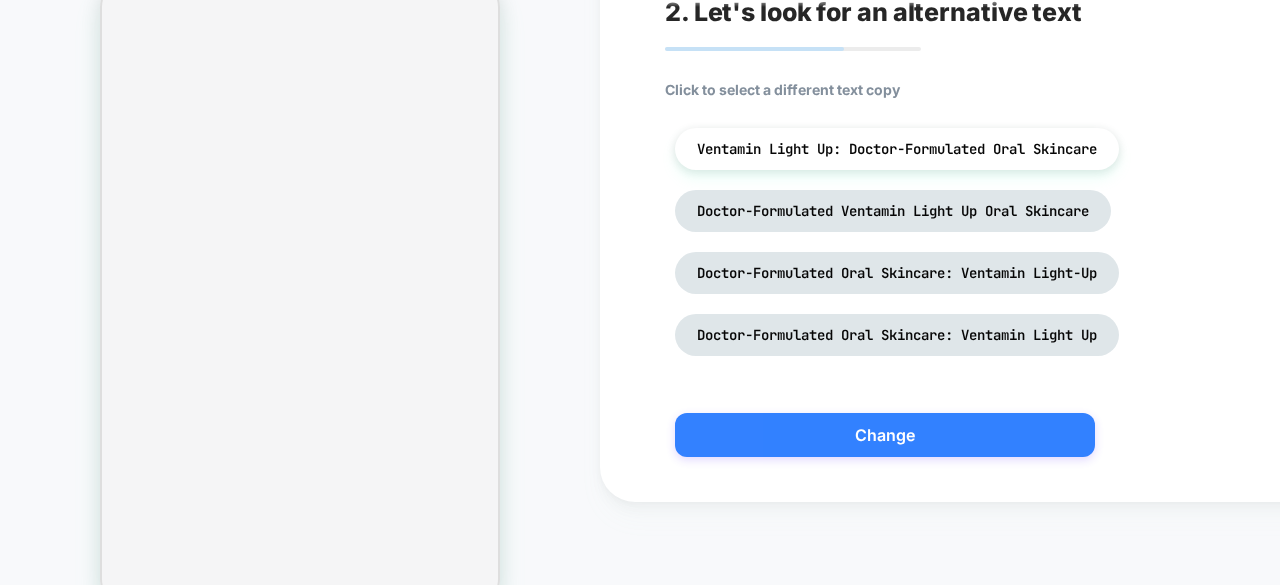 click on "Change" at bounding box center (885, 435) 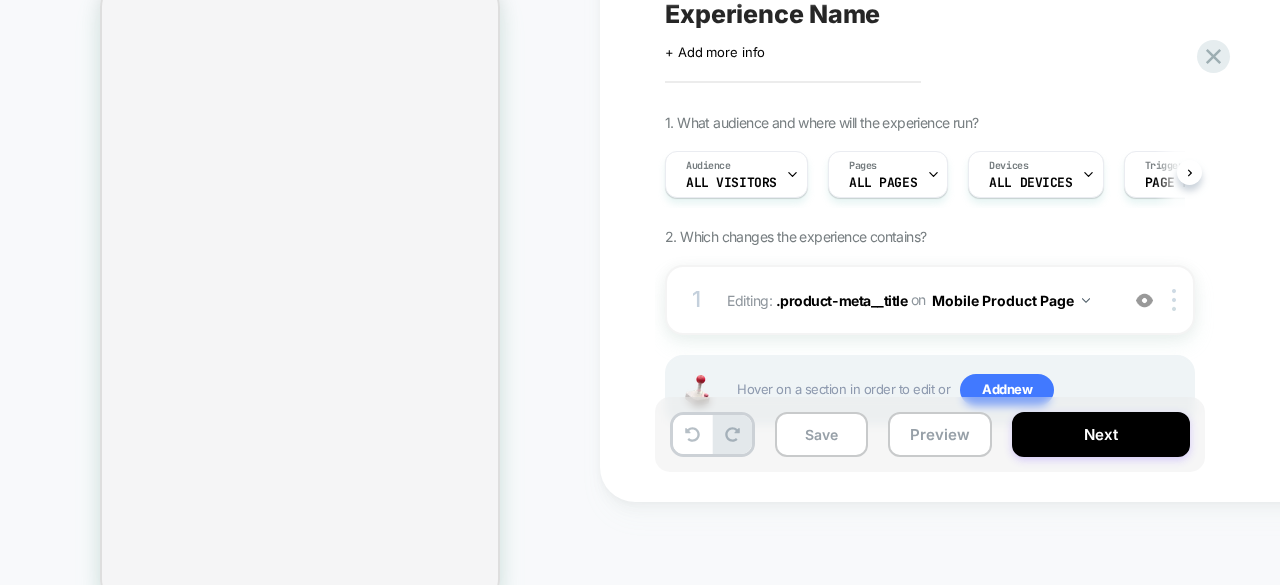 scroll, scrollTop: 0, scrollLeft: 1, axis: horizontal 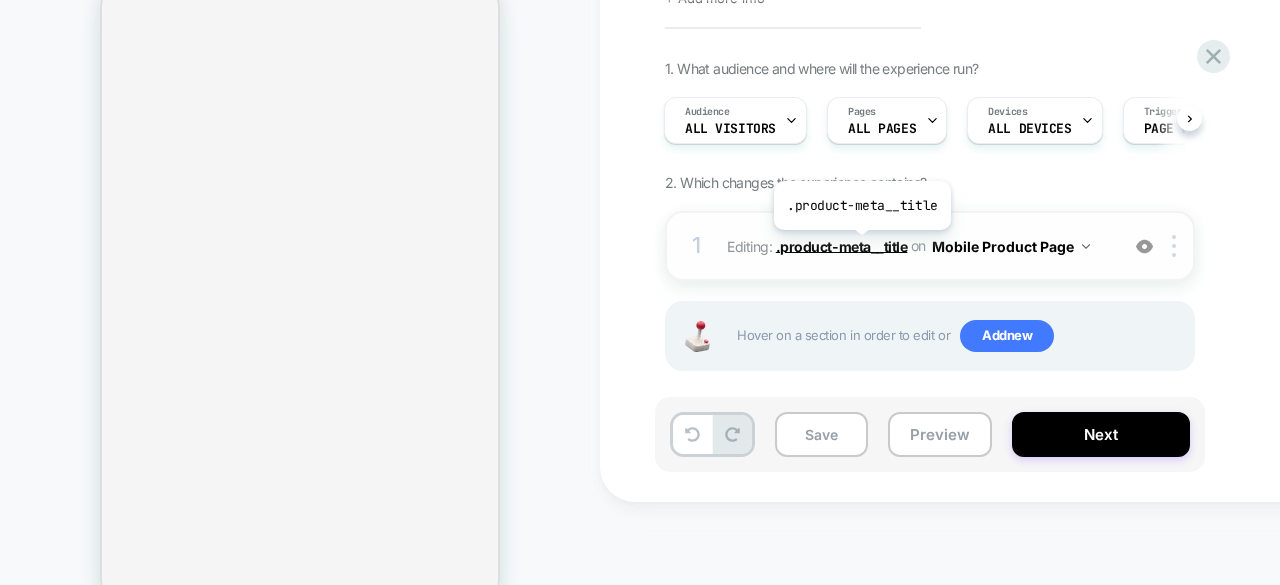 click on ".product-meta__title" at bounding box center (842, 245) 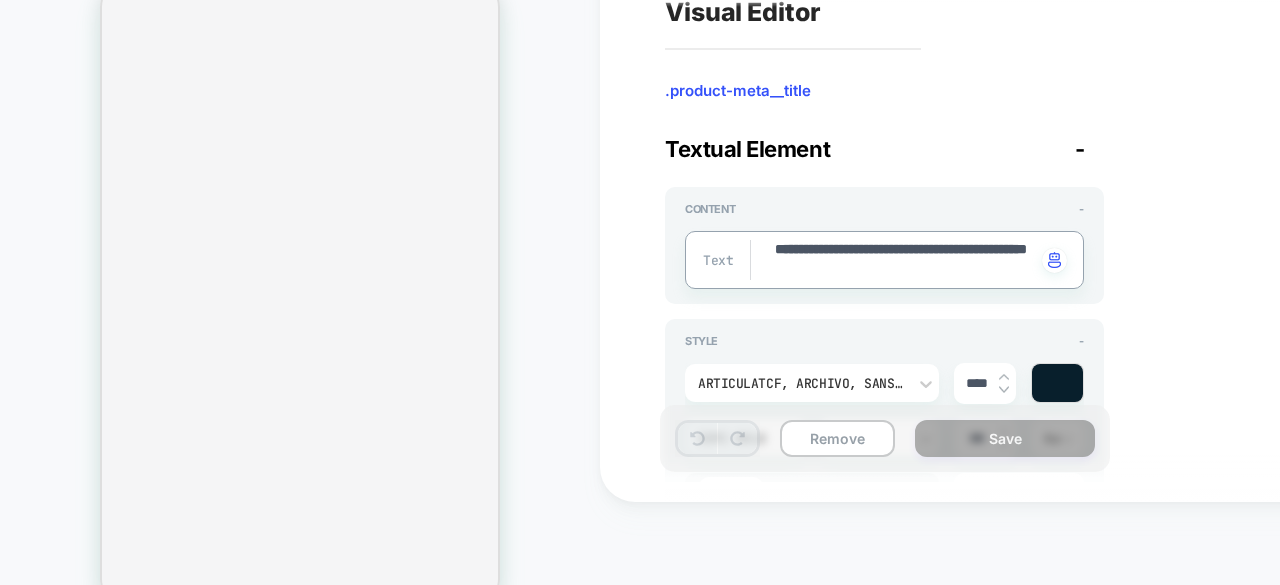 drag, startPoint x: 985, startPoint y: 268, endPoint x: 924, endPoint y: 252, distance: 63.06346 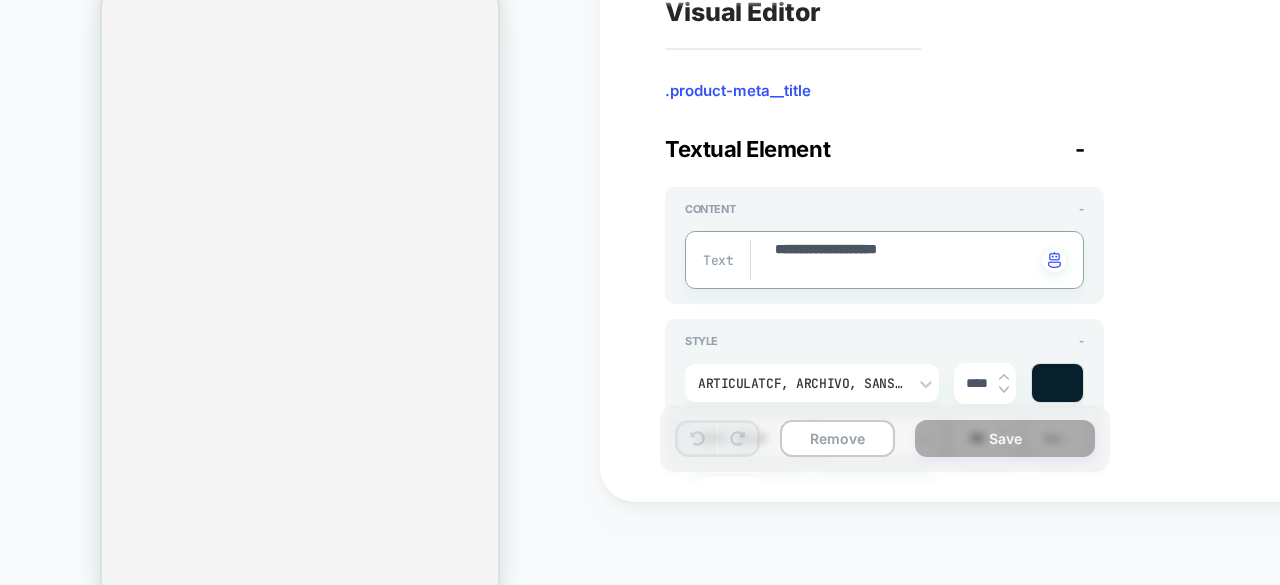 type on "*" 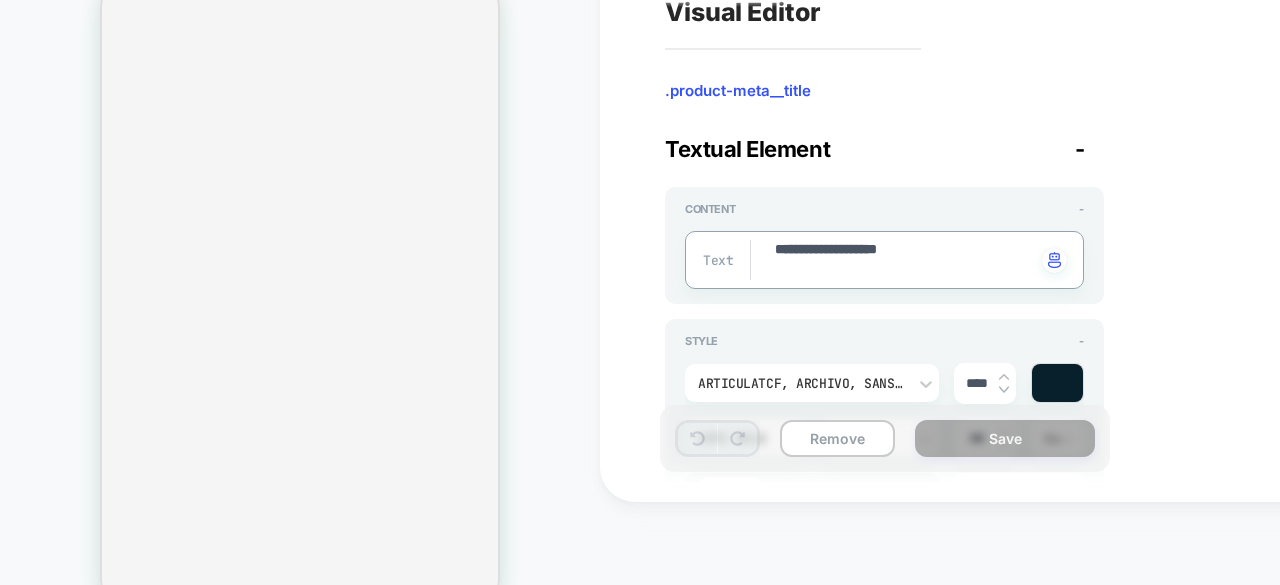 type on "**********" 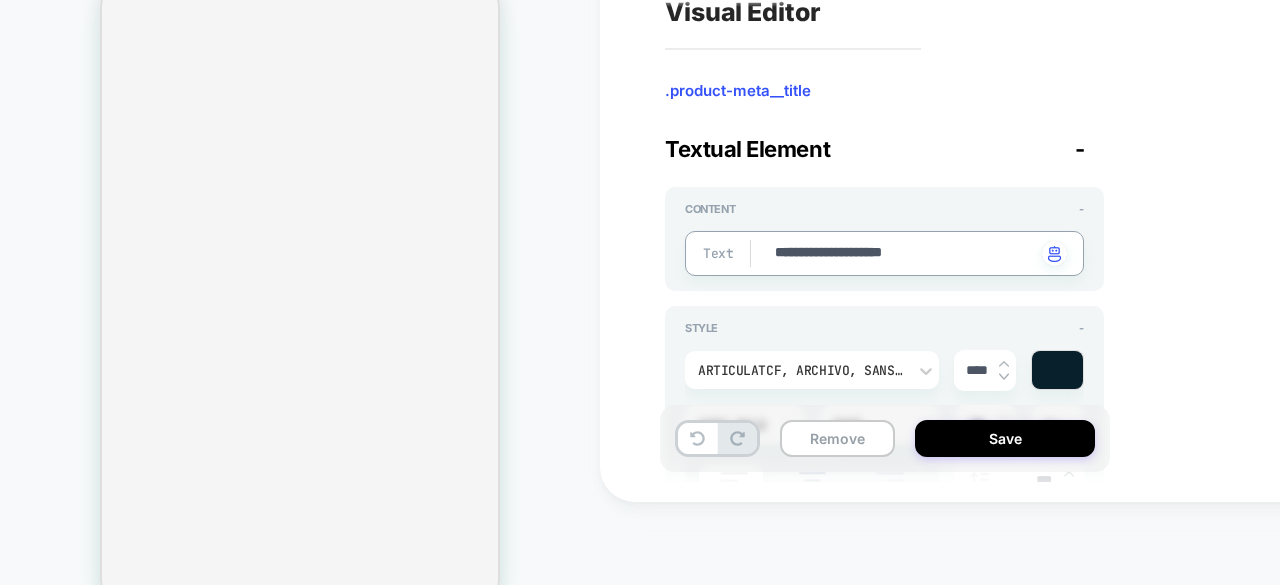 type on "*" 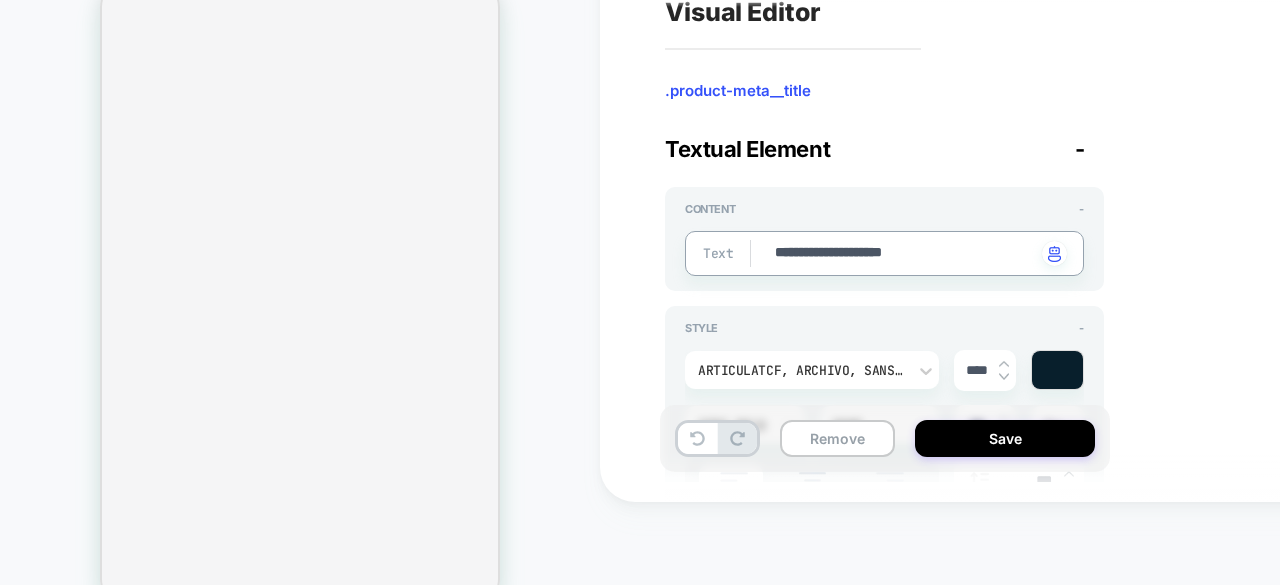 type on "**********" 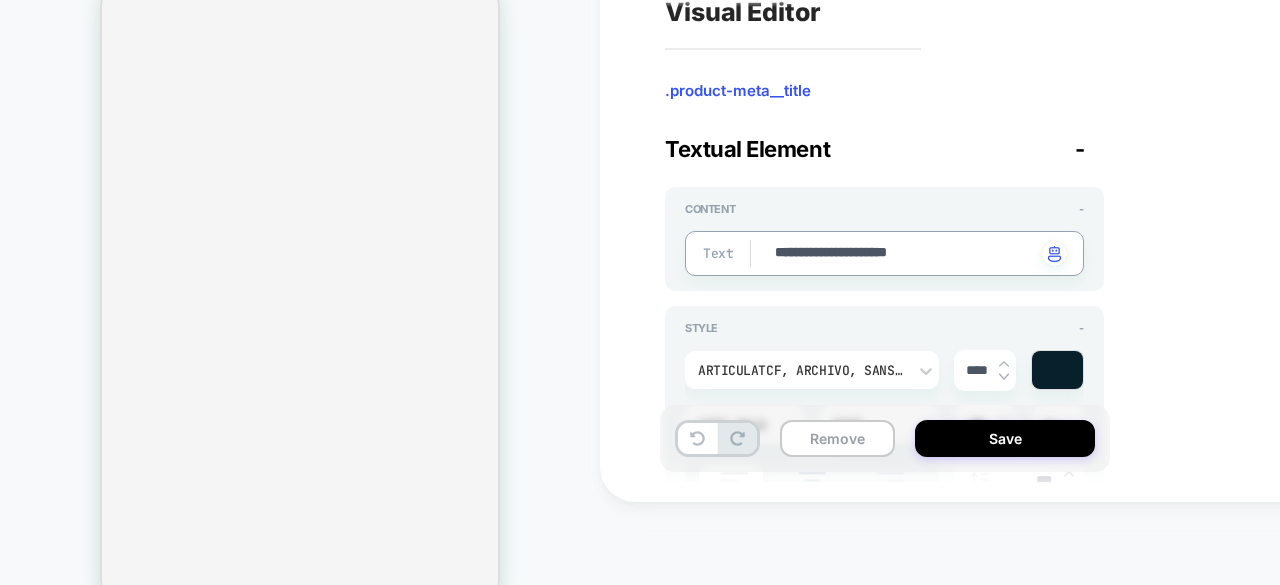 type on "*" 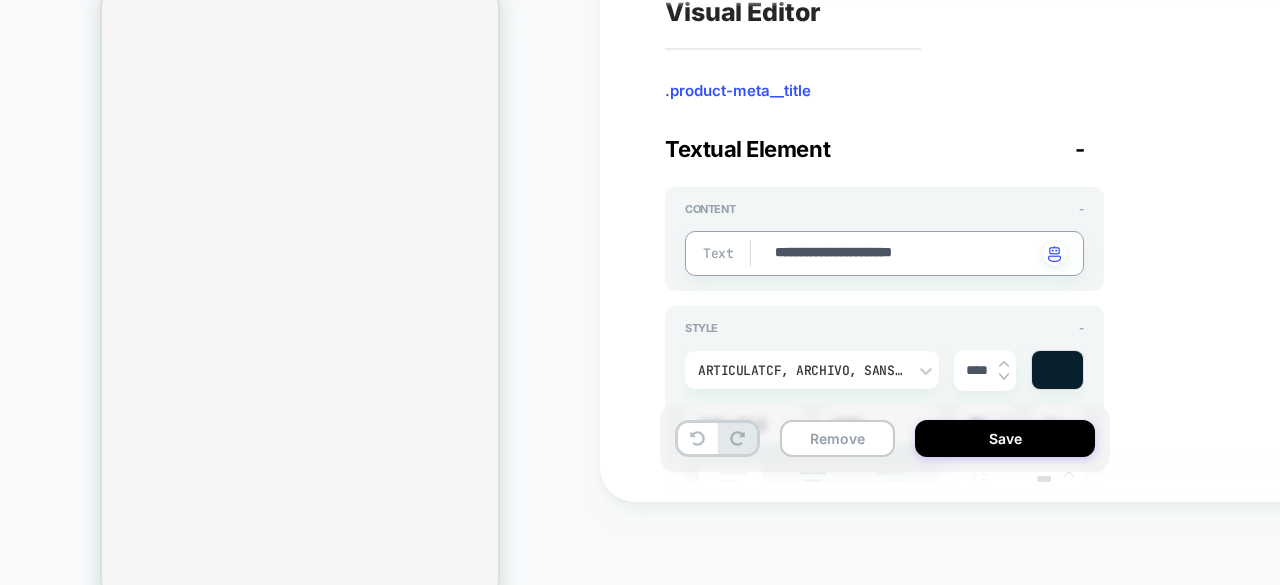 type on "*" 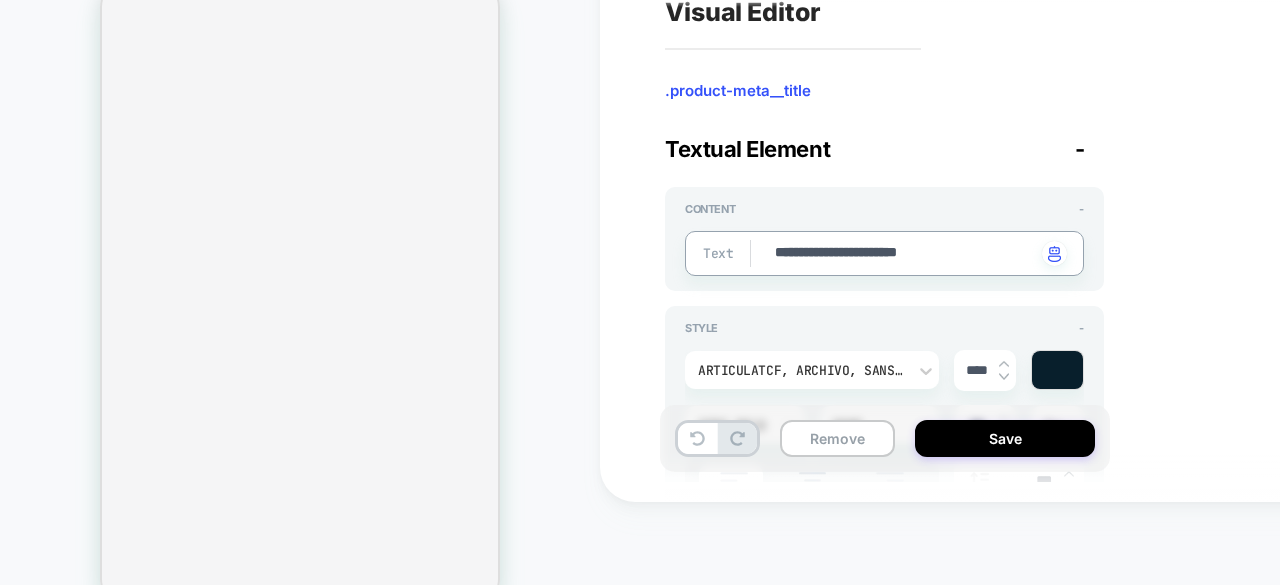 type on "*" 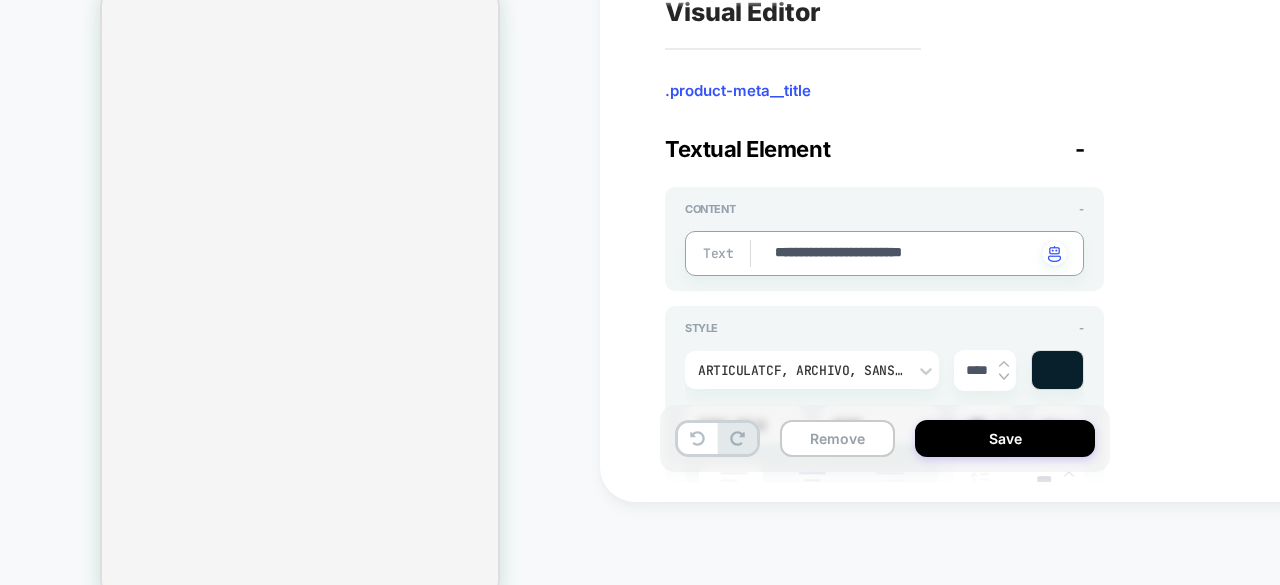 type on "*" 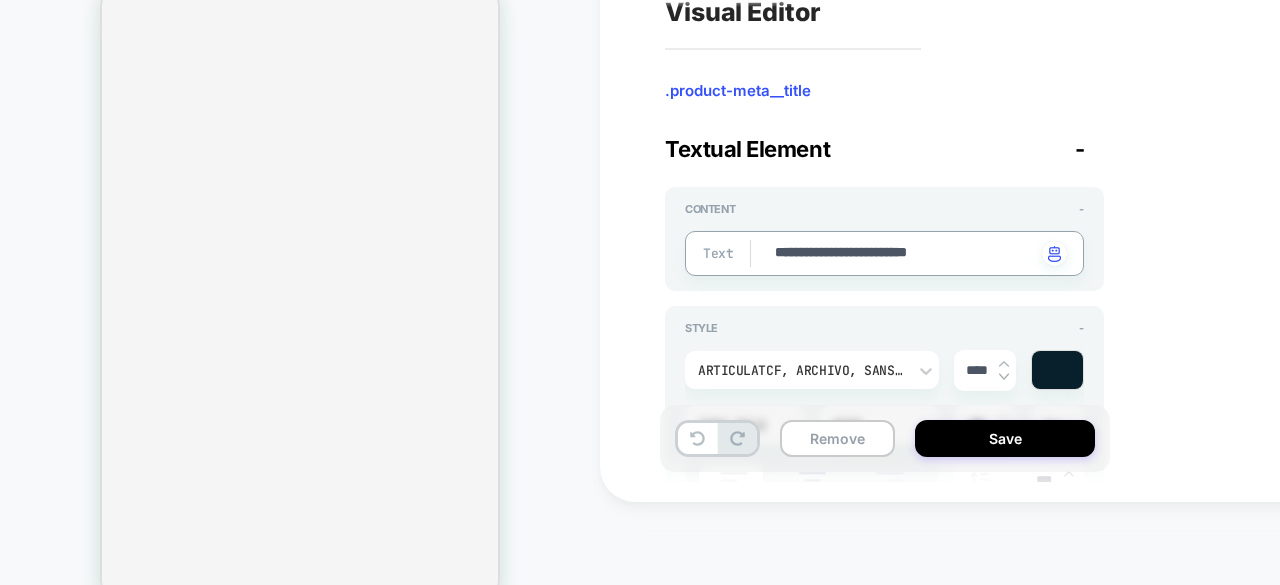 type on "*" 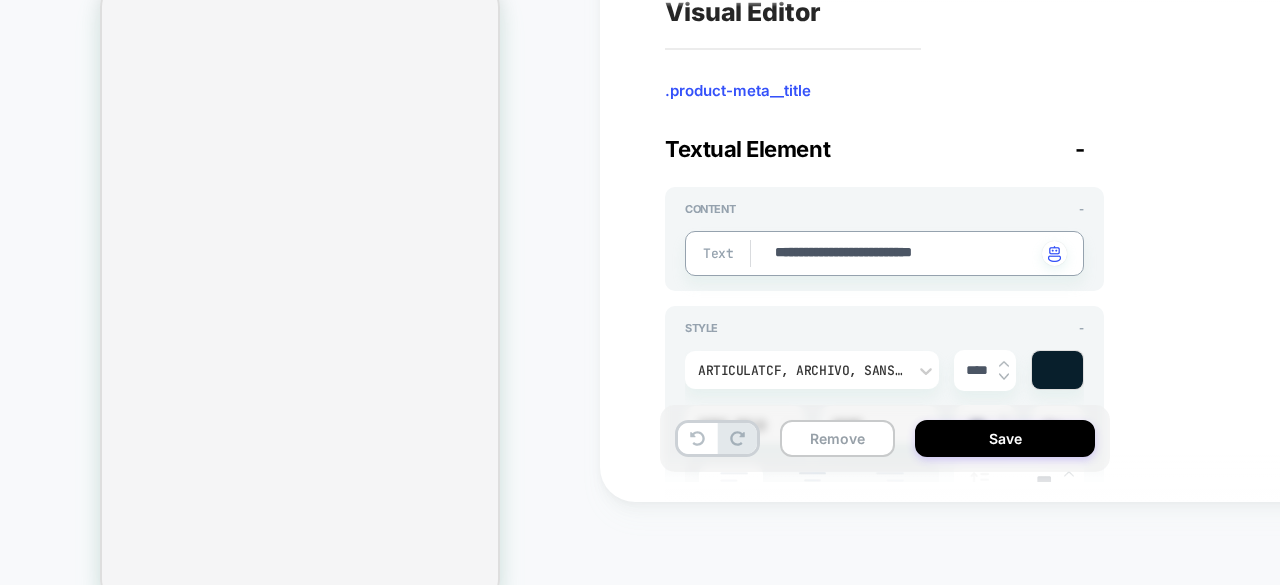 type on "*" 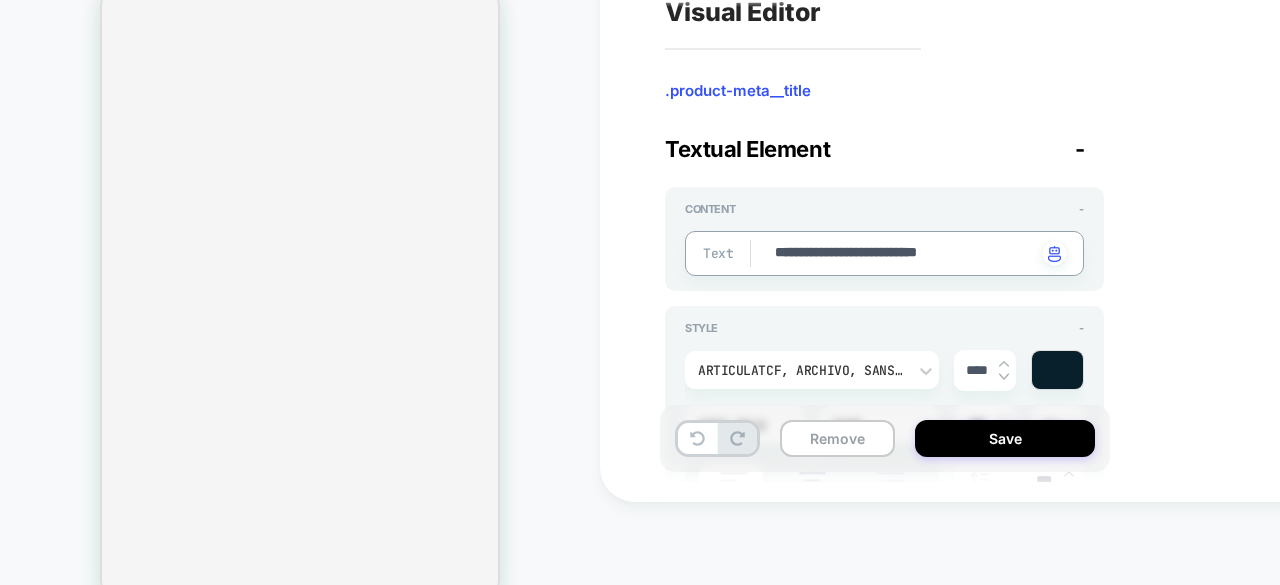 type on "*" 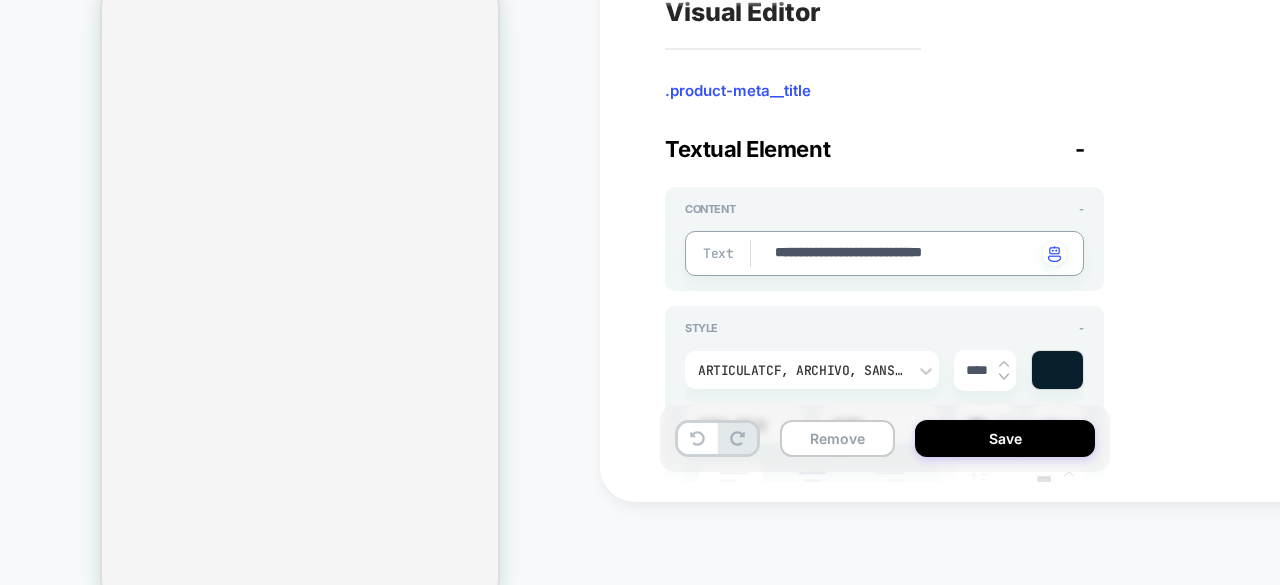 type on "*" 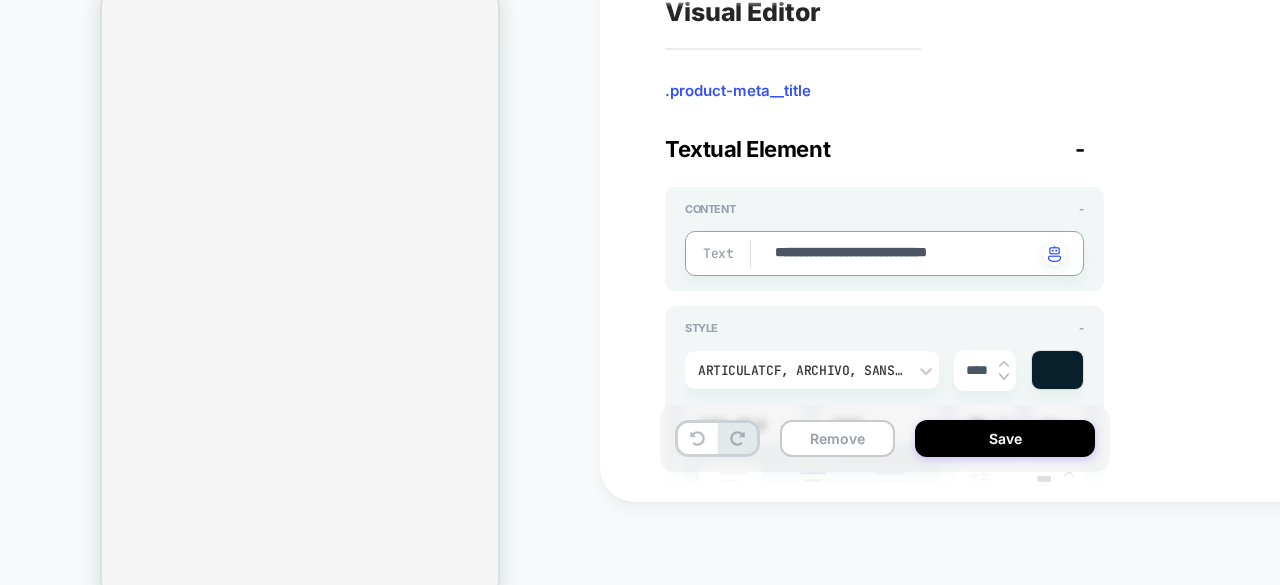 type on "*" 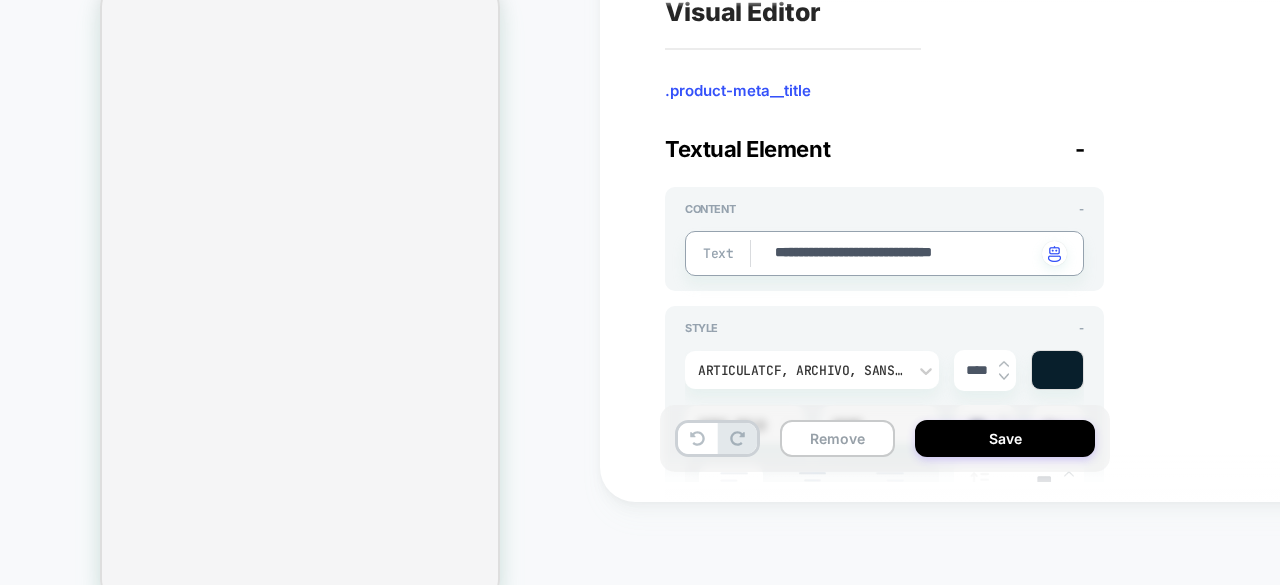 type on "*" 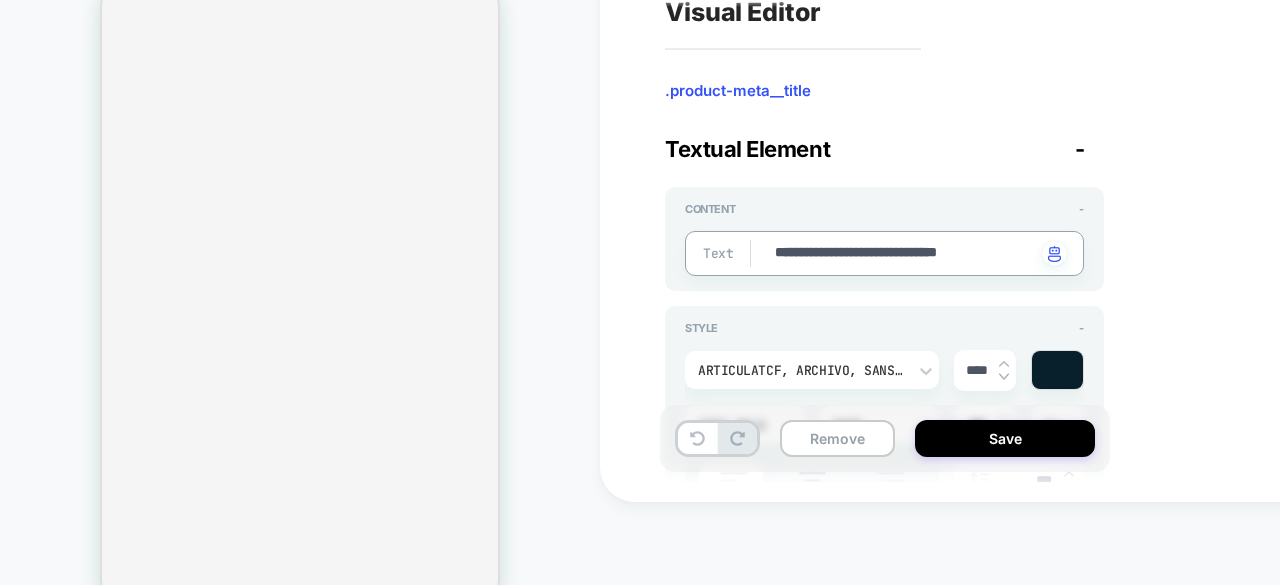 type on "*" 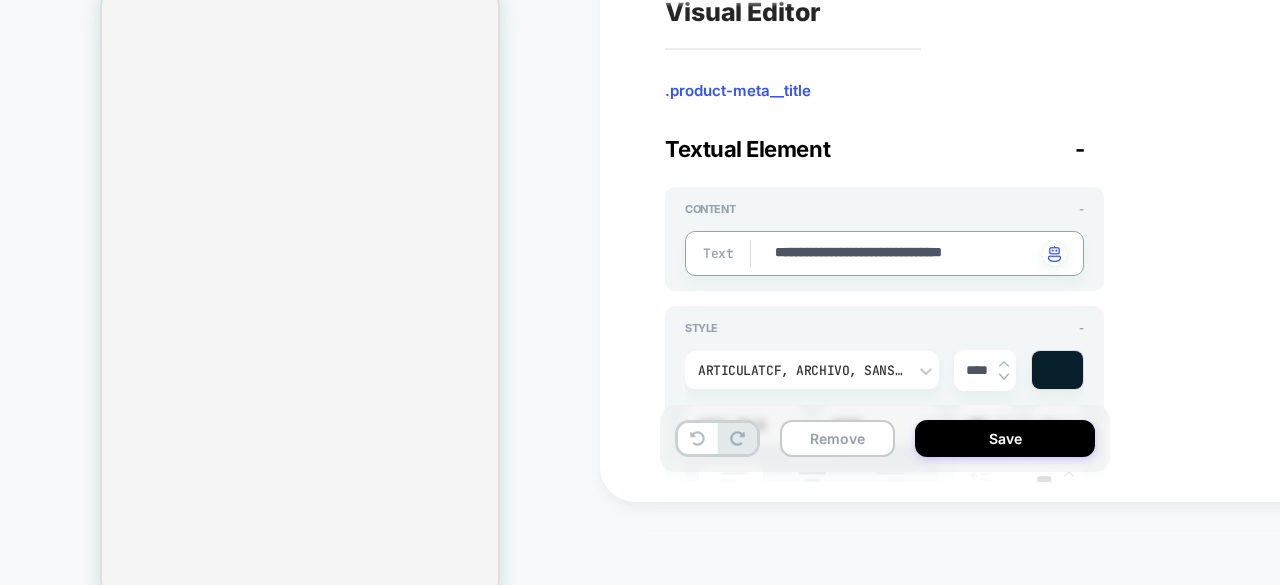 type on "*" 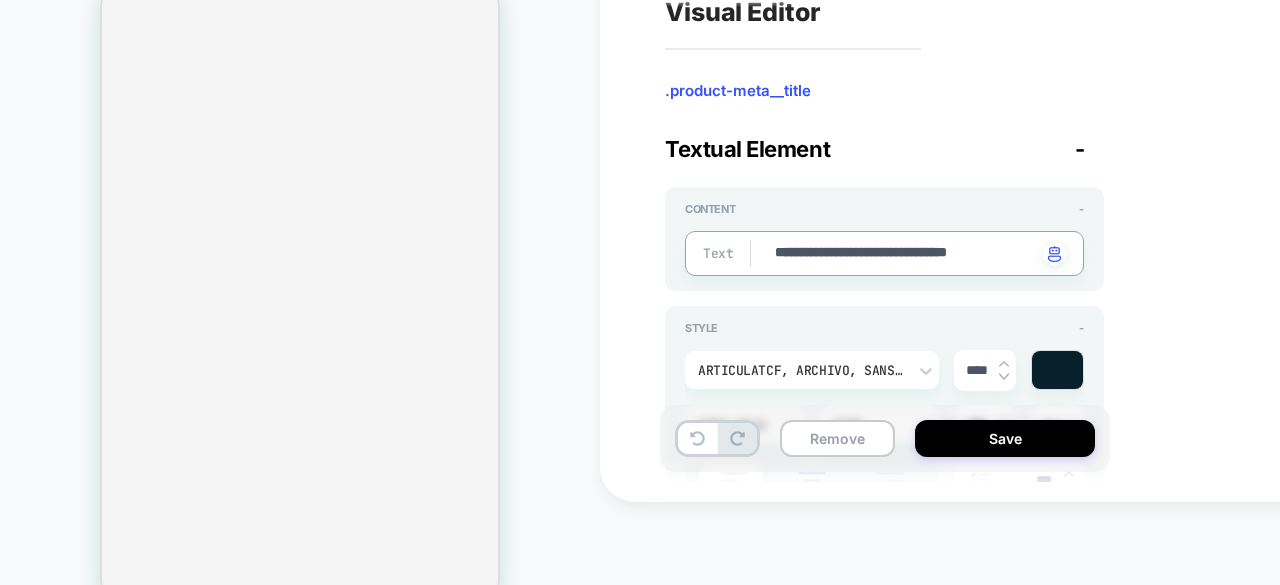 type on "*" 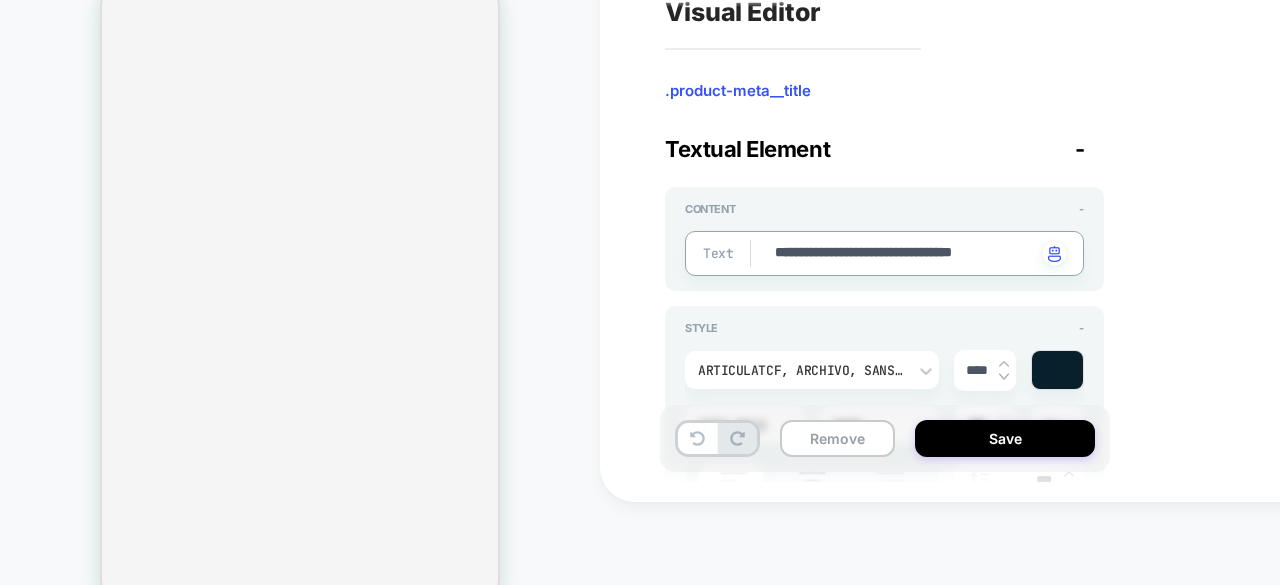 type on "*" 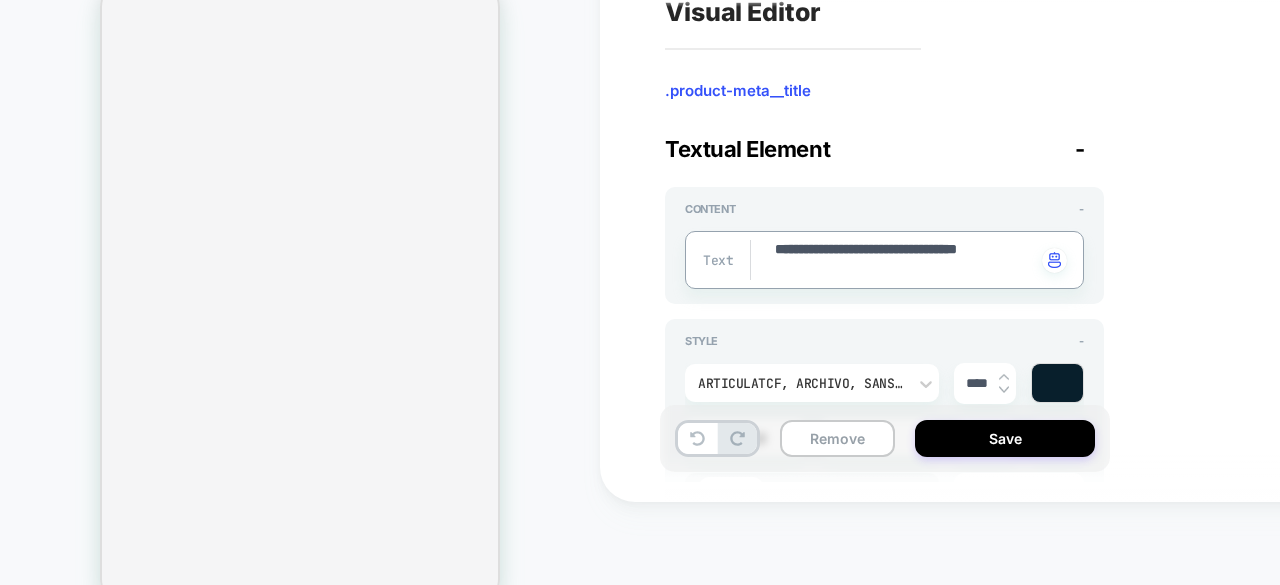 type on "*" 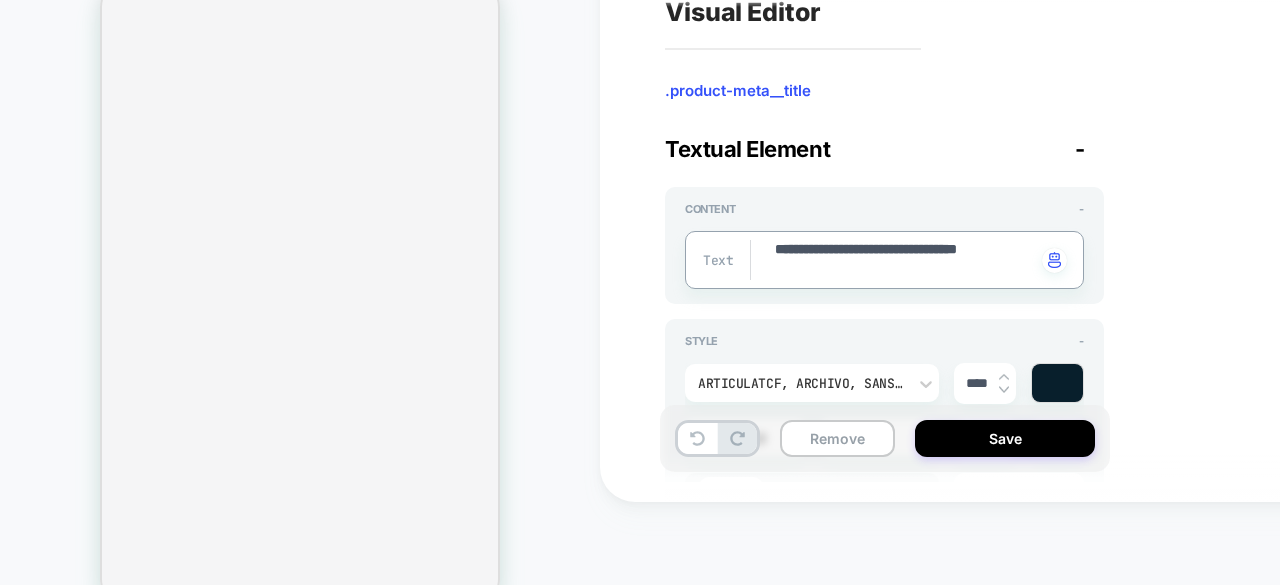 type on "**********" 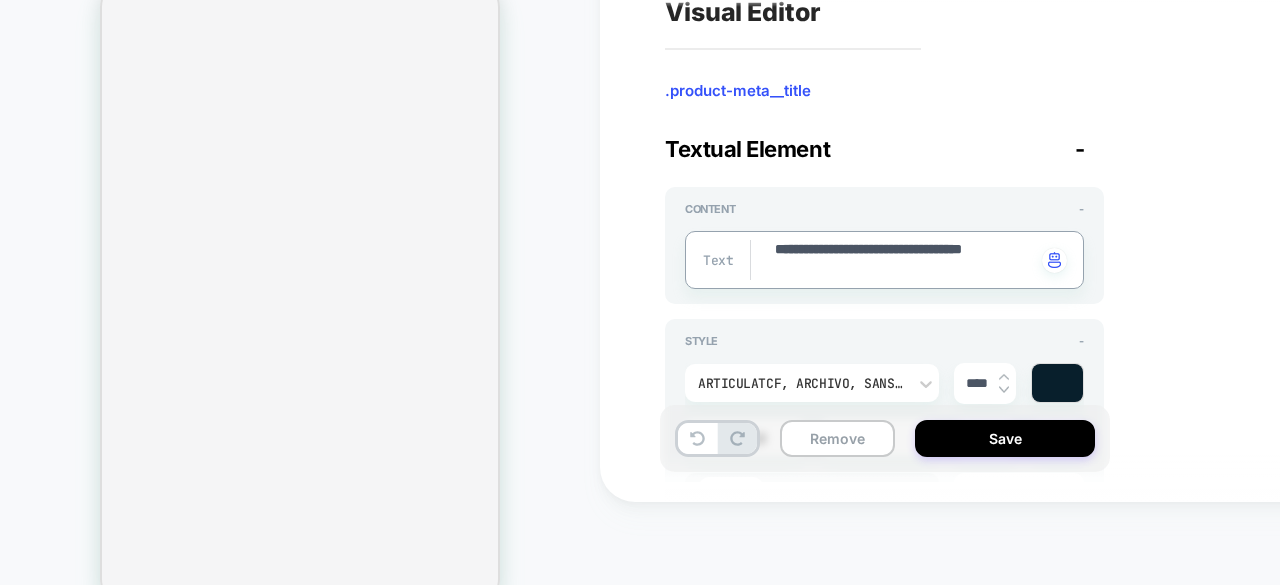 type on "*" 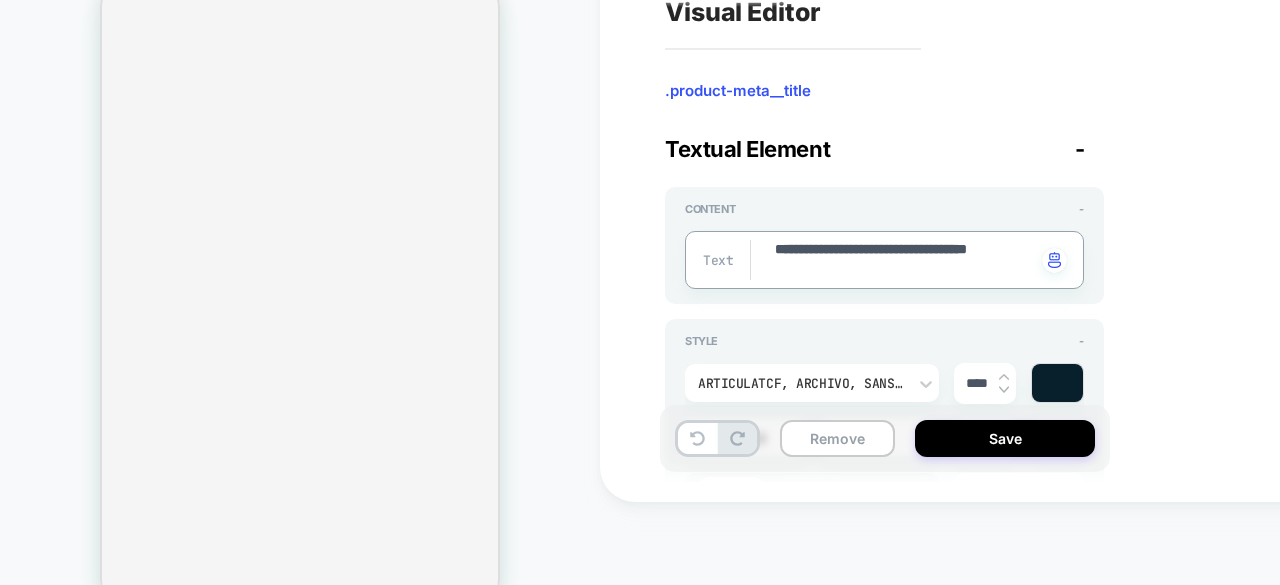 type on "*" 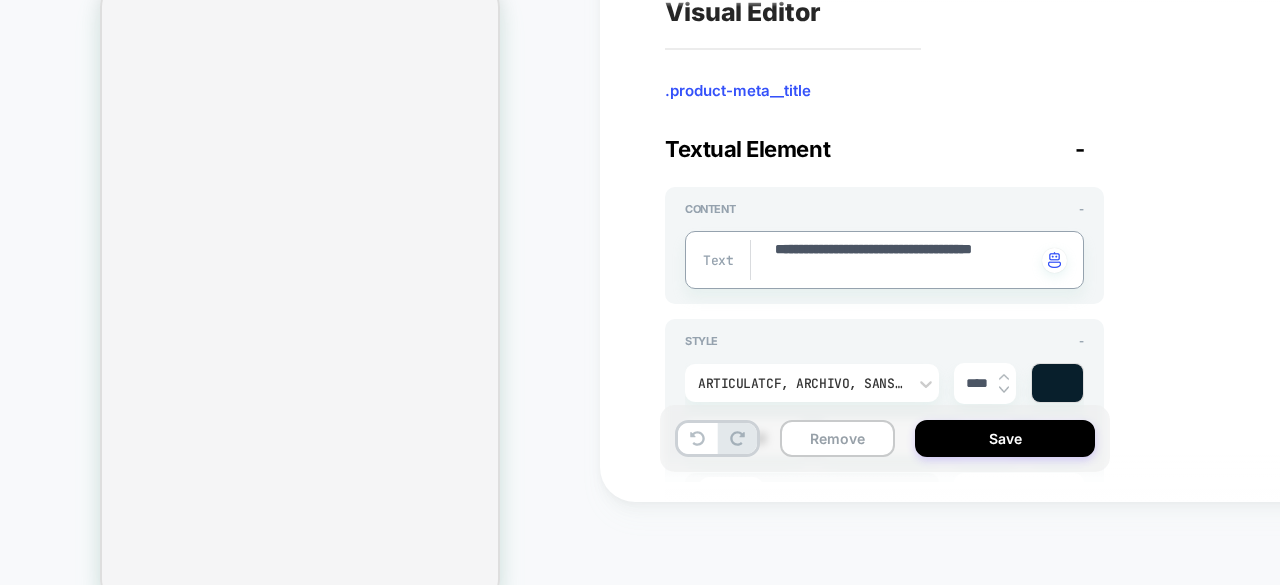 type on "*" 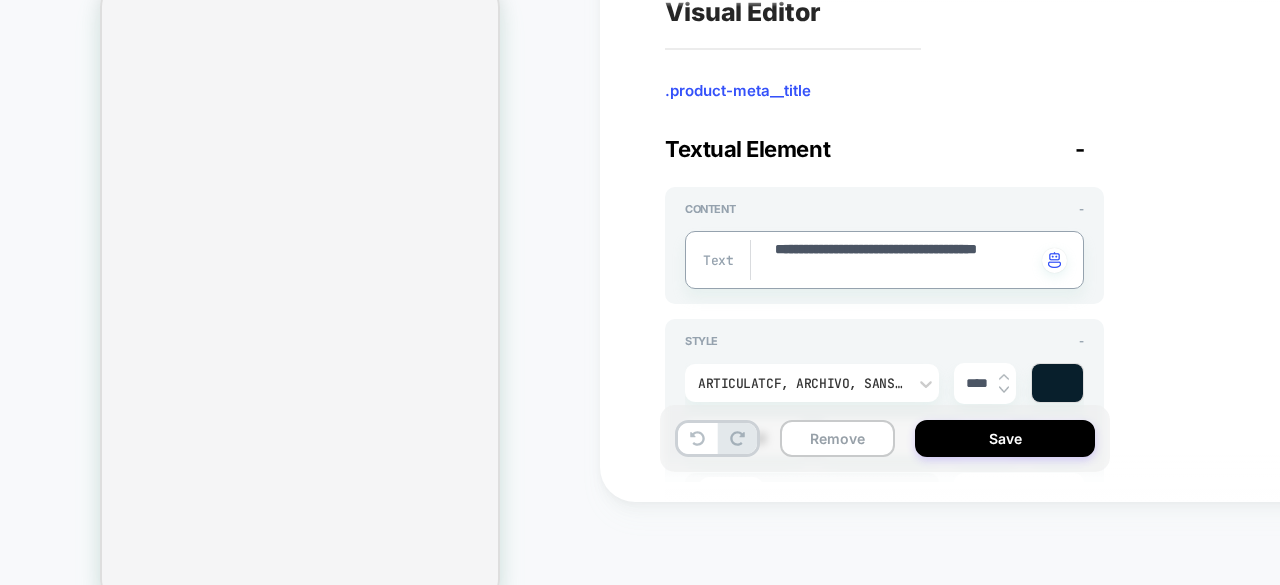 type on "*" 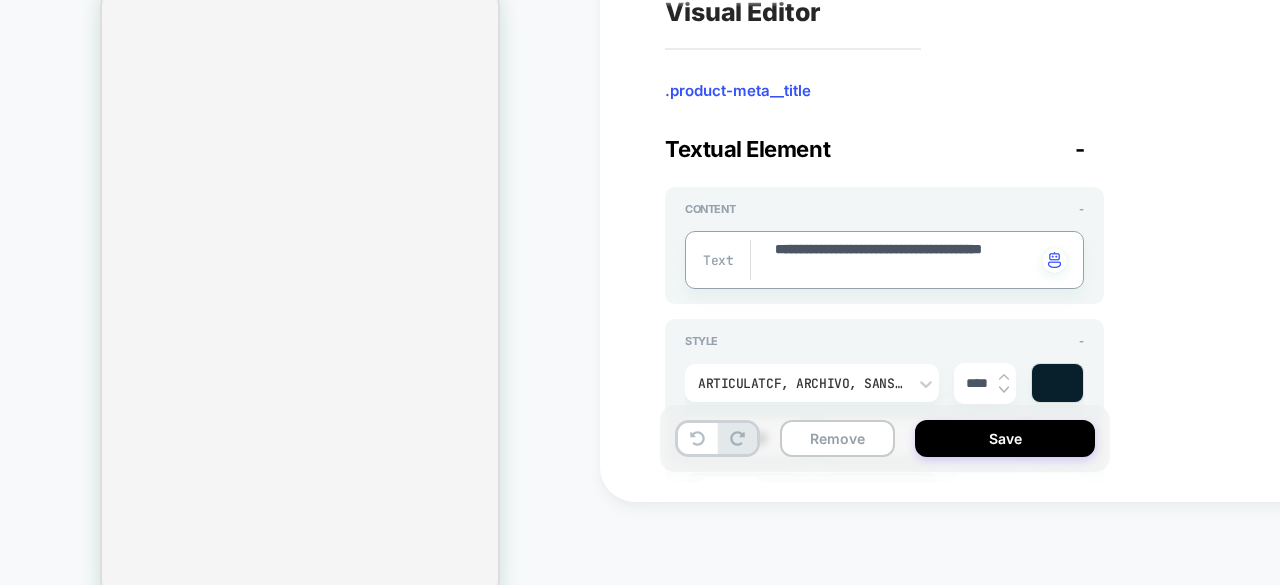 type on "*" 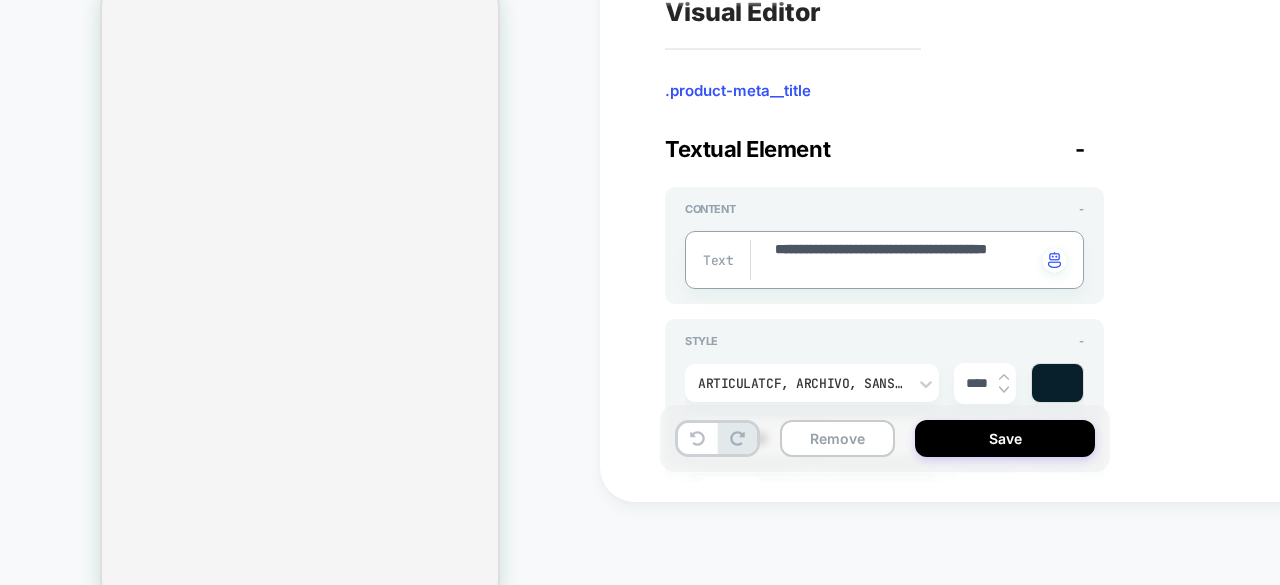 type on "*" 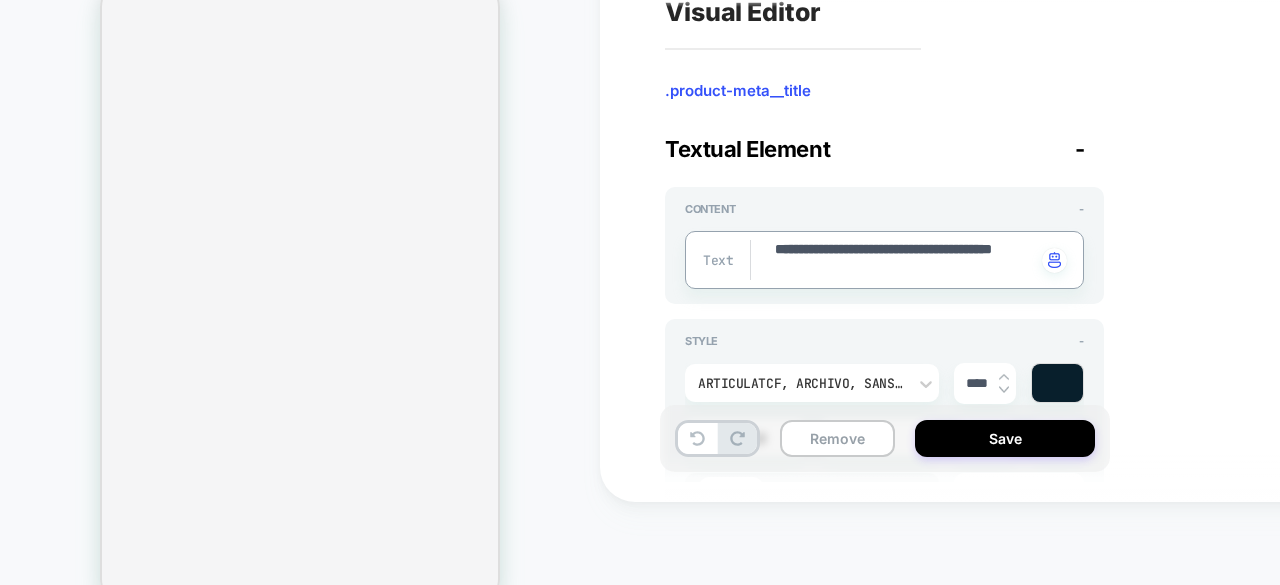 type on "*" 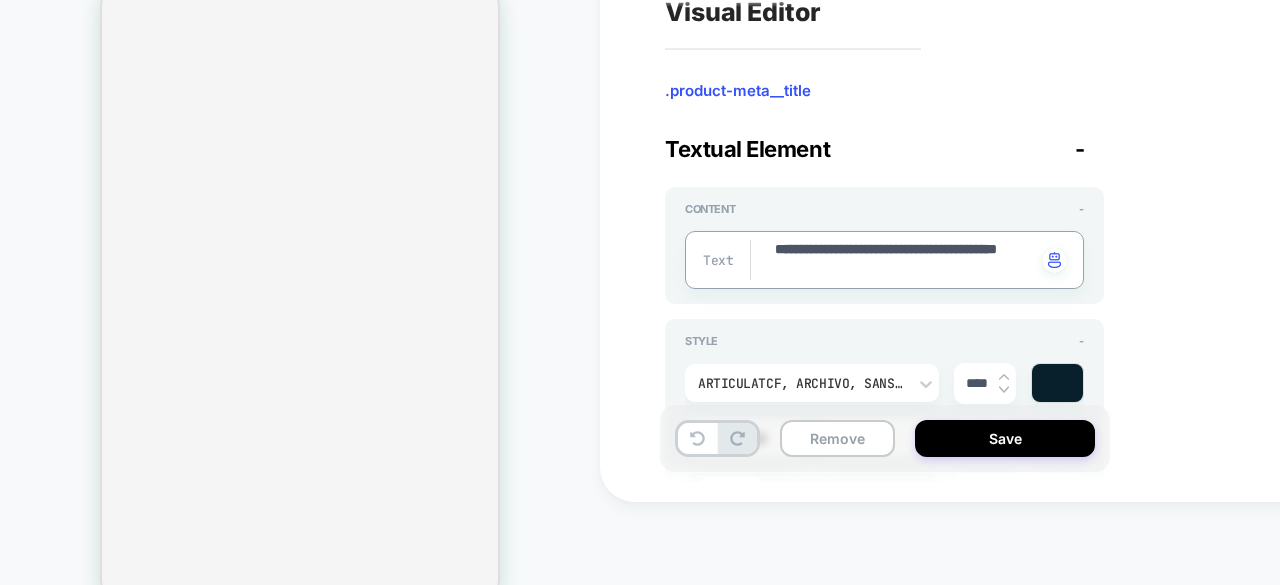 type on "*" 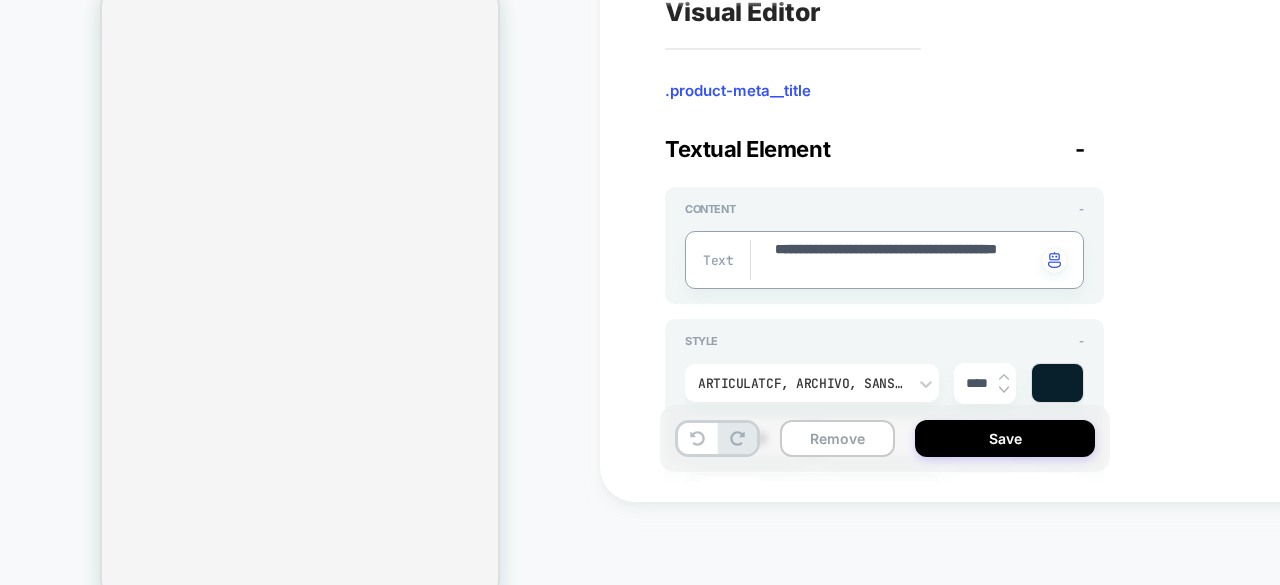type on "**********" 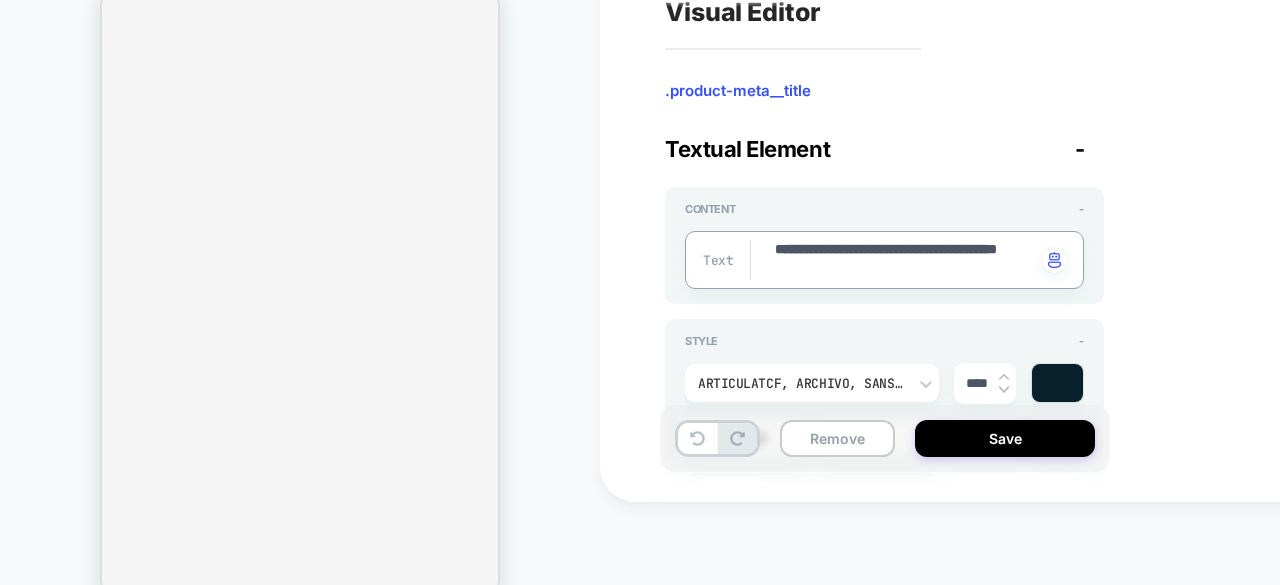 click on "**********" at bounding box center (904, 260) 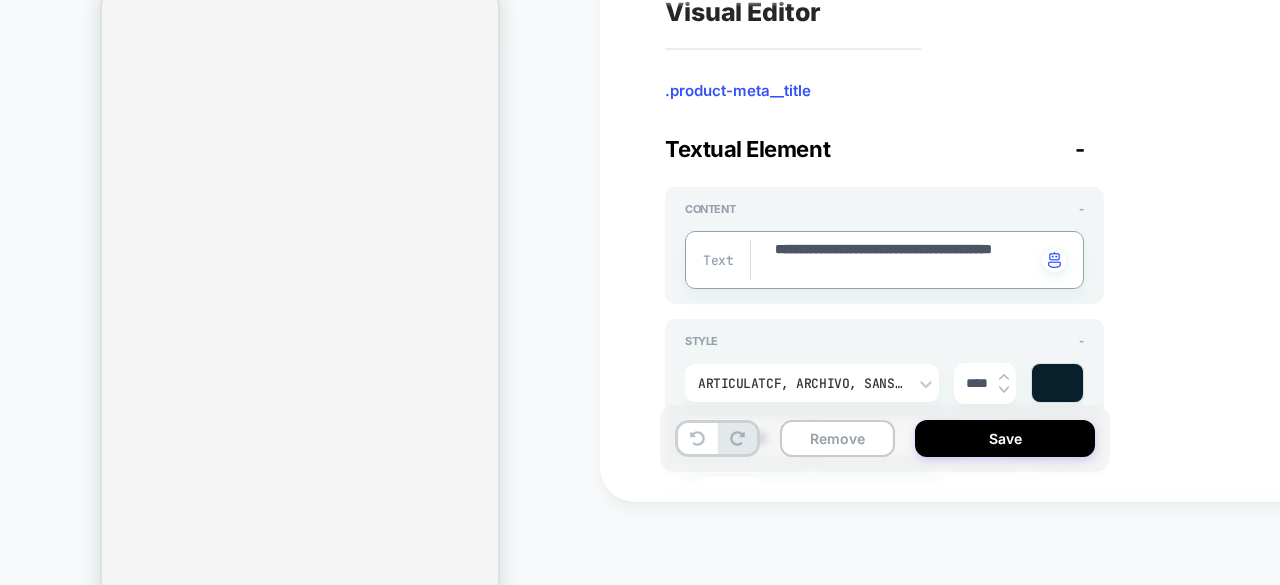 type on "*" 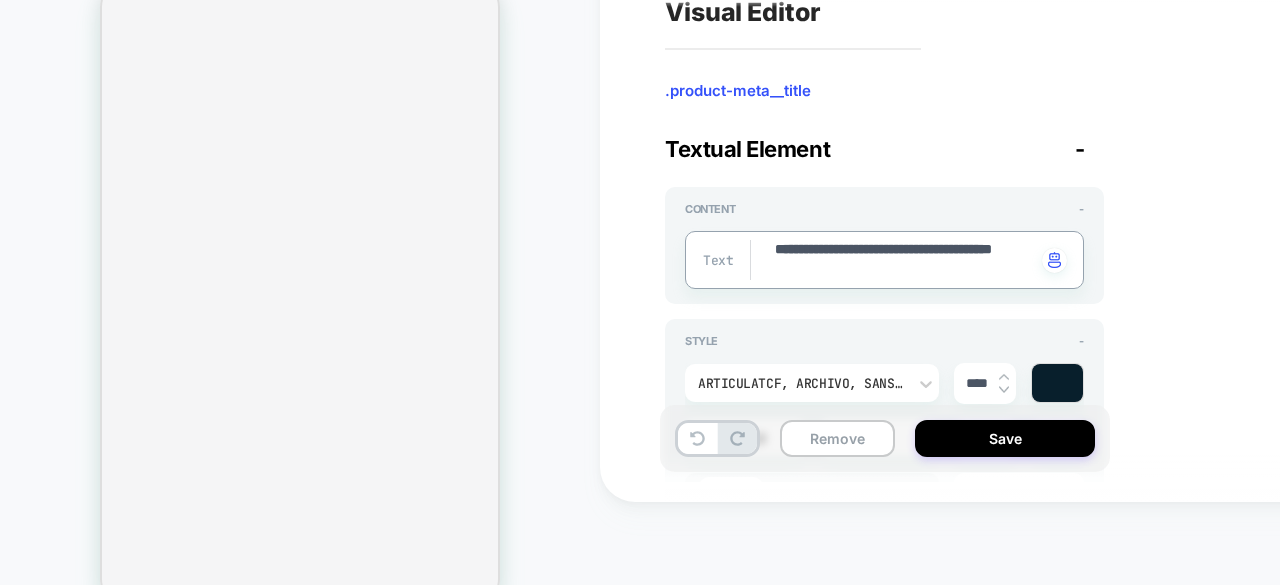 type on "**********" 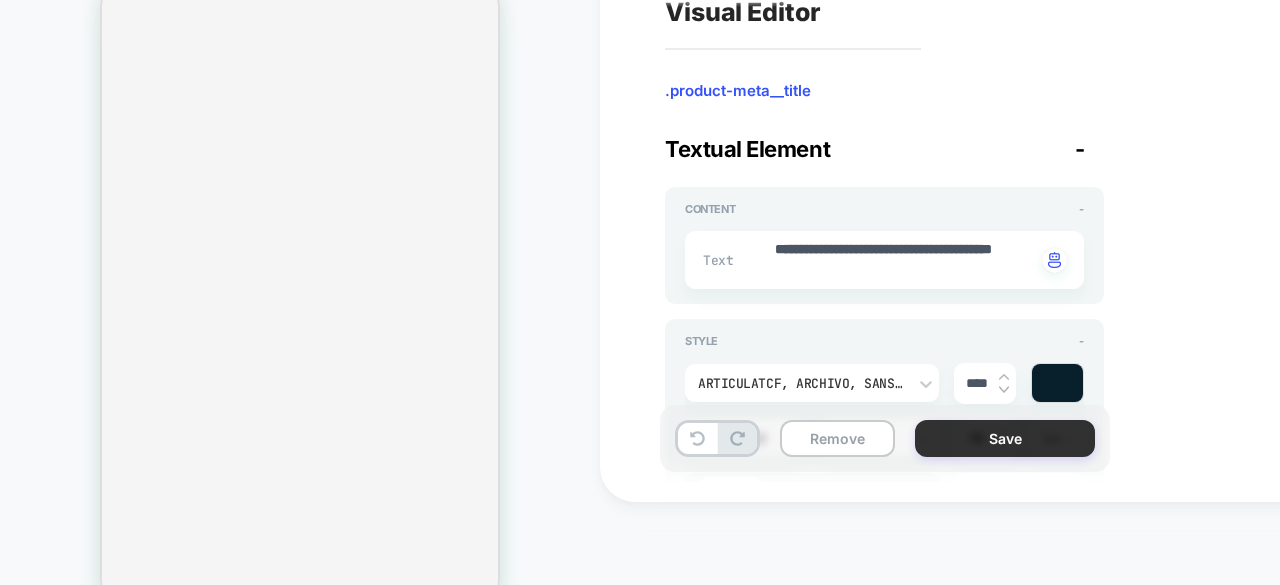 click on "Save" at bounding box center (1005, 438) 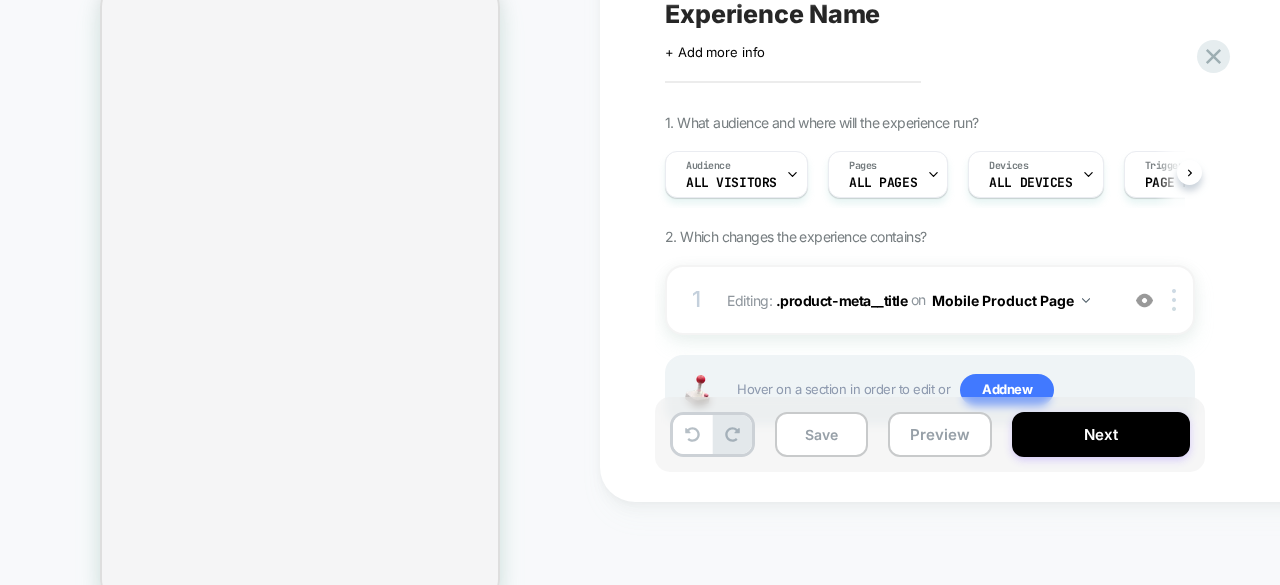 scroll, scrollTop: 0, scrollLeft: 1, axis: horizontal 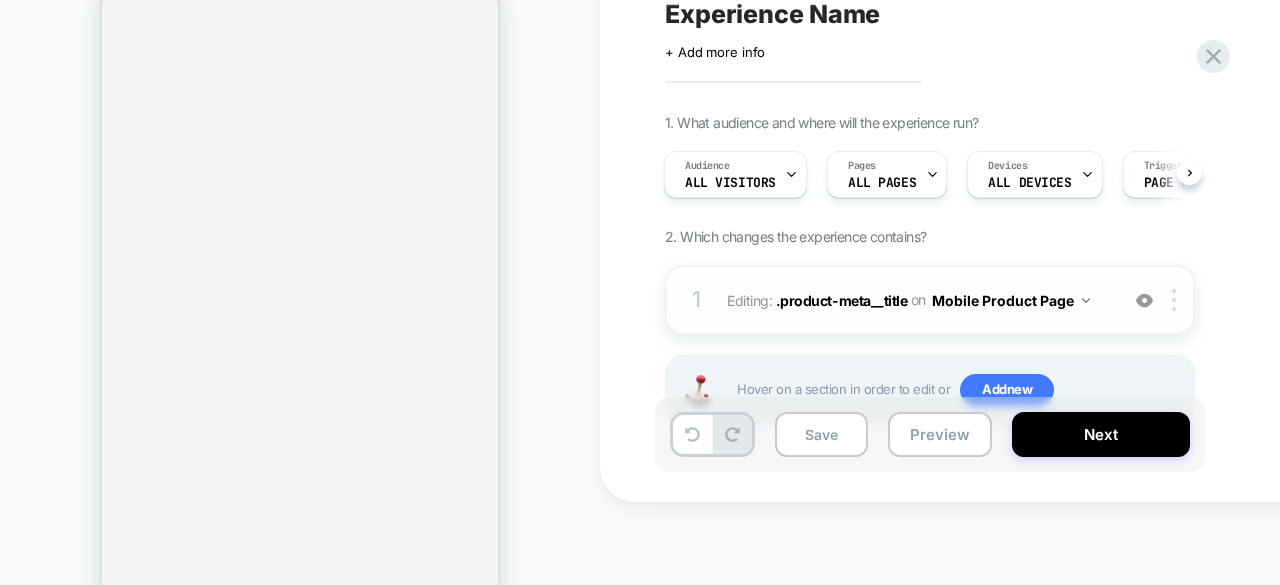 click on "Mobile Product Page" at bounding box center (1011, 300) 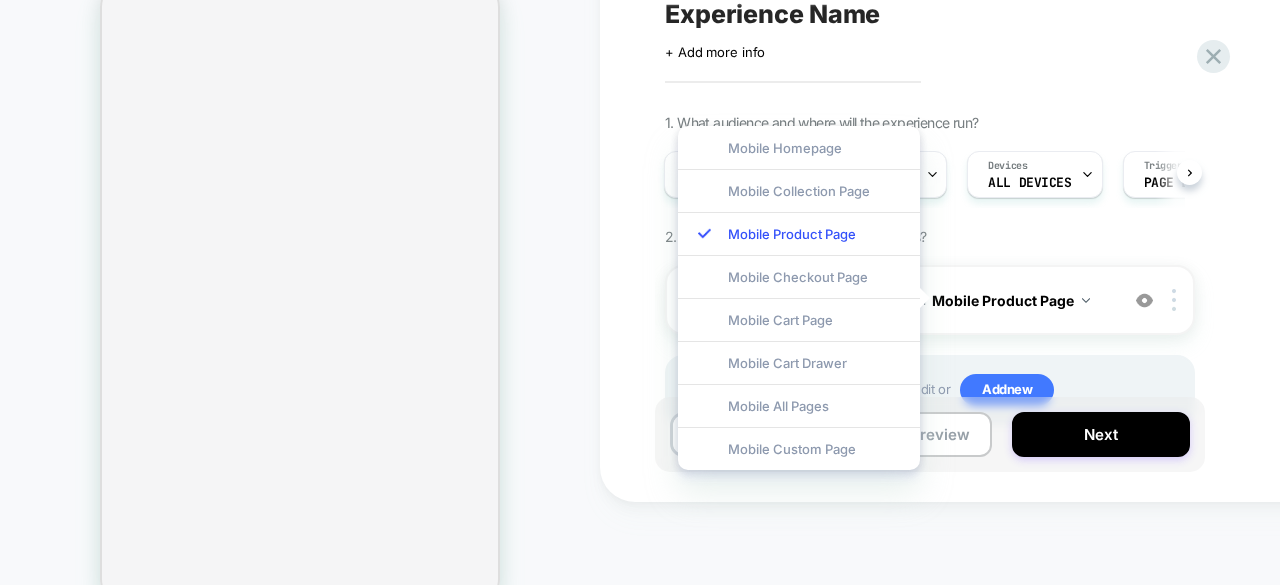 click on "1. What audience and where will the experience run? Audience All Visitors Pages ALL PAGES Devices ALL DEVICES Trigger Page Load 2. Which changes the experience contains? 1 Editing :   .product-meta__title .product-meta__title   on Mobile Product Page Add Before Add After Delete Hover on a section in order to edit or  Add  new" at bounding box center (1030, 294) 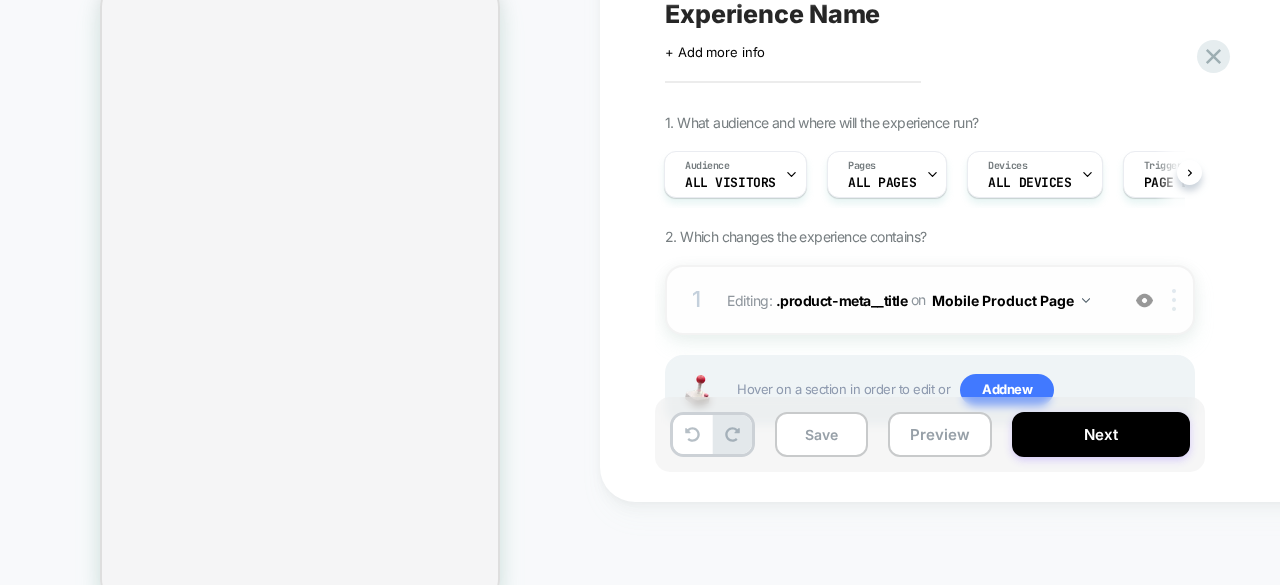 click at bounding box center (1174, 300) 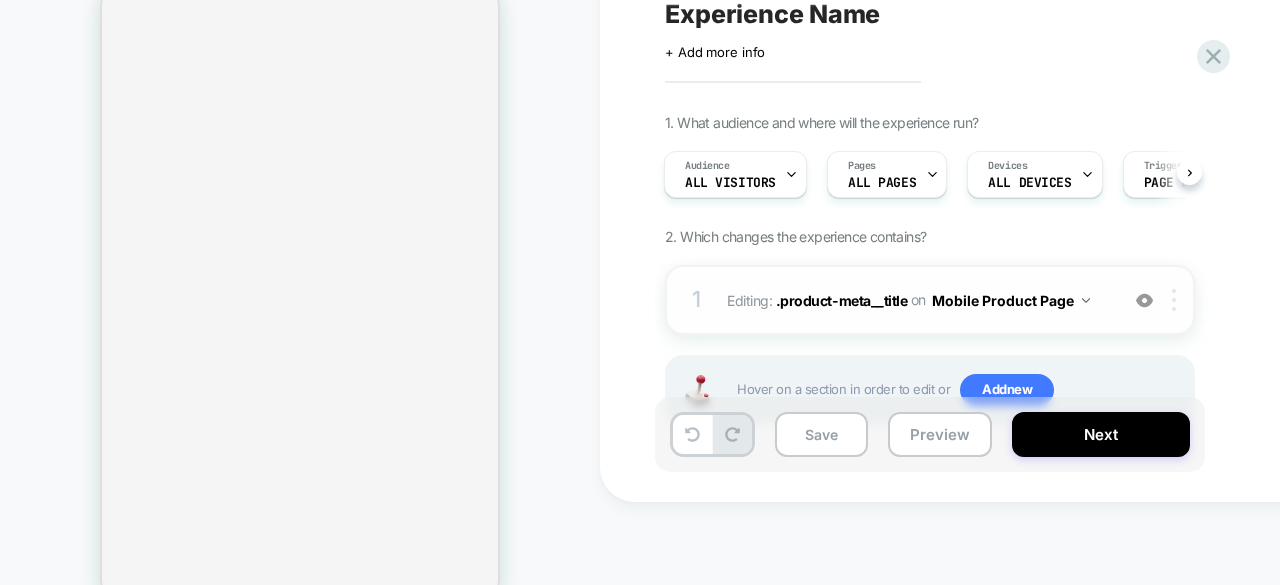 click at bounding box center [1177, 300] 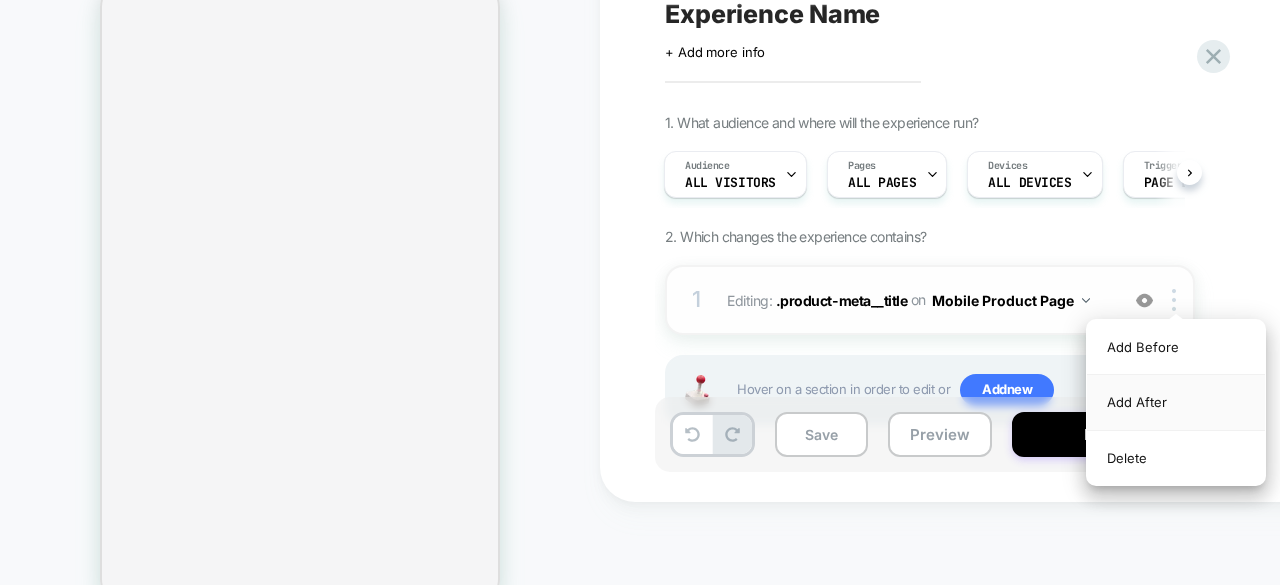 click on "Add After" at bounding box center [1176, 402] 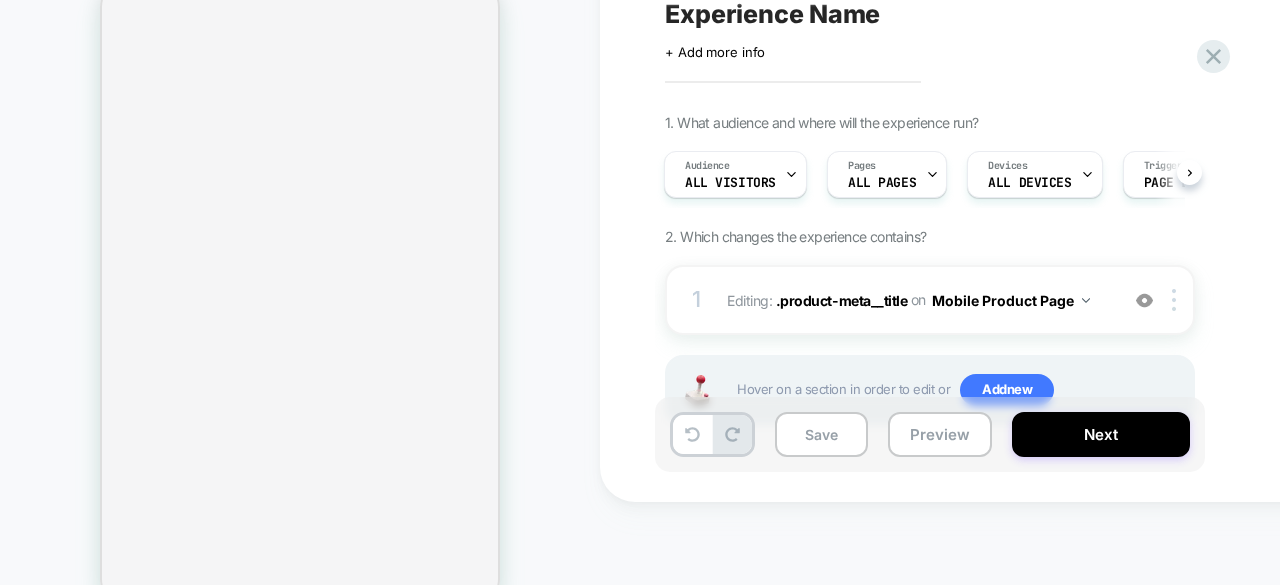 drag, startPoint x: 1158, startPoint y: 336, endPoint x: 1202, endPoint y: 331, distance: 44.28318 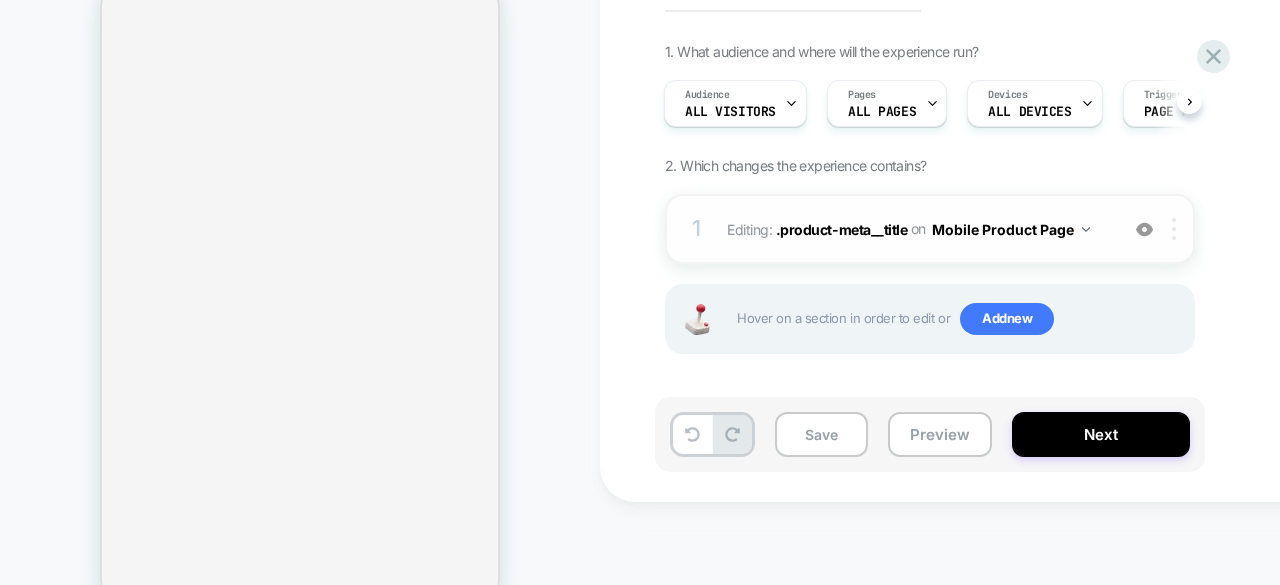 click at bounding box center (1174, 229) 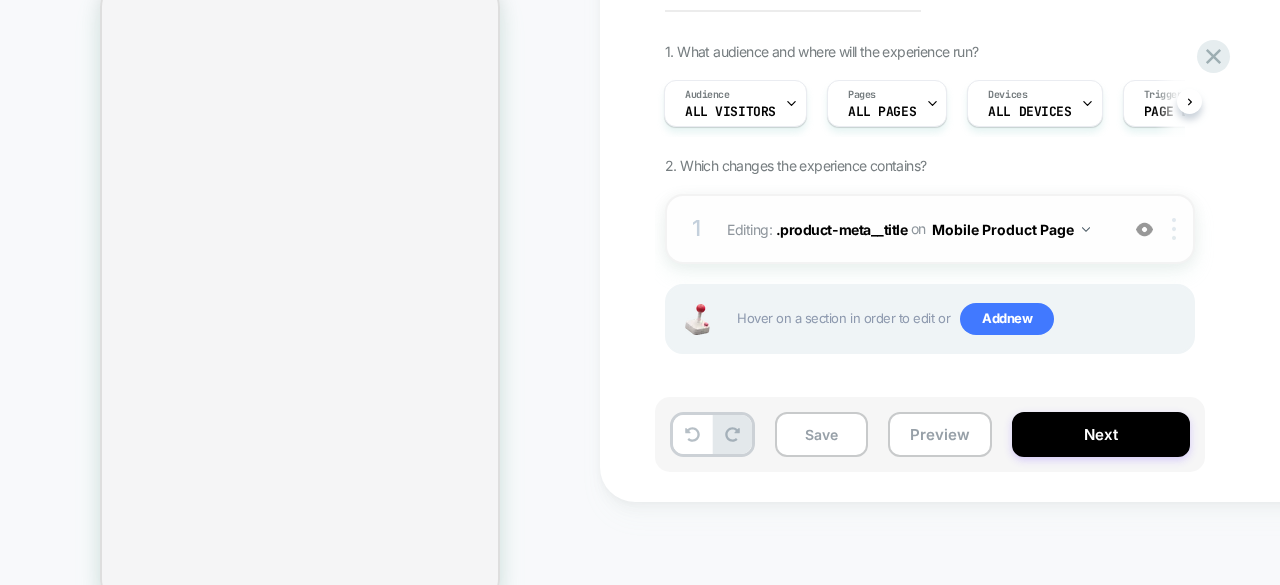 click at bounding box center (1174, 229) 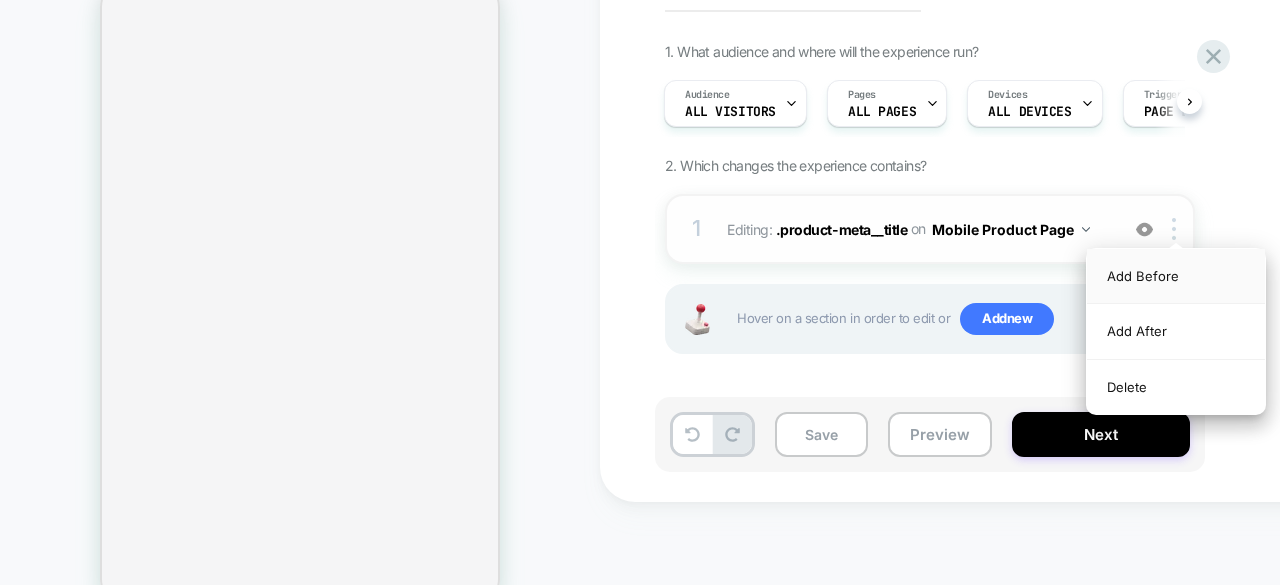 click on "Add Before" at bounding box center [1176, 276] 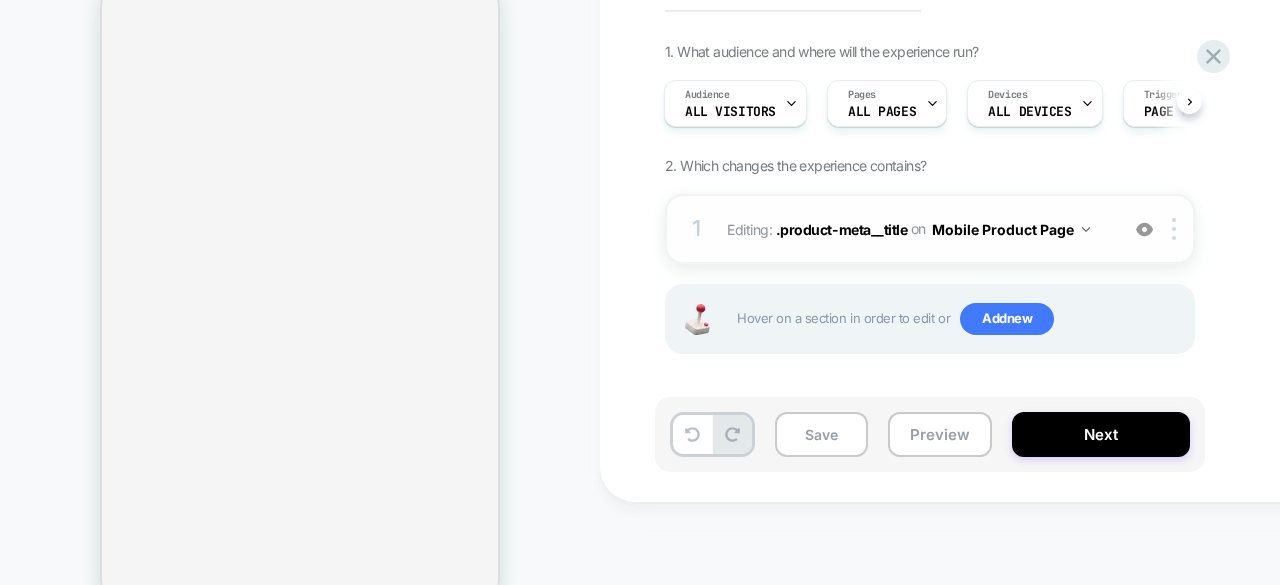 click on "1 Editing :   .product-meta__title .product-meta__title   on Mobile Product Page Add Before Add After Delete" at bounding box center (930, 229) 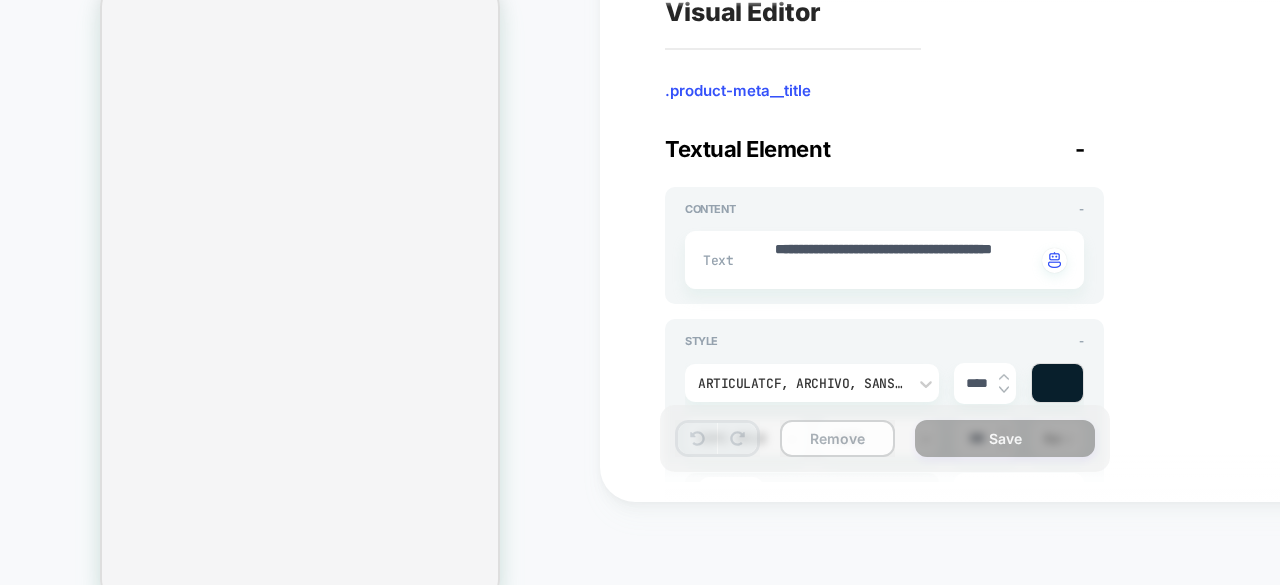 click on "Remove" at bounding box center (837, 438) 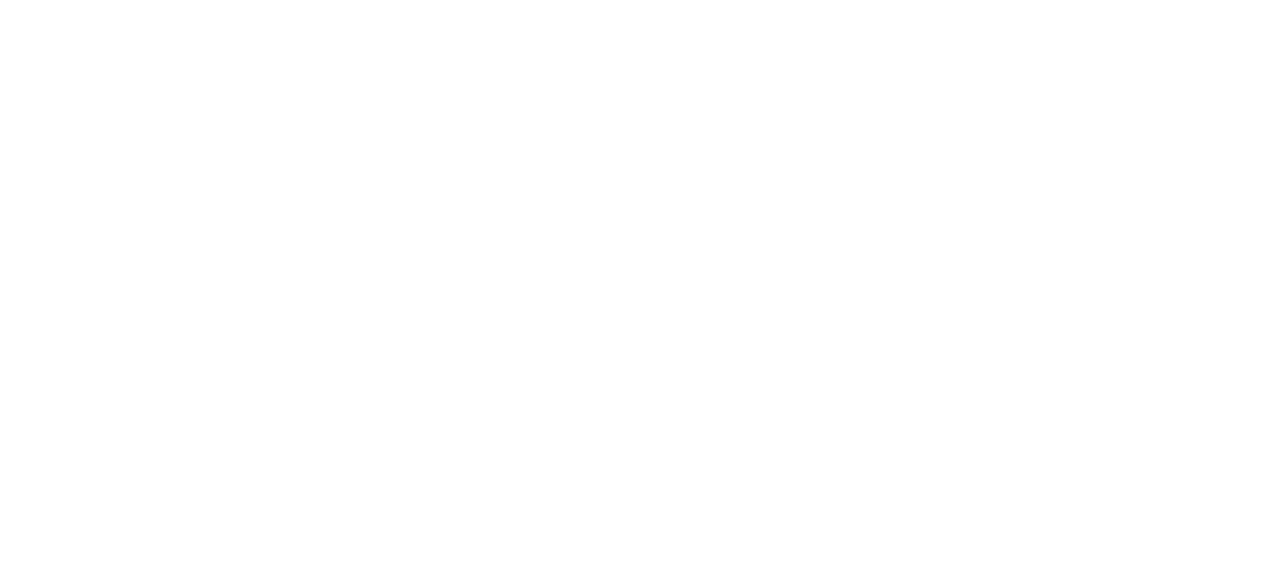 scroll, scrollTop: 0, scrollLeft: 0, axis: both 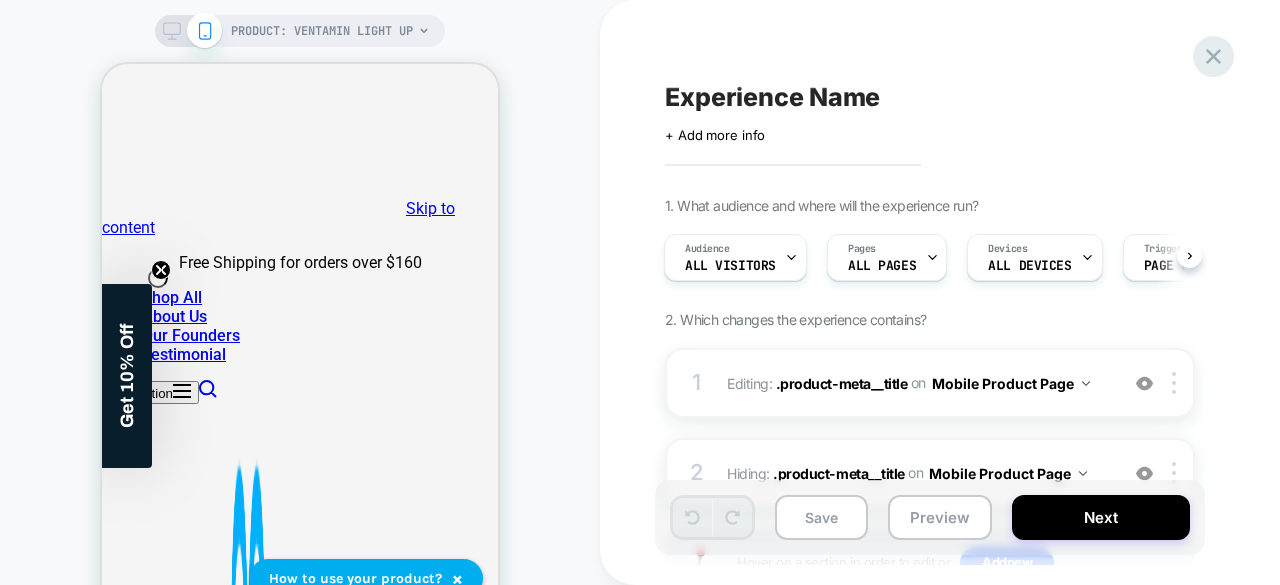 click 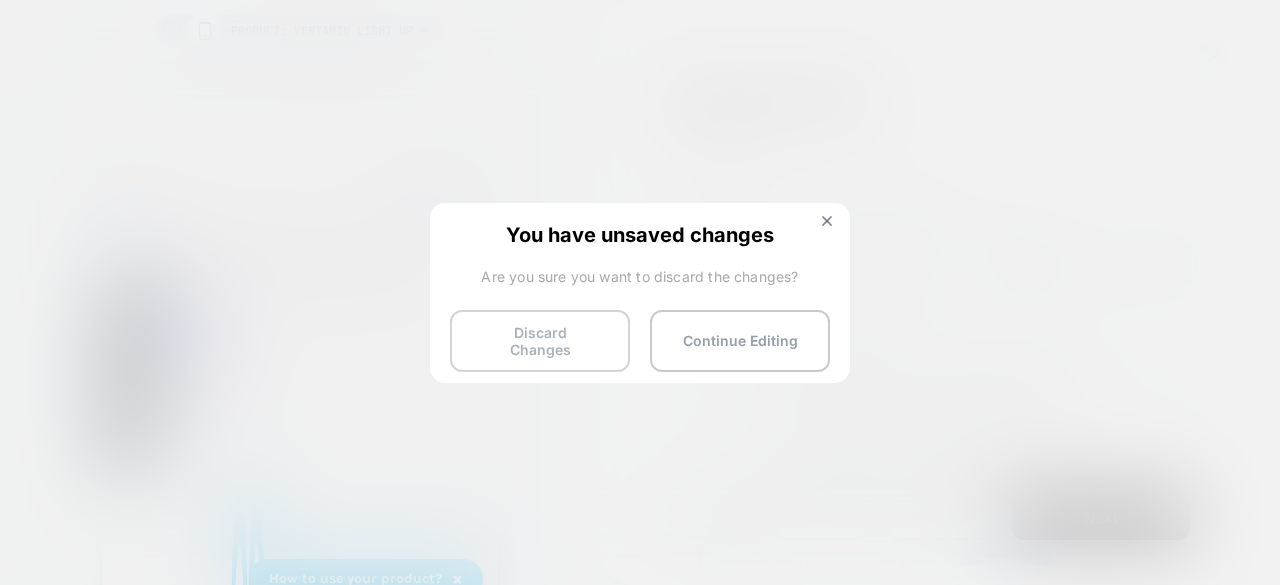 click on "Discard Changes" at bounding box center (540, 341) 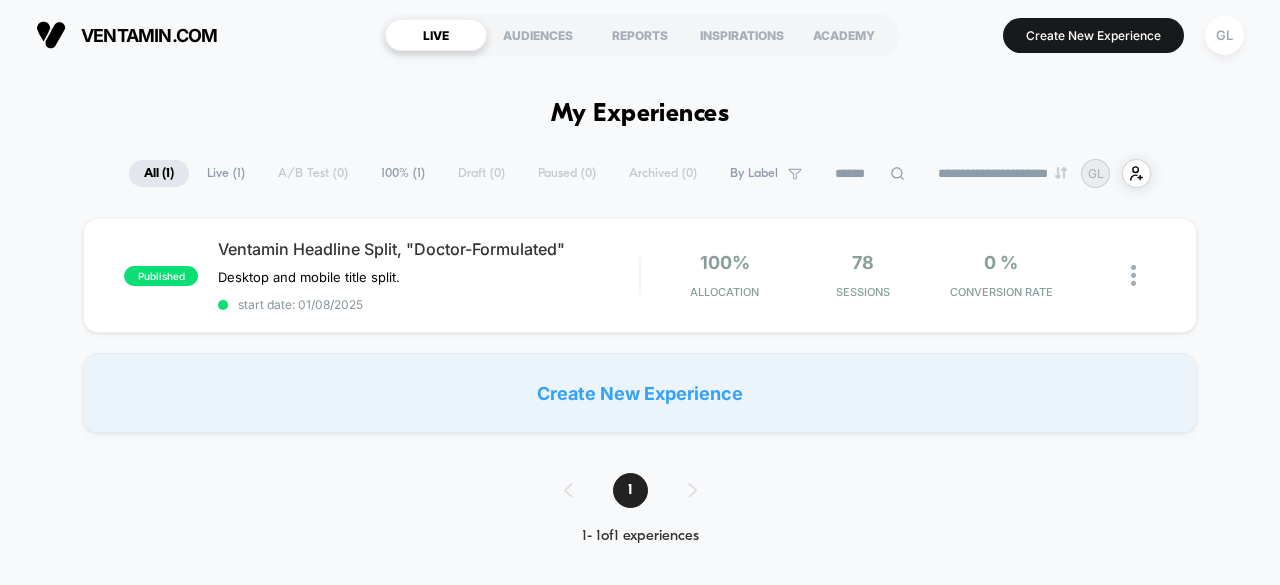 scroll, scrollTop: 0, scrollLeft: 0, axis: both 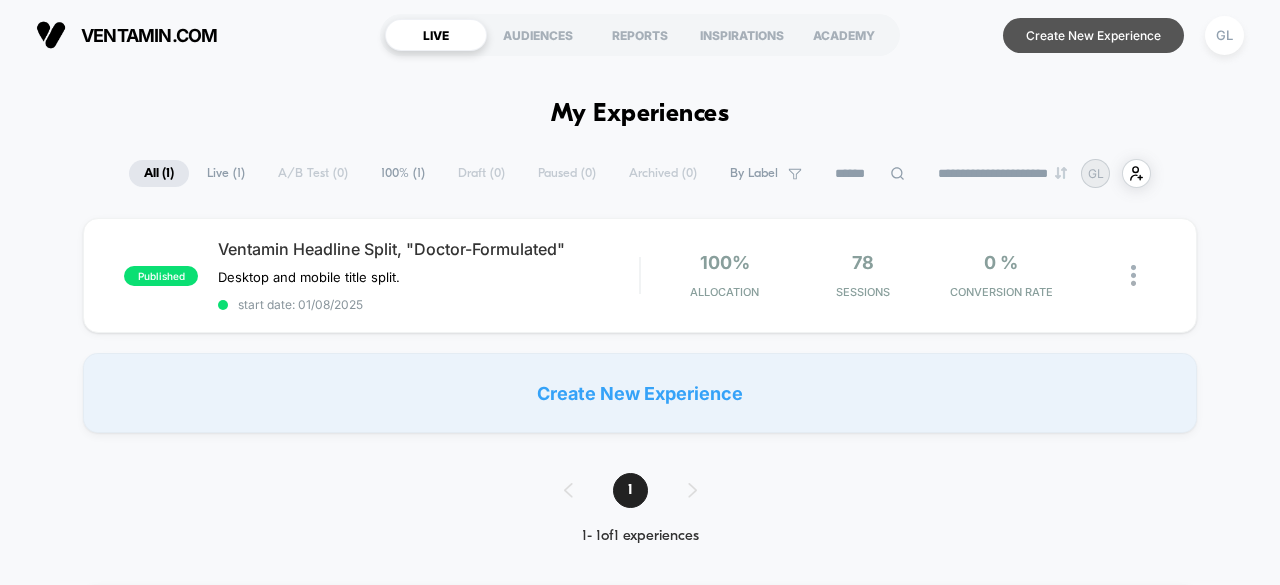click on "Create New Experience" at bounding box center (1093, 35) 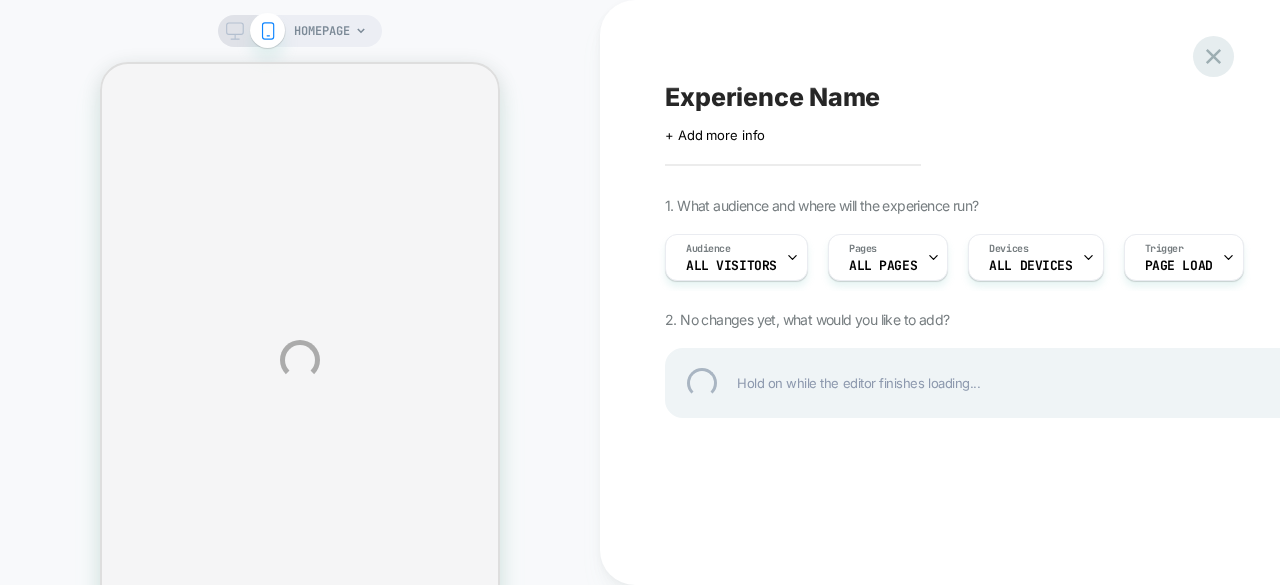 click at bounding box center (1213, 56) 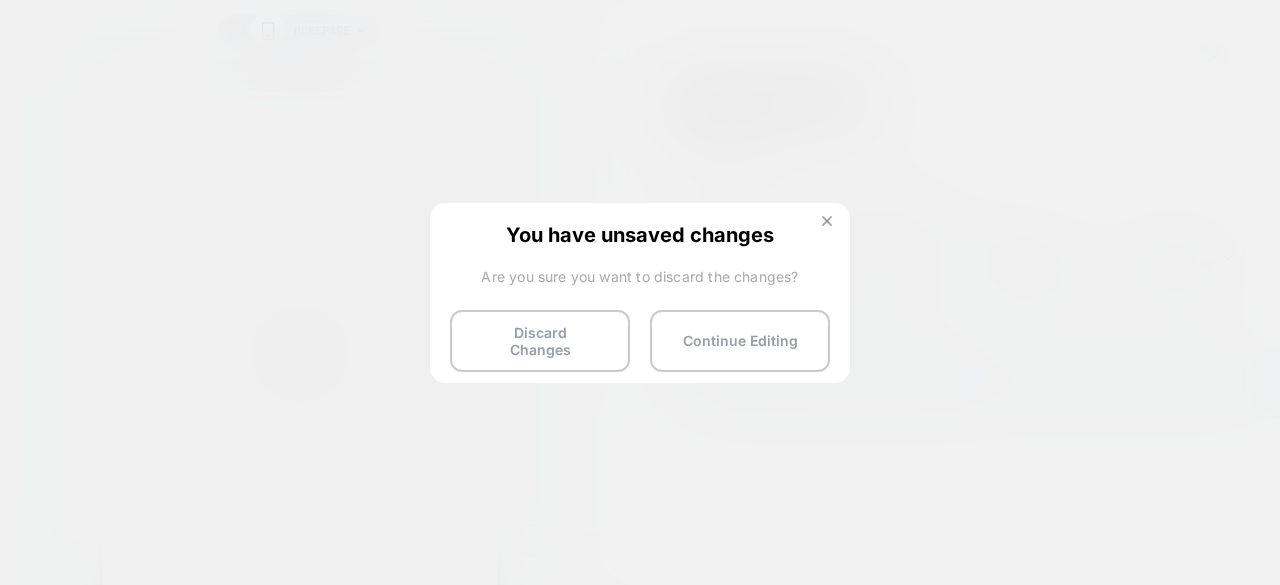 click at bounding box center (827, 223) 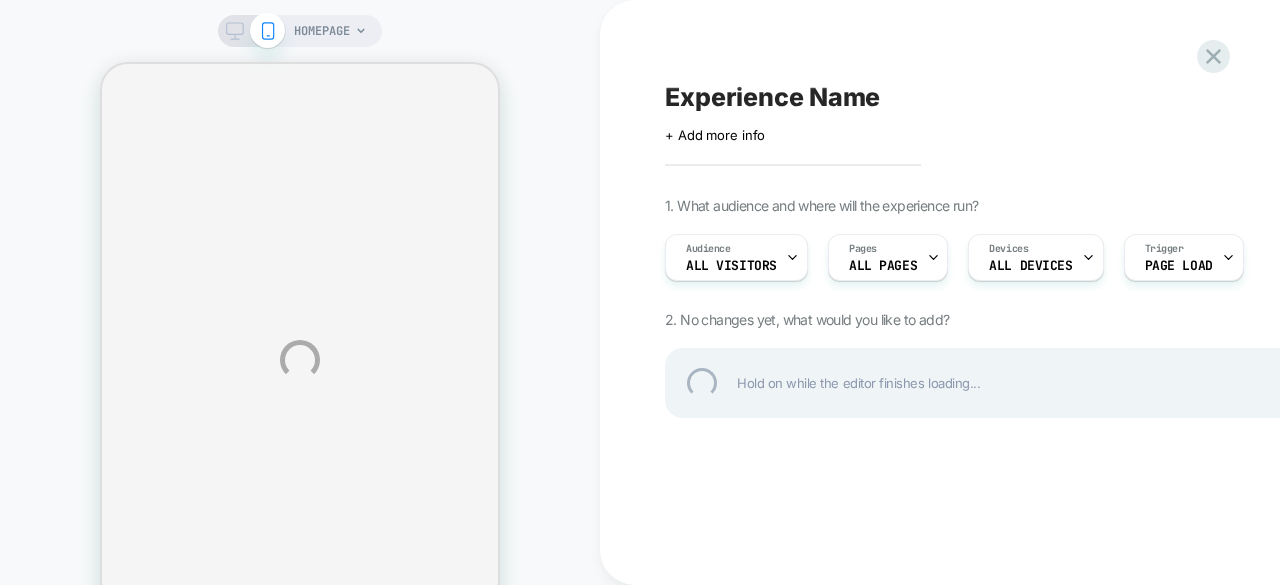 click on "HOMEPAGE Experience Name Click to edit experience details + Add more info 1. What audience and where will the experience run? Audience All Visitors Pages ALL PAGES Devices ALL DEVICES Trigger Page Load 2. No changes yet, what would you like to add? Hold on while the editor finishes loading..." at bounding box center [640, 360] 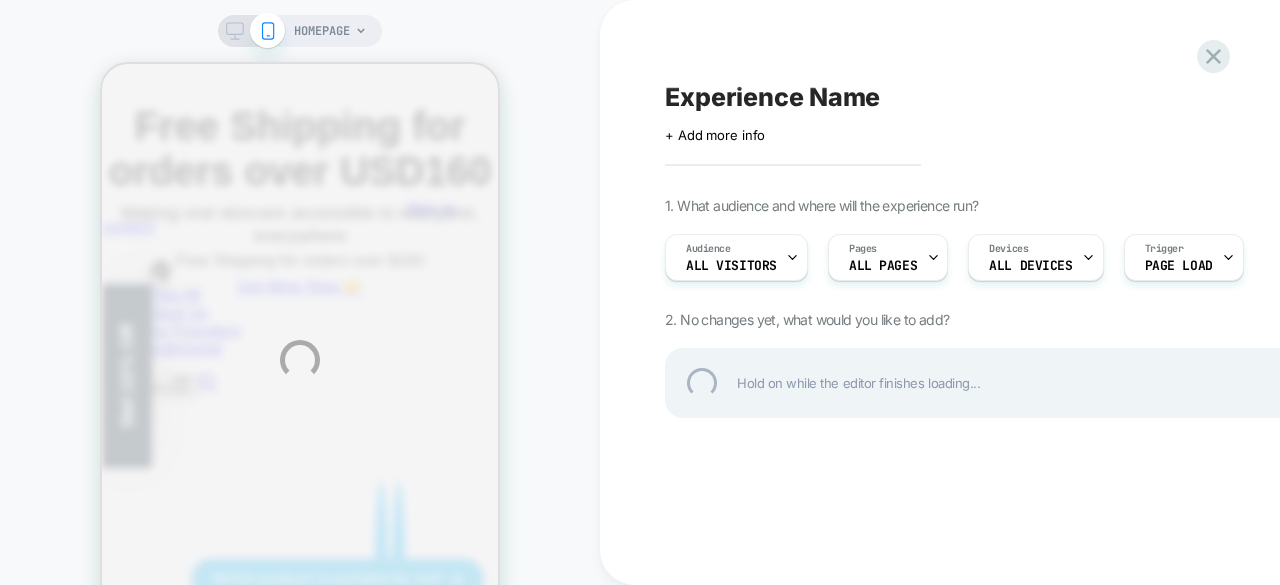 scroll, scrollTop: 0, scrollLeft: 0, axis: both 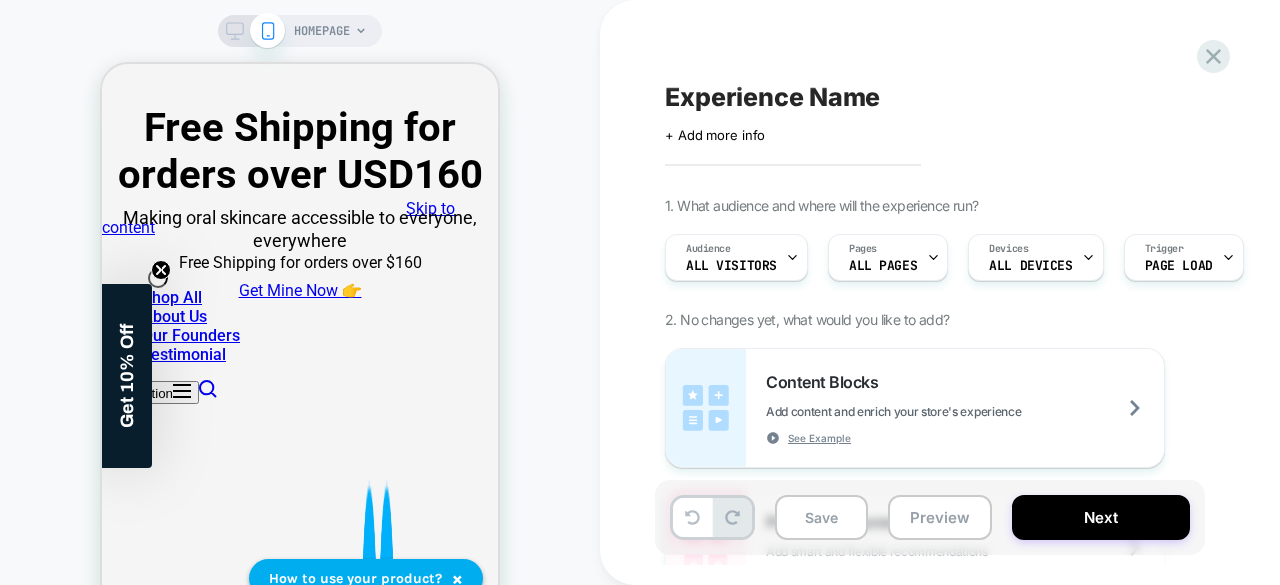 click on "HOMEPAGE" at bounding box center [322, 31] 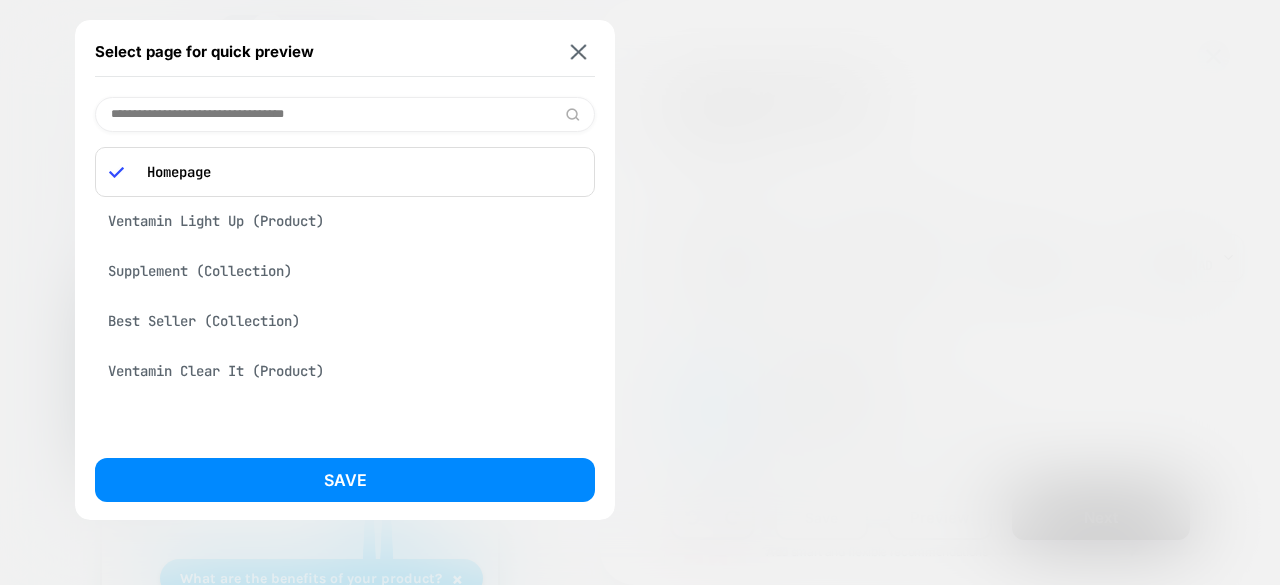 click on "Ventamin Light Up (Product)" at bounding box center [345, 221] 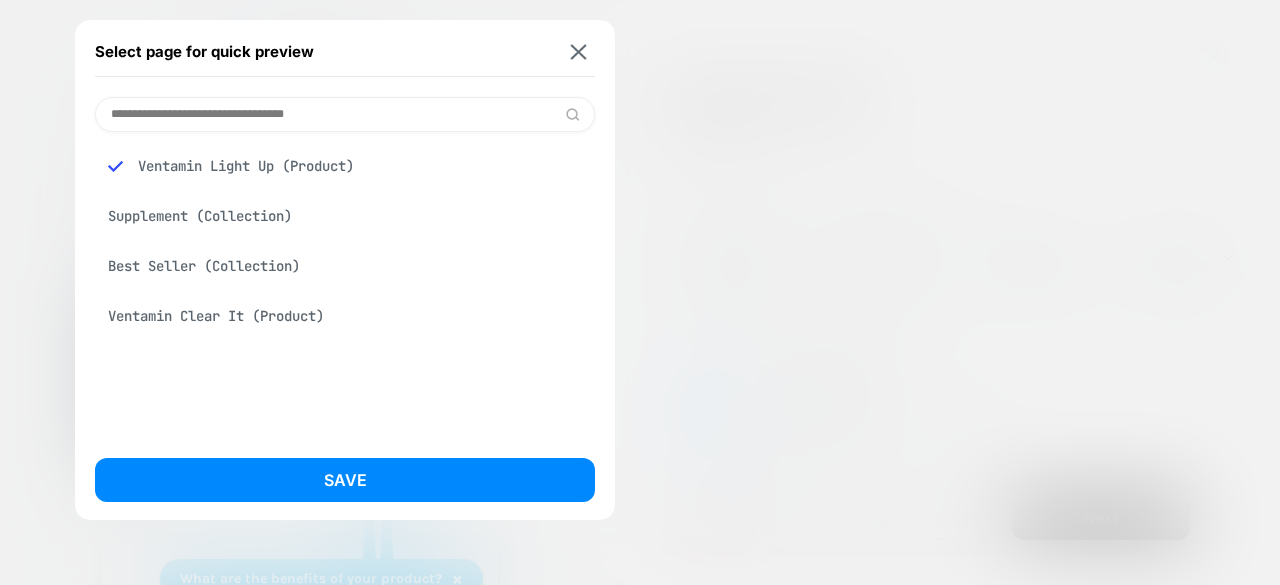 click on "Select page for quick preview Ventamin Light Up (Product) Supplement (Collection) Best Seller (Collection) Ventamin Clear It (Product) Save" at bounding box center (345, 270) 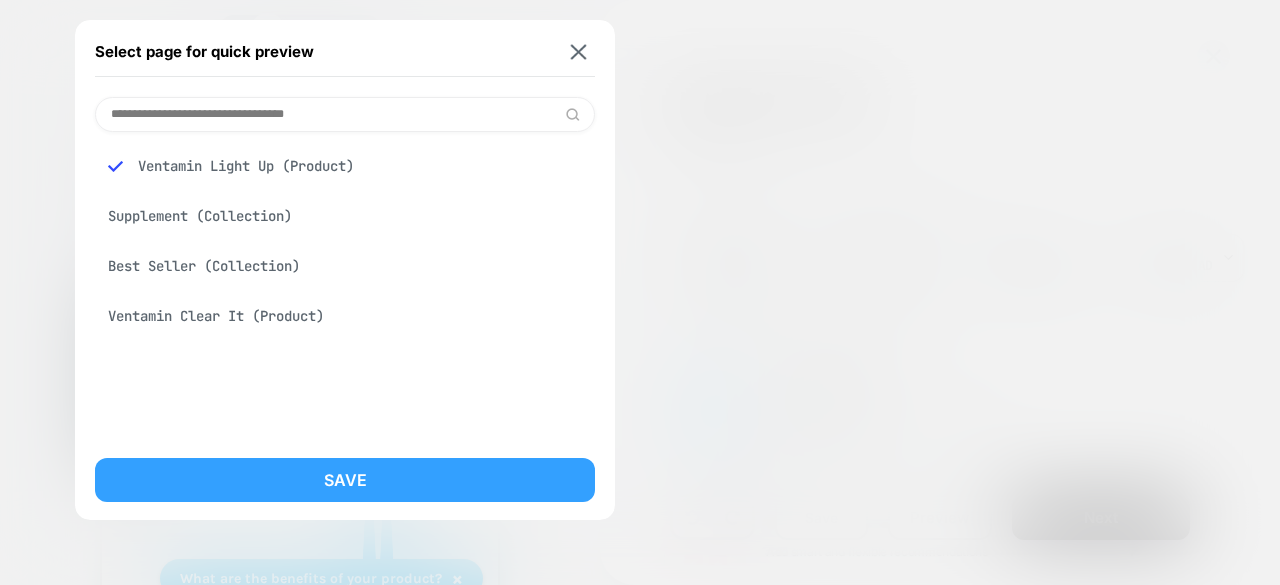 click on "Save" at bounding box center (345, 480) 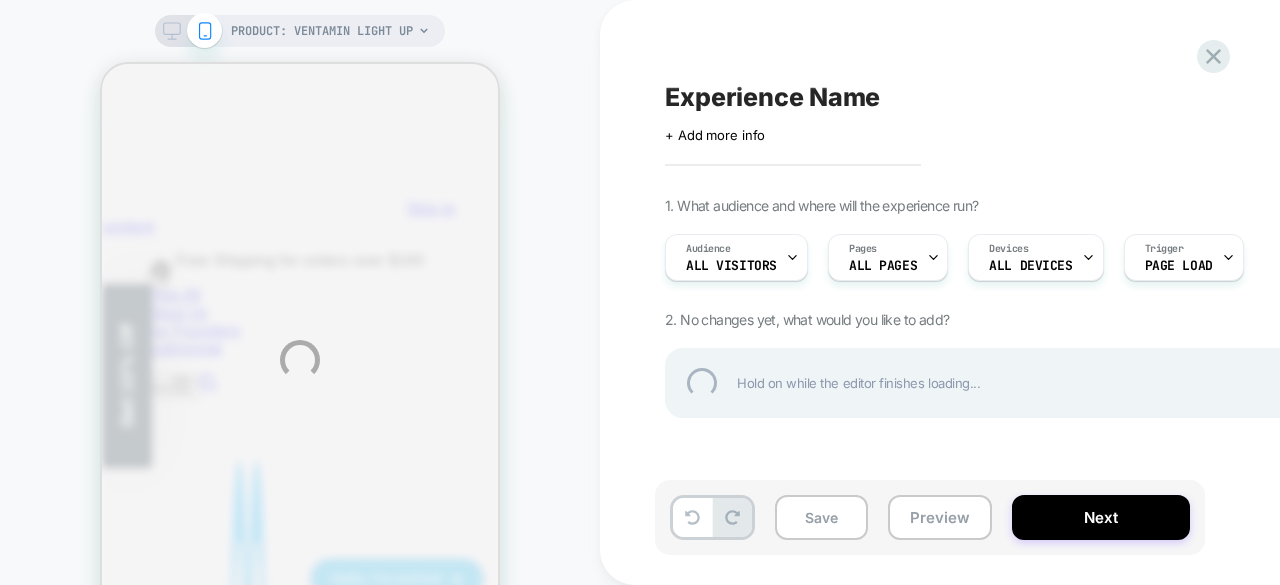 scroll, scrollTop: 0, scrollLeft: 0, axis: both 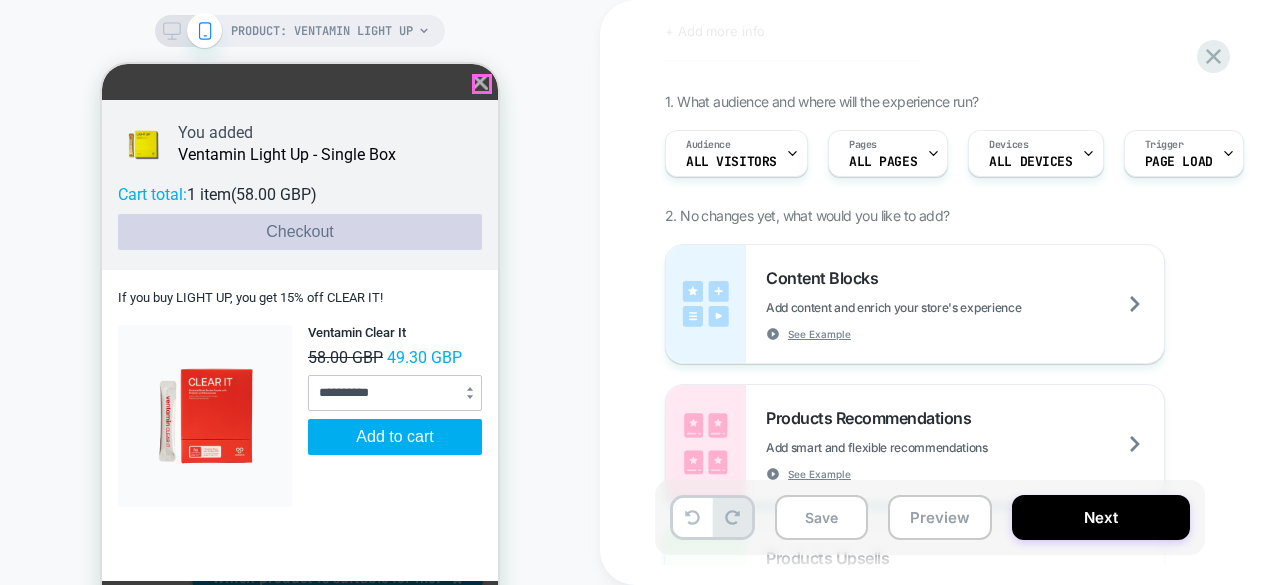 click at bounding box center (480, 82) 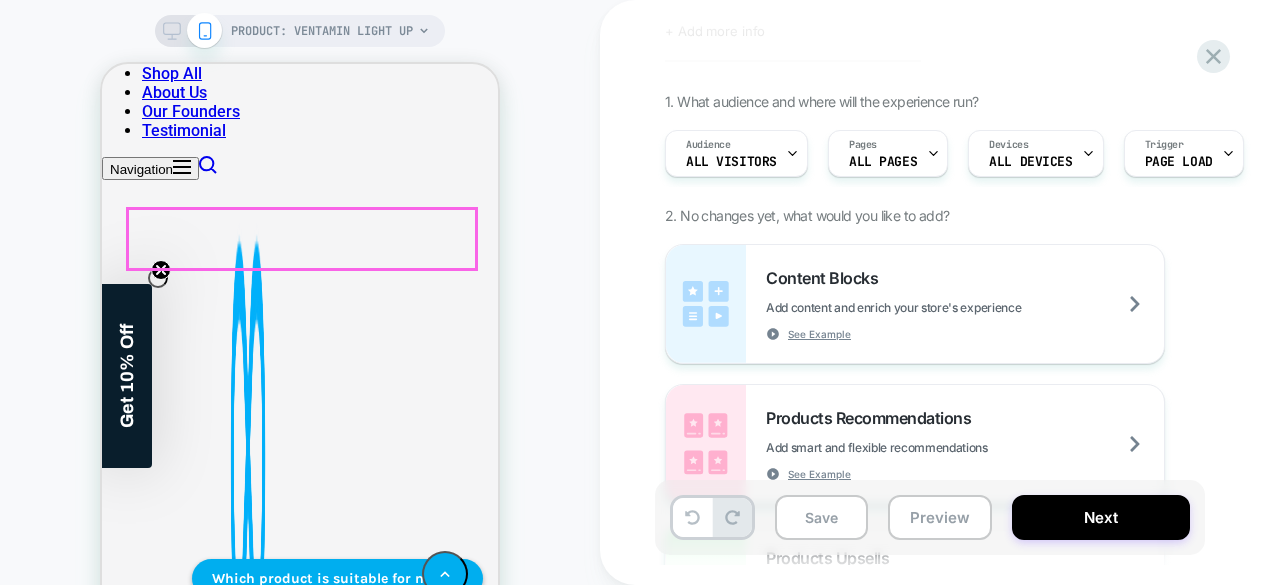 scroll, scrollTop: 433, scrollLeft: 0, axis: vertical 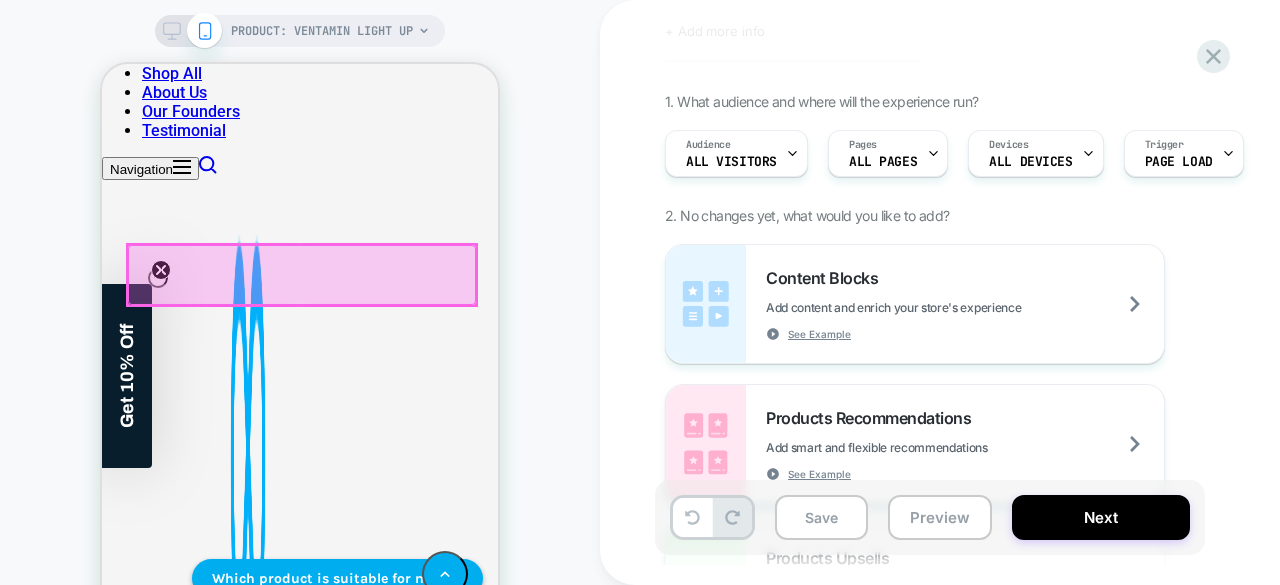 click on "Ventamin Light Up: Doctor-Formulated Oral Skincare" at bounding box center [300, 32041] 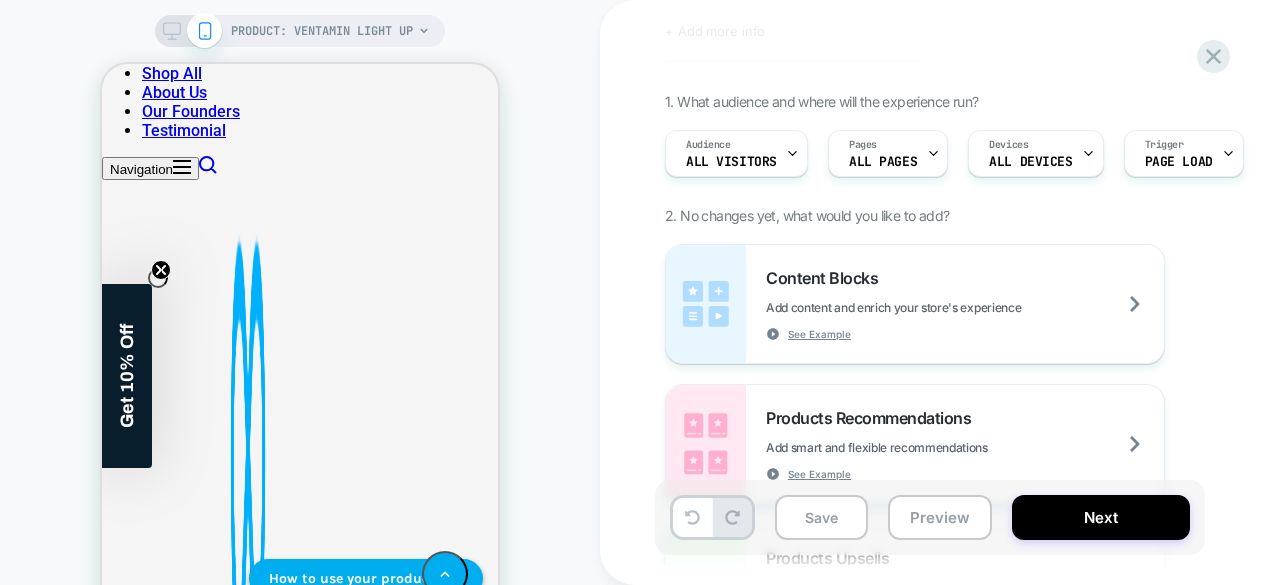 click on "PRODUCT: Ventamin Light Up PRODUCT: Ventamin Light Up" at bounding box center (300, 360) 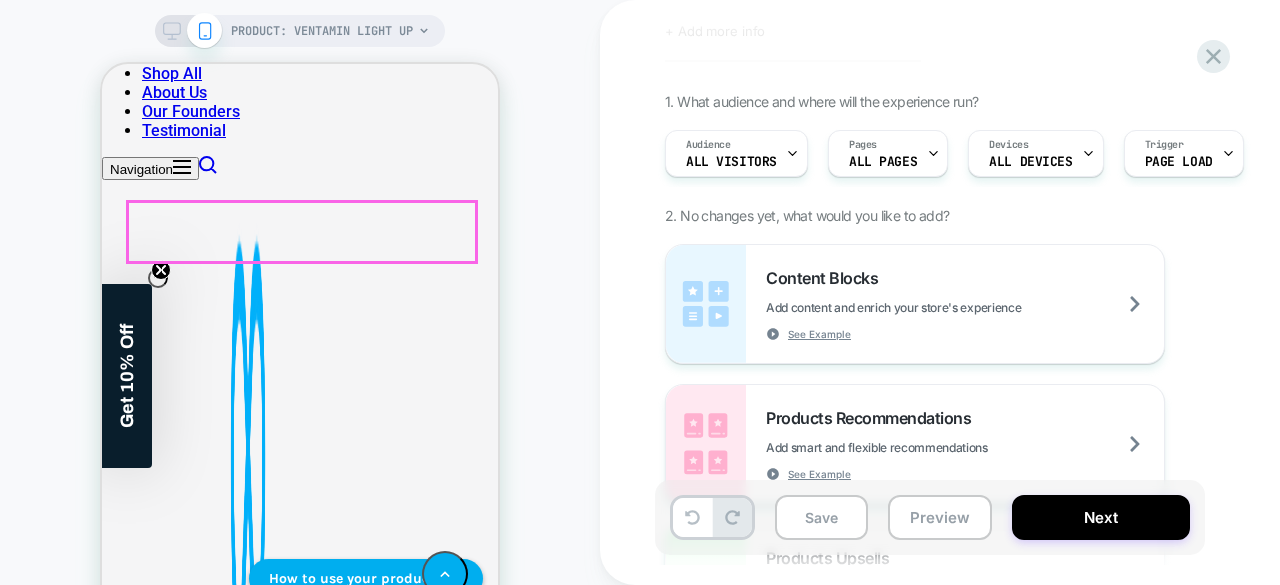 click on "Ventamin Light Up: Doctor-Formulated Oral Skincare" at bounding box center [300, 32041] 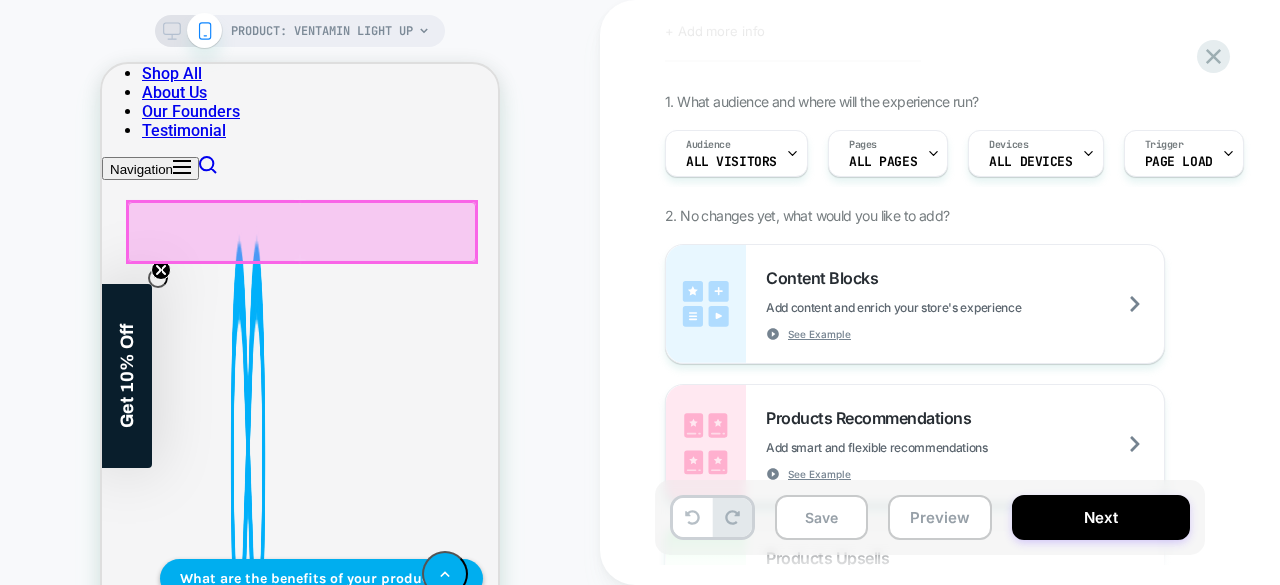 click on "Shop All
Light Up Revives, protects, and brightens your skin effortlessly
Clear It Reduces acne, breakouts and minimizes pores size
About Us
Our Founders
Testimonial
Navigation
Ventamin Pte Ltd
Country/region
United Kingdom (GBP £)
Country/region
Afghanistan (AFN ؋)
1" at bounding box center (300, 27984) 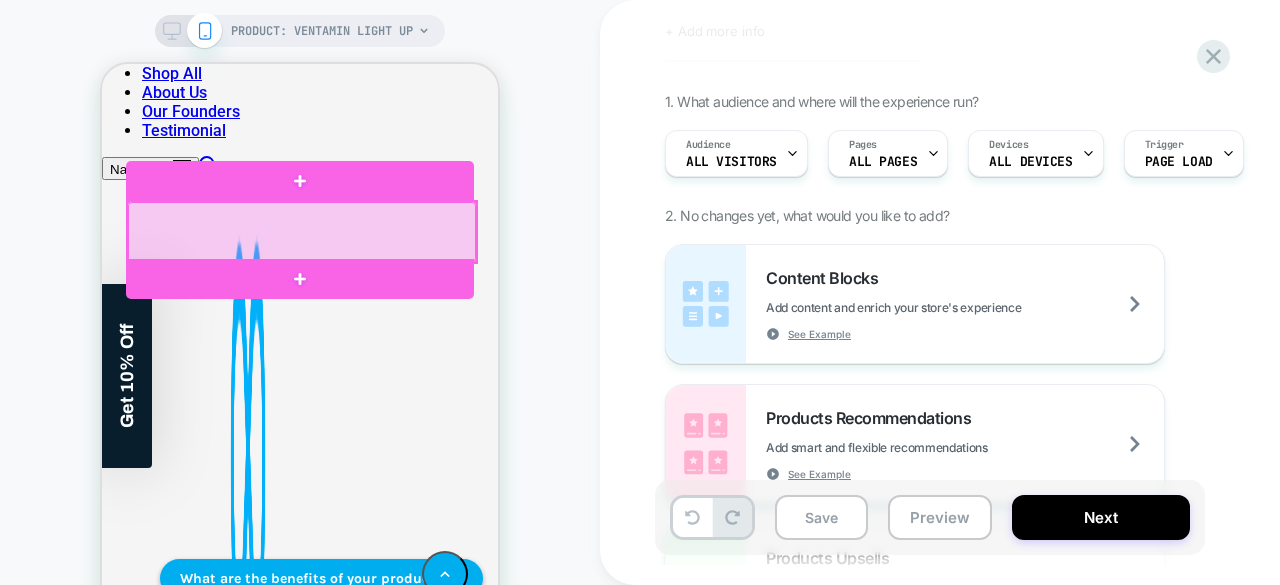 click at bounding box center [302, 232] 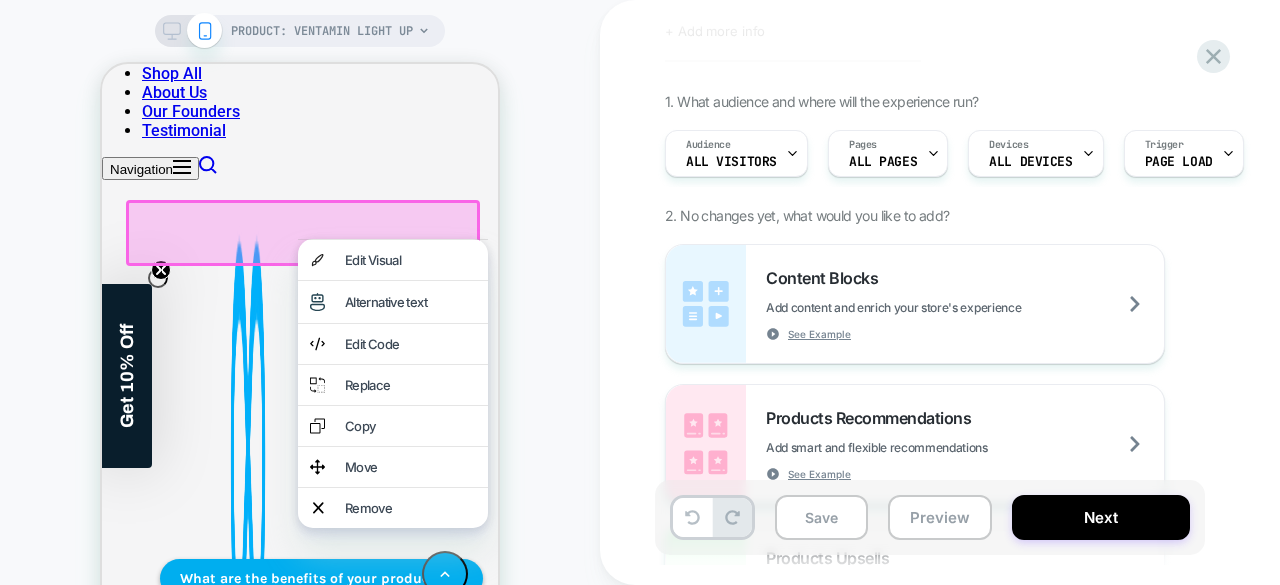 click at bounding box center [393, 239] 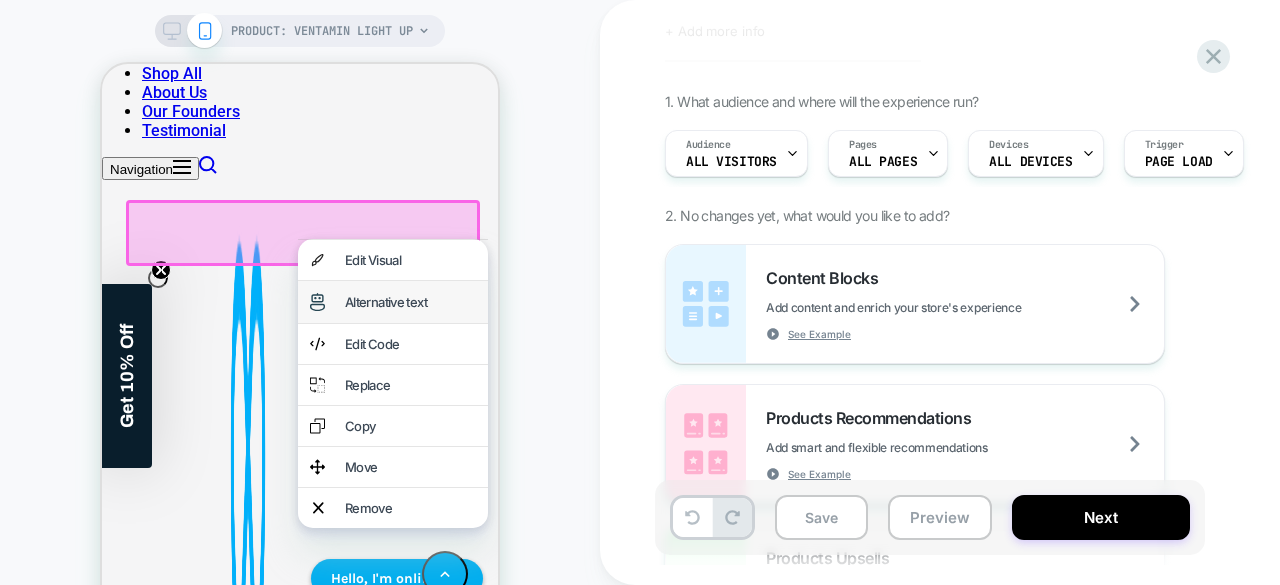 click on "Alternative text" at bounding box center [410, 302] 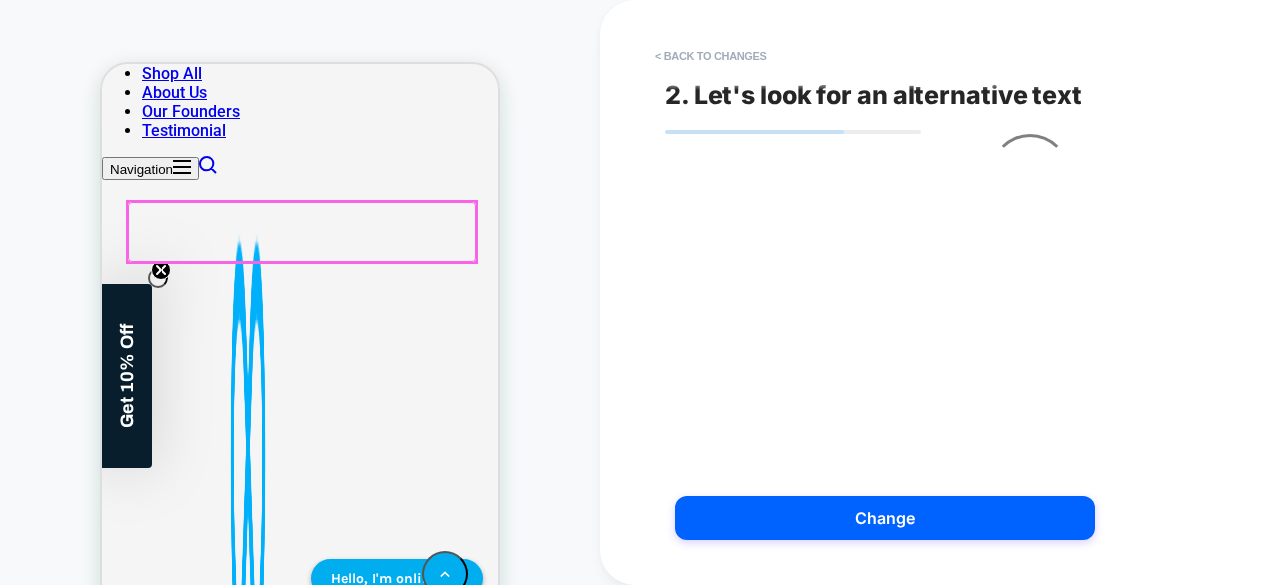 scroll, scrollTop: 367, scrollLeft: 0, axis: vertical 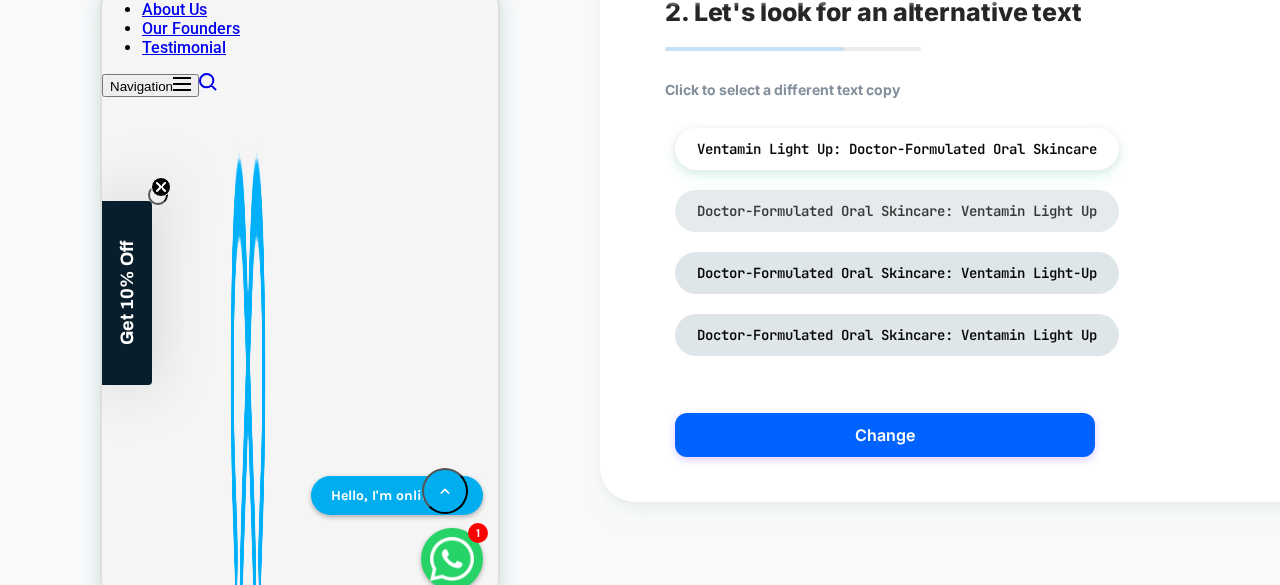 click on "Doctor-Formulated Oral Skincare: Ventamin Light Up" at bounding box center (897, 211) 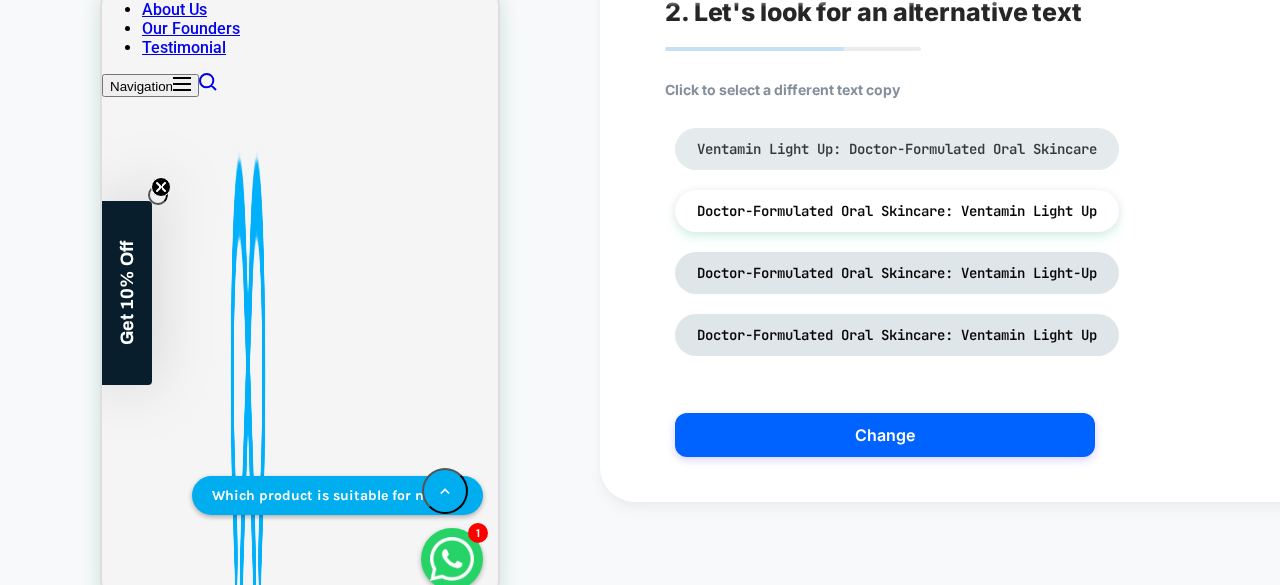 click on "Ventamin Light Up: Doctor-Formulated Oral Skincare" at bounding box center (897, 149) 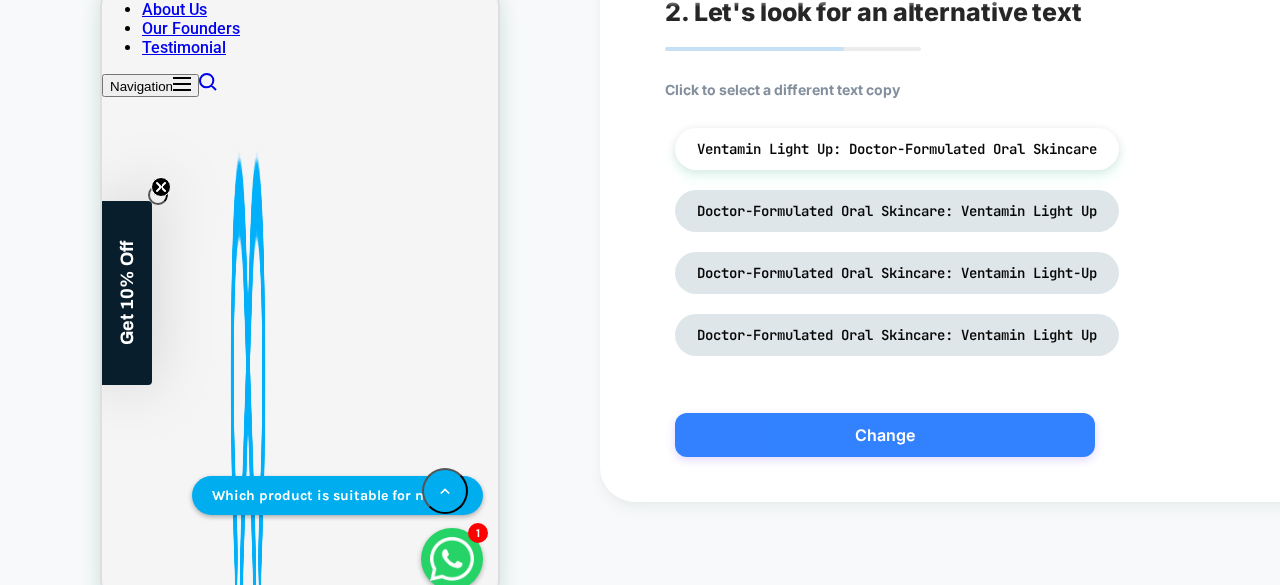 click on "Change" at bounding box center (885, 435) 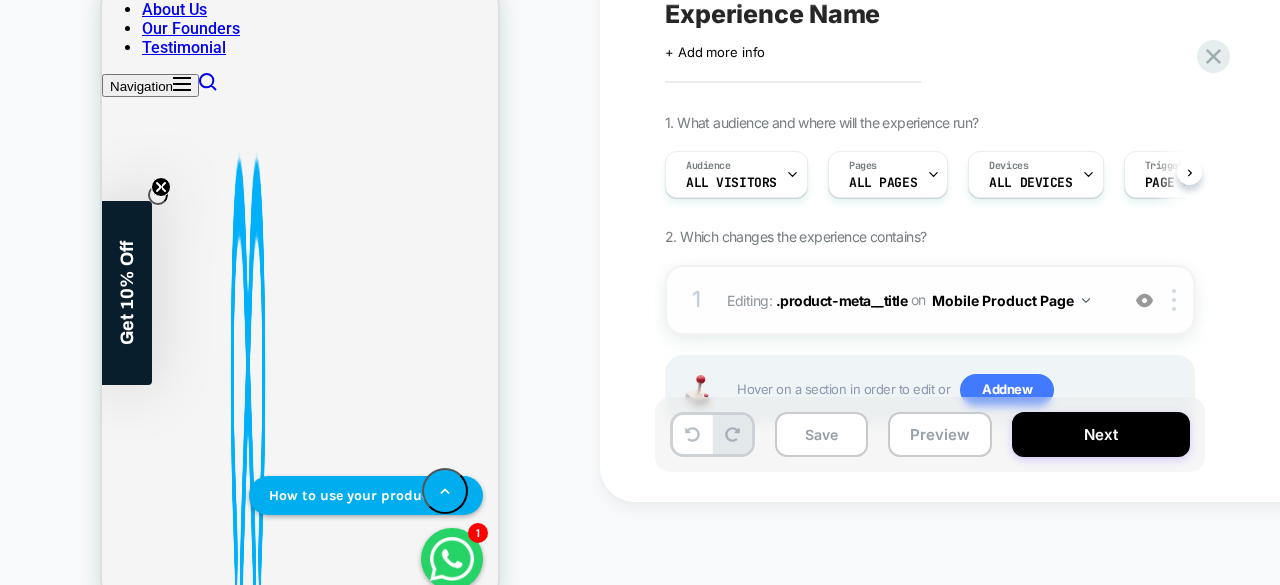 scroll, scrollTop: 0, scrollLeft: 1, axis: horizontal 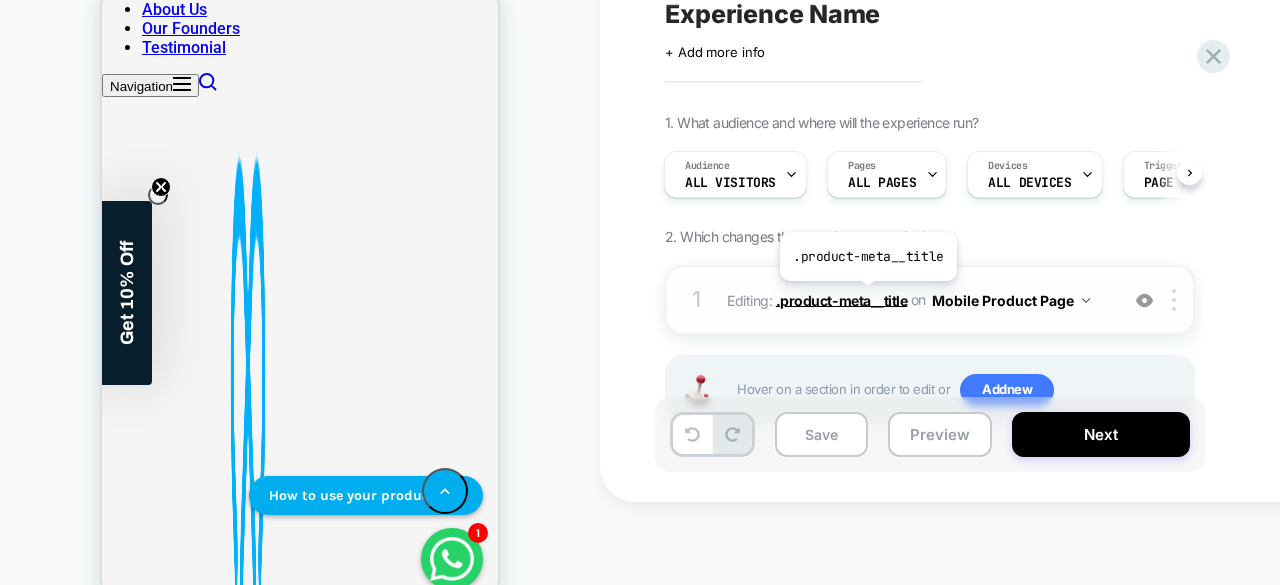 click on ".product-meta__title" at bounding box center [842, 299] 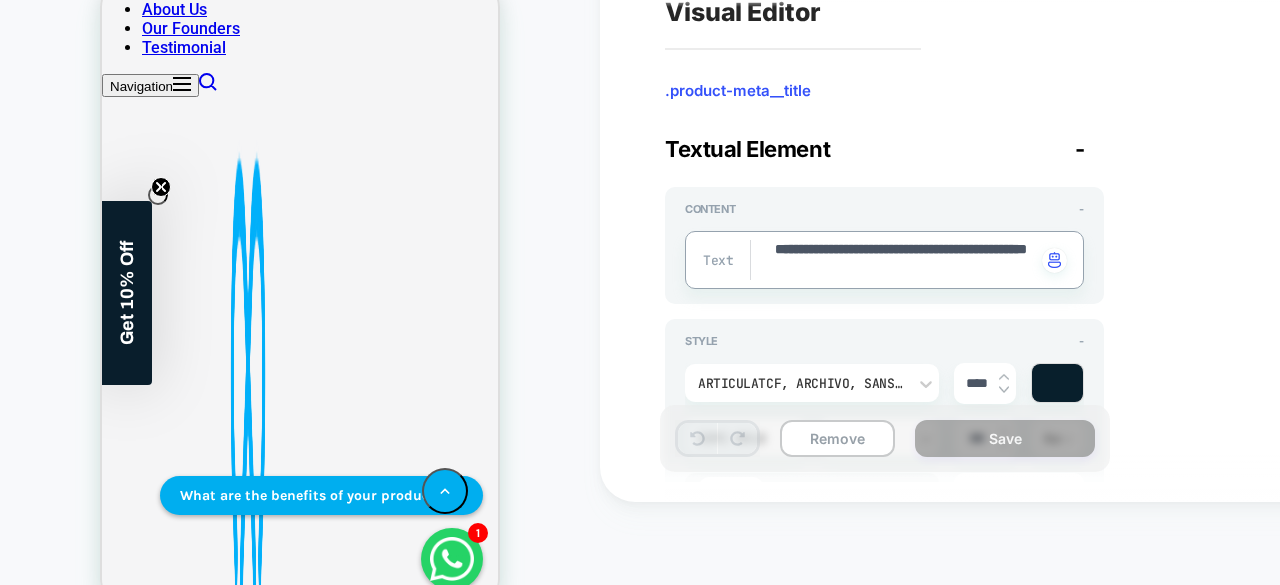 drag, startPoint x: 983, startPoint y: 267, endPoint x: 926, endPoint y: 251, distance: 59.20304 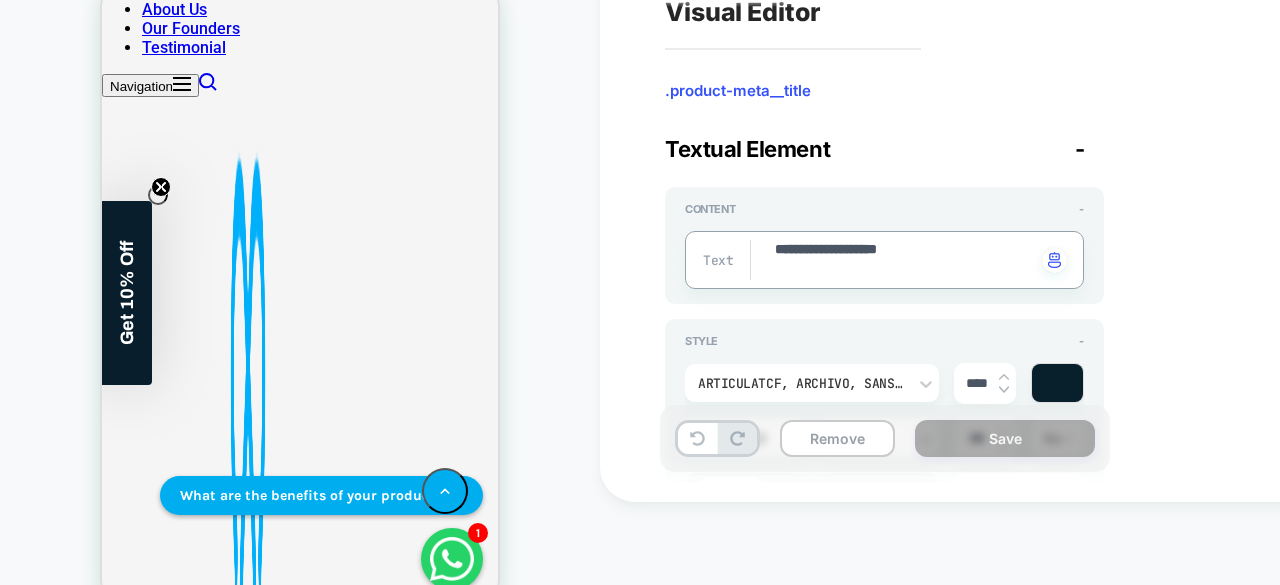 type on "*" 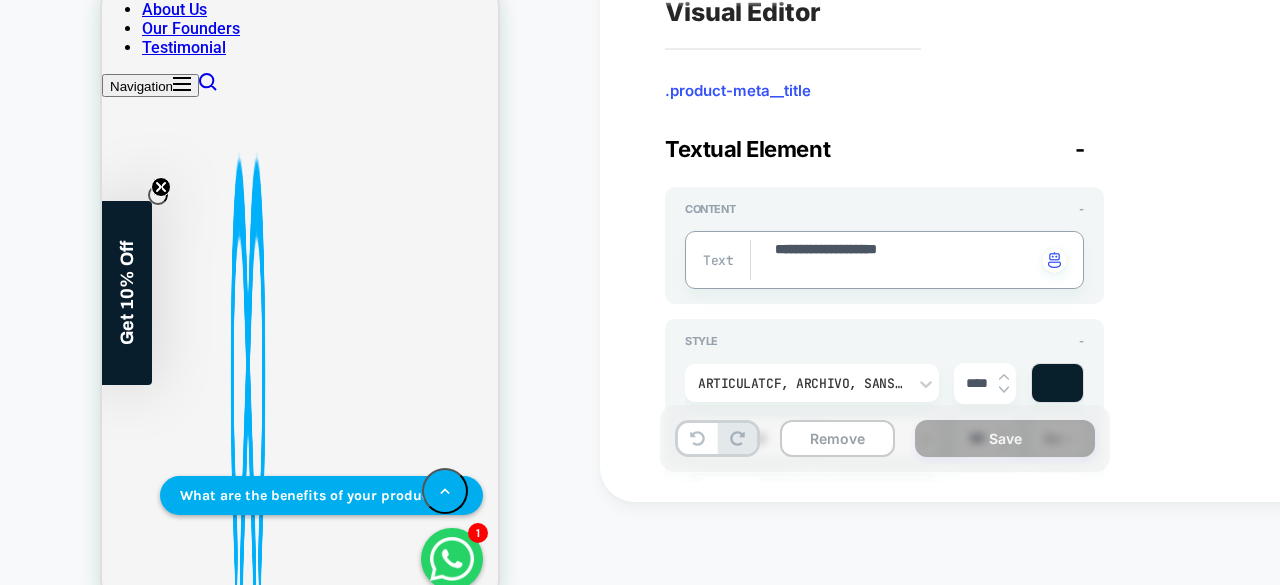 type on "**********" 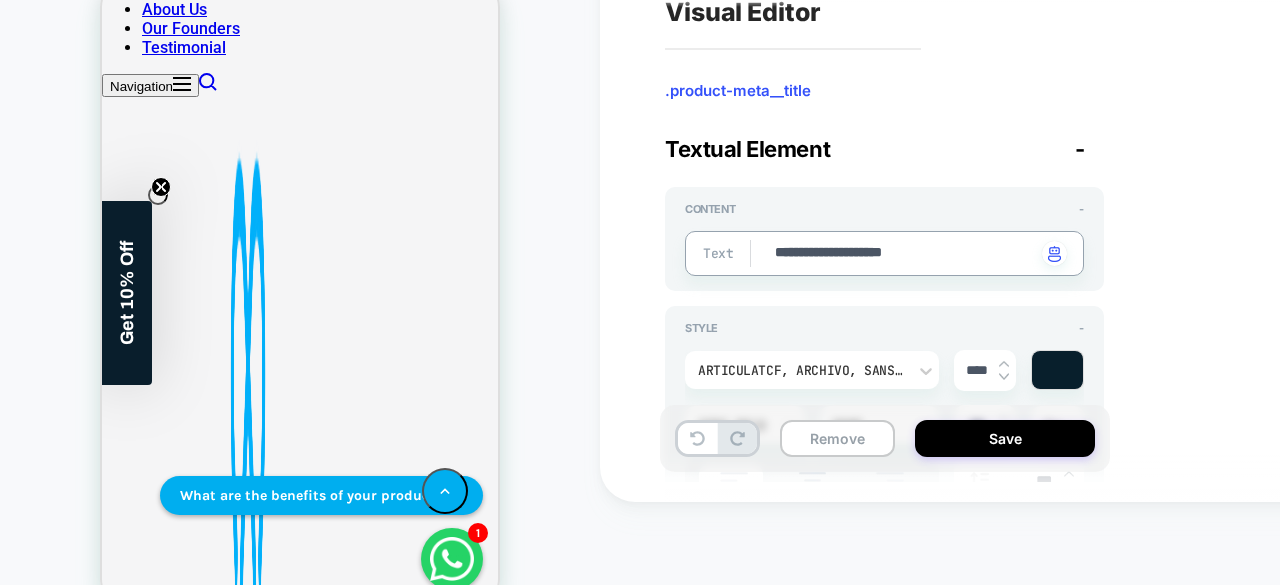 type on "*" 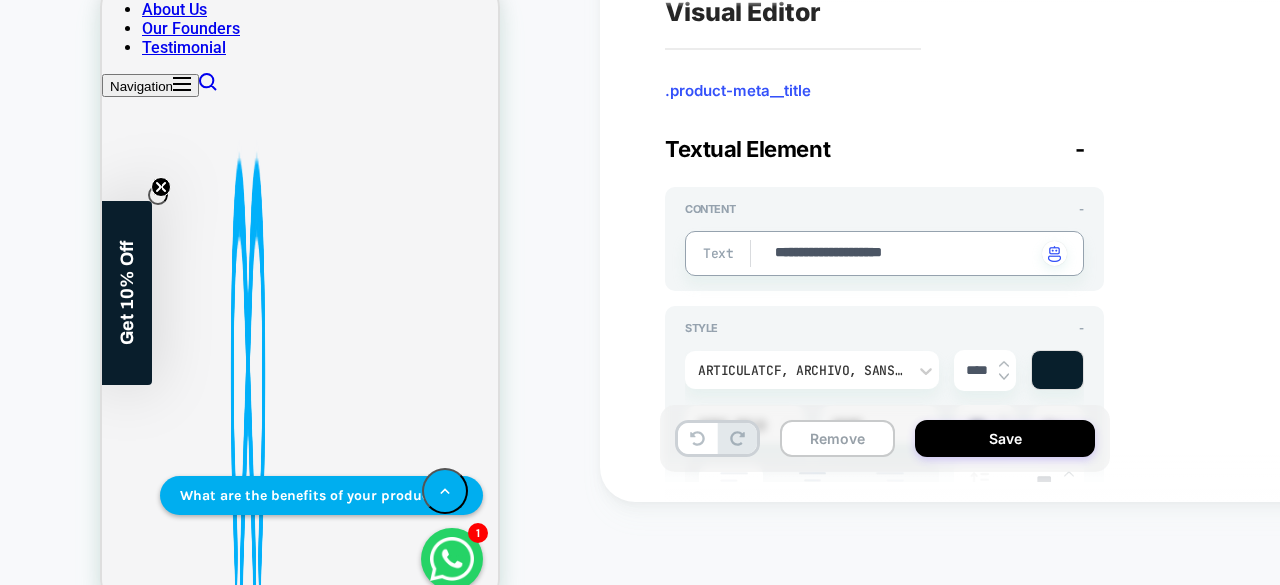 type on "**********" 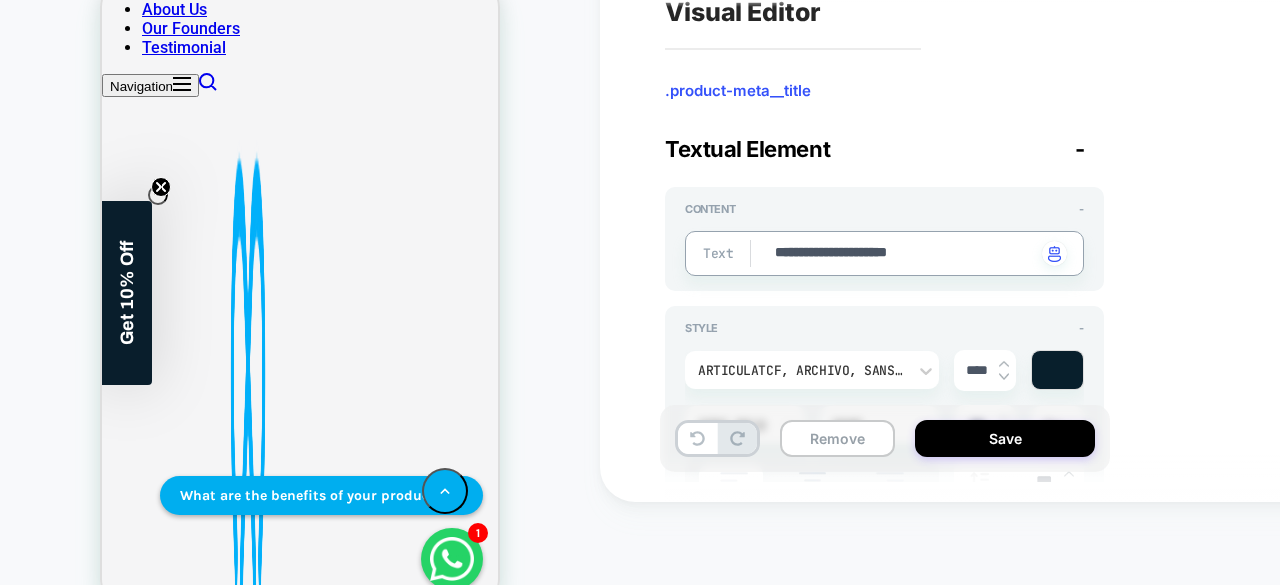type on "*" 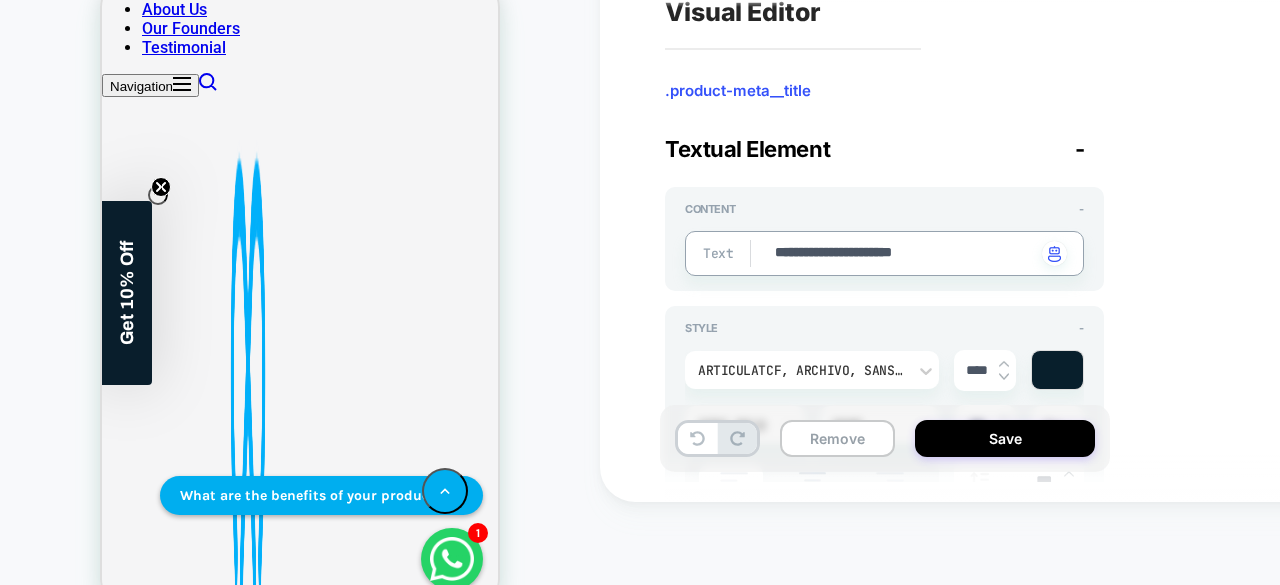 type on "*" 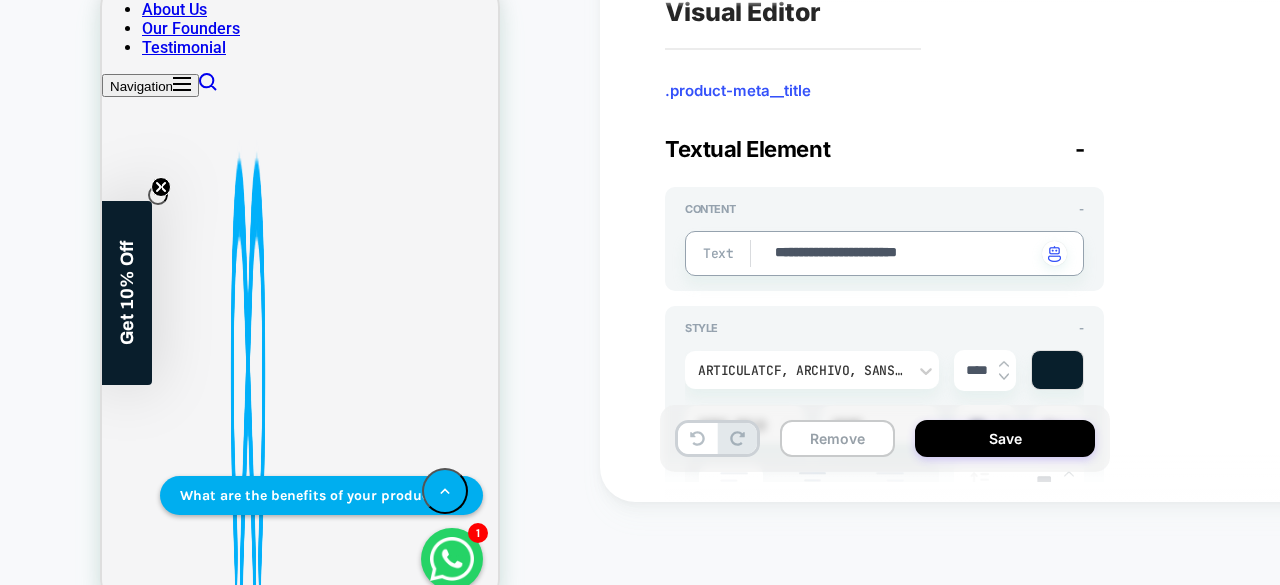 type on "*" 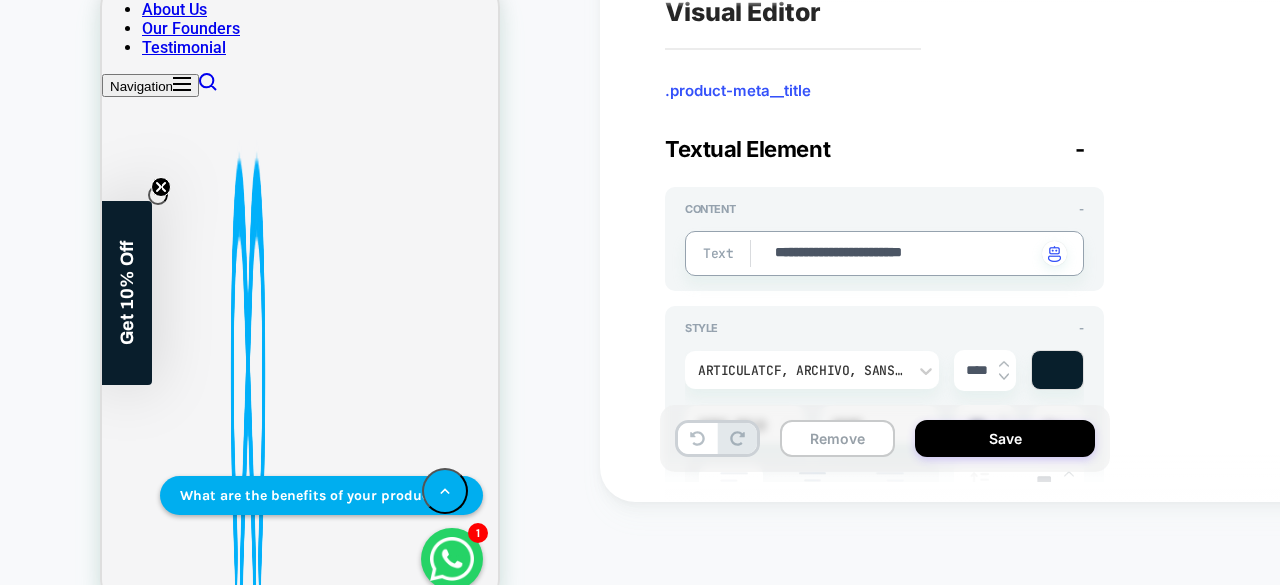 type on "*" 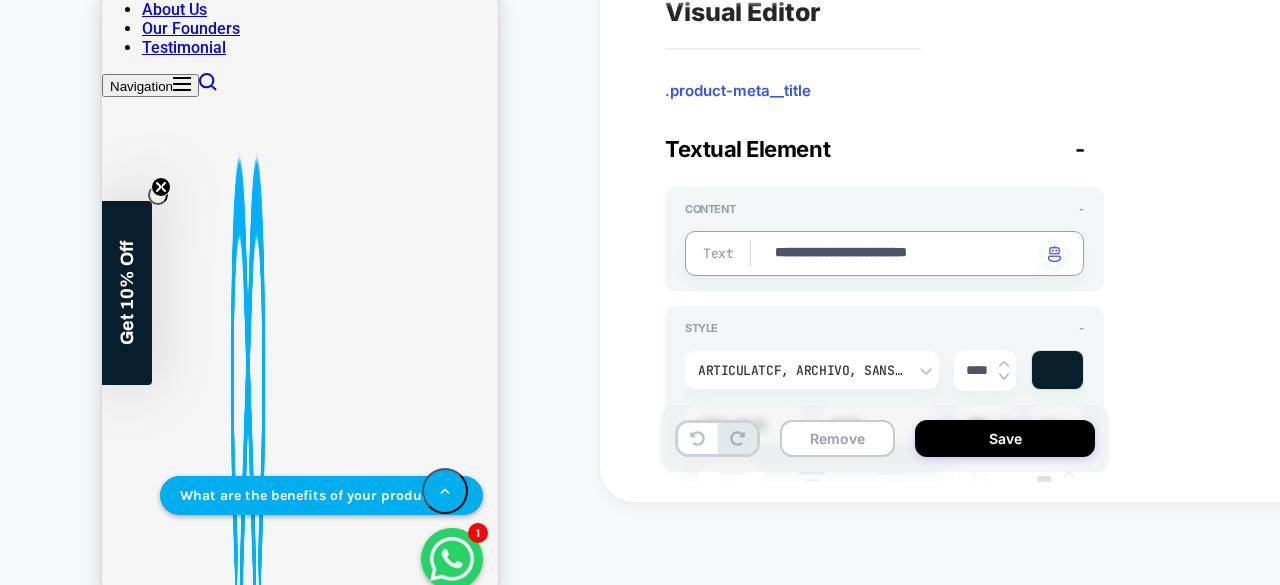 type on "*" 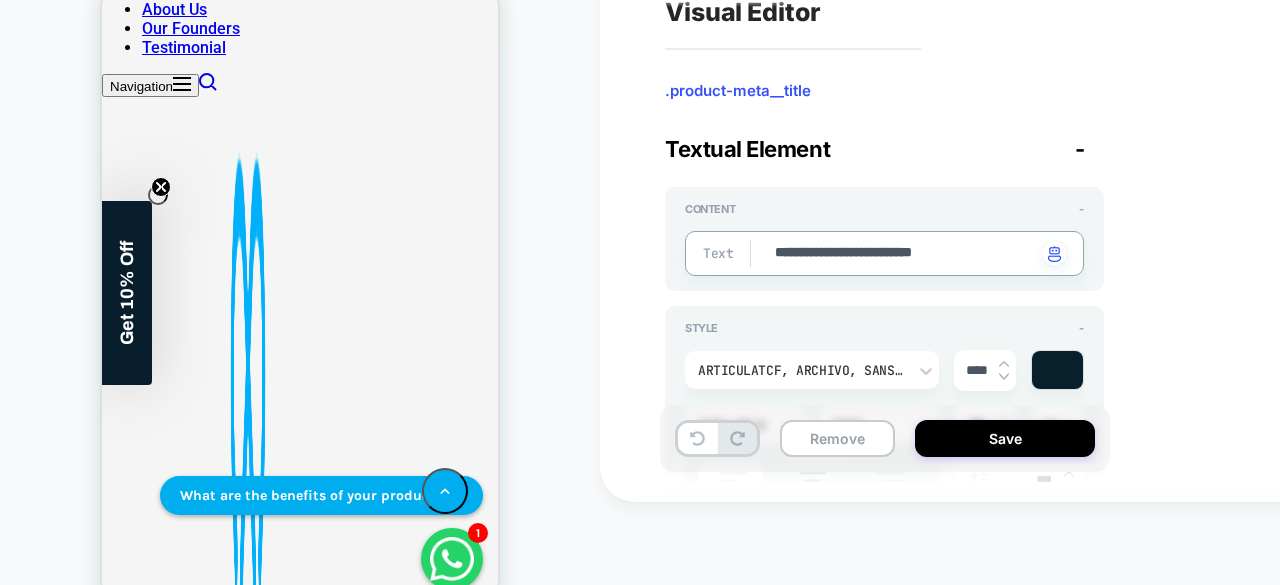 type on "*" 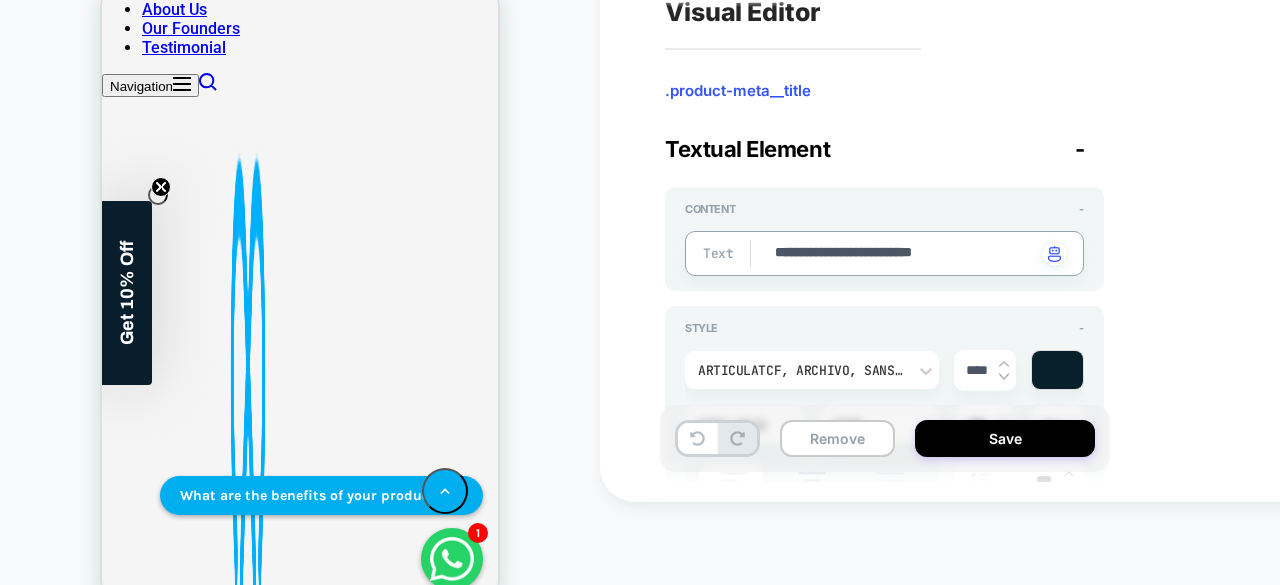 type on "**********" 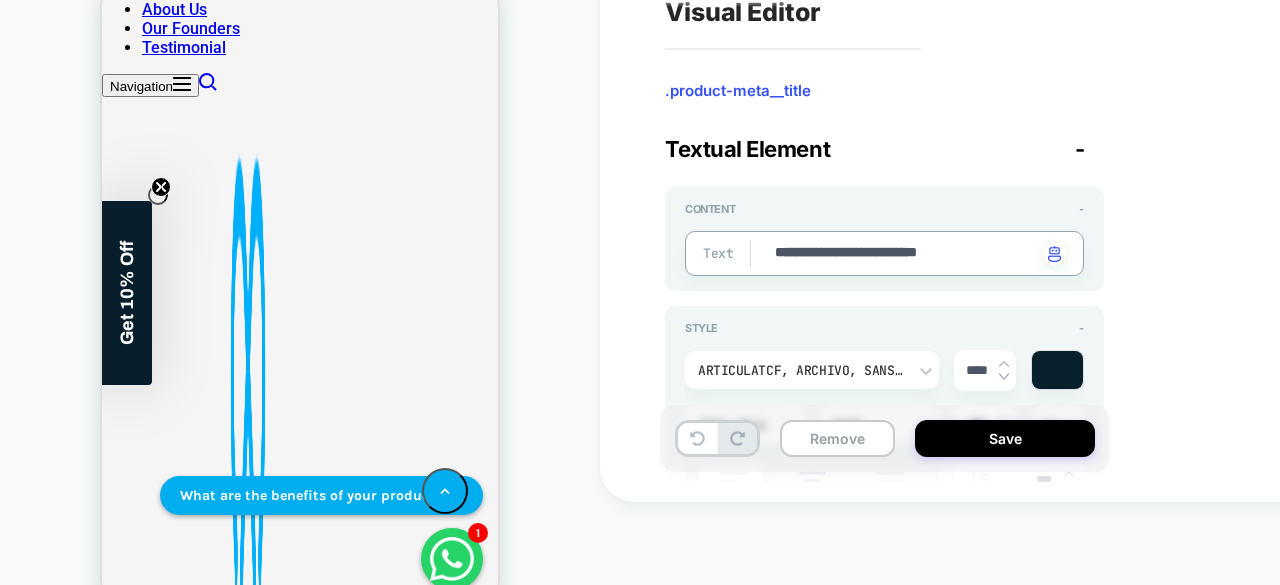 type on "*" 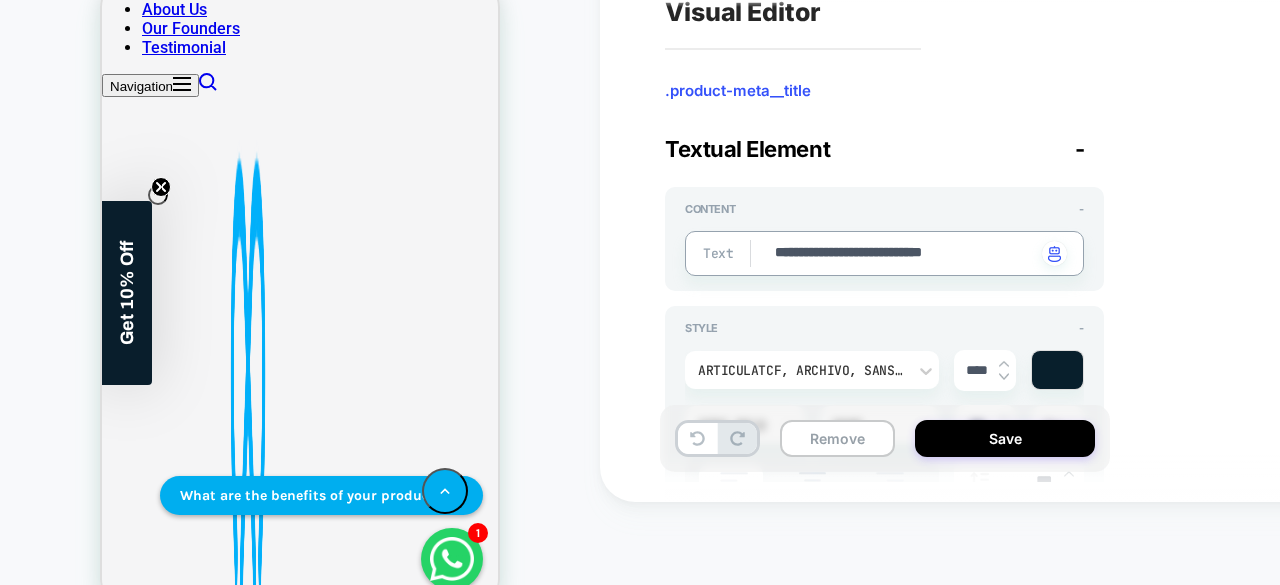 type on "*" 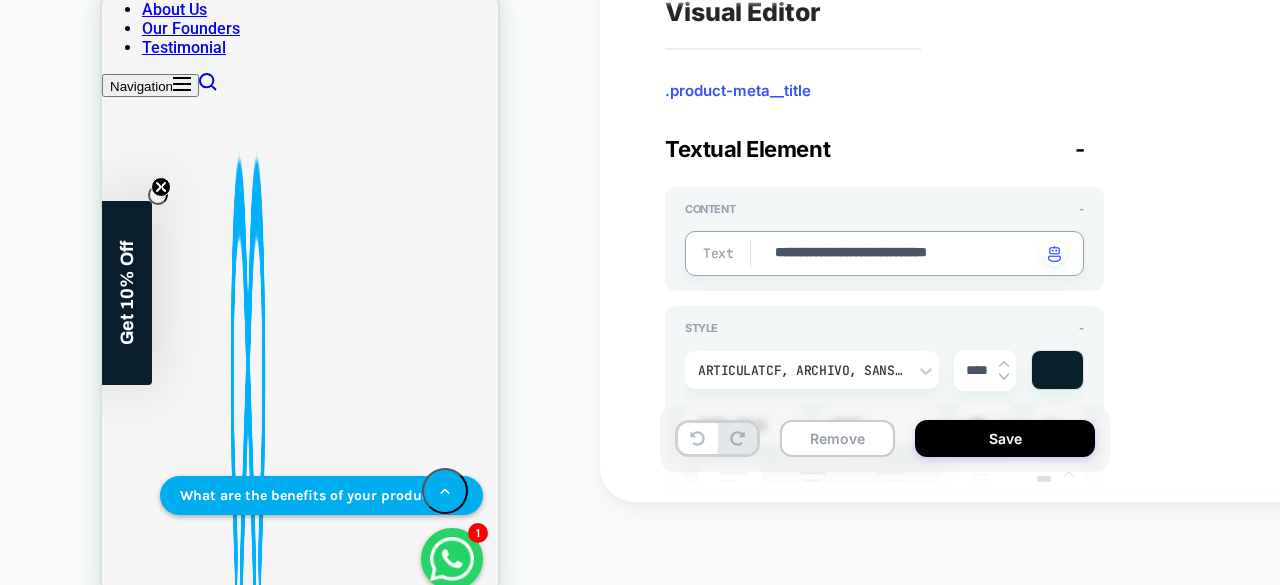 type on "*" 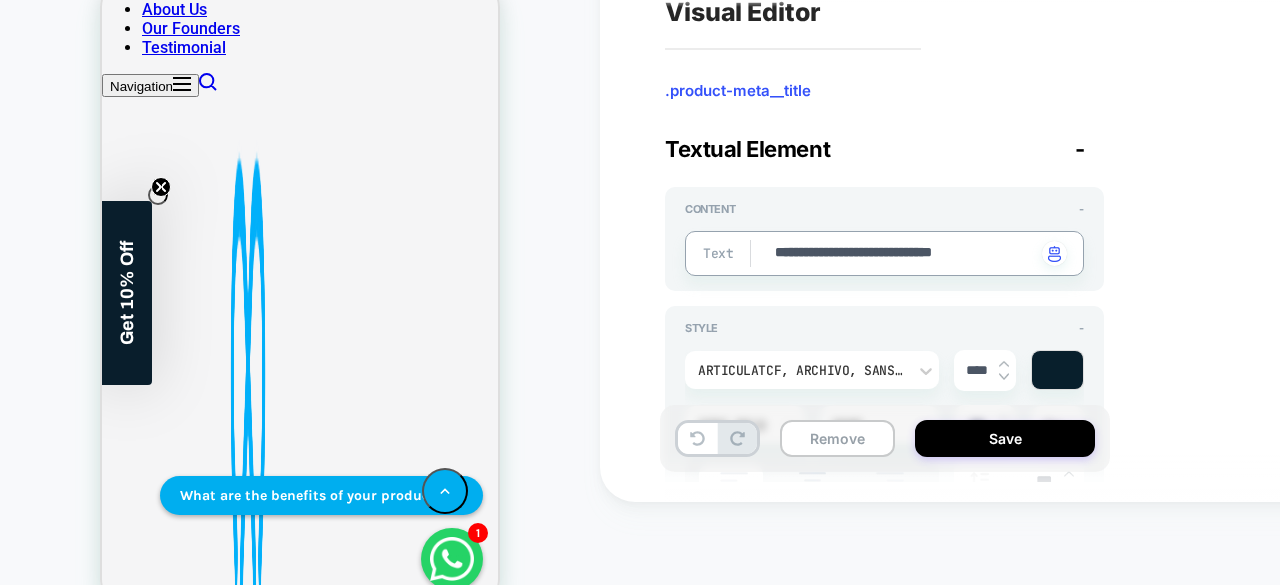 type on "*" 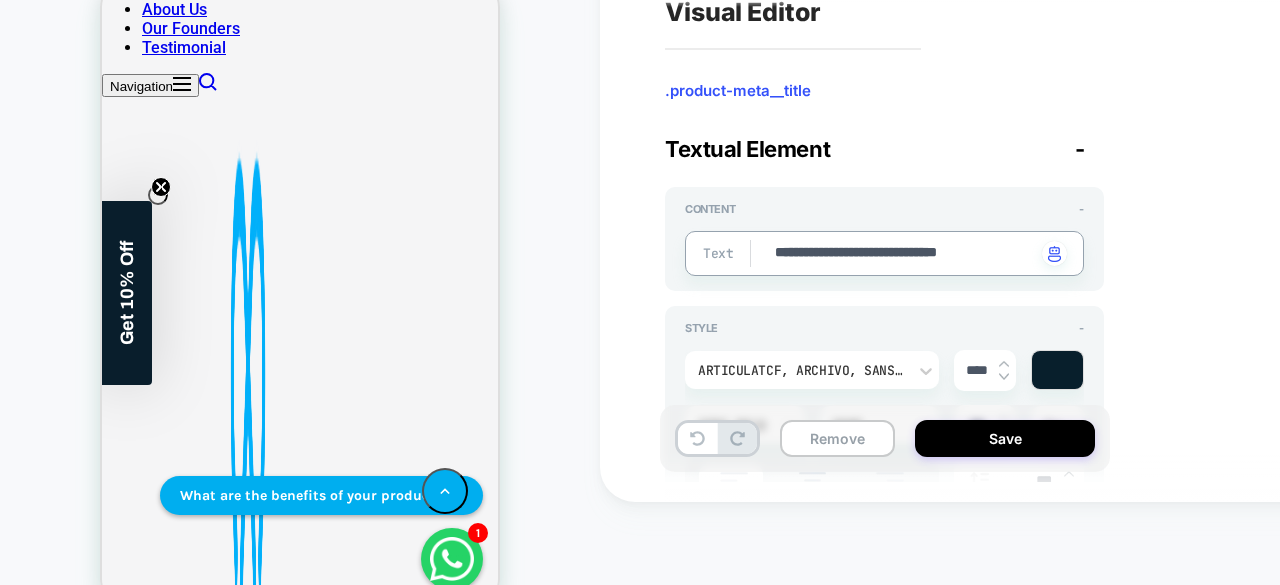 type on "*" 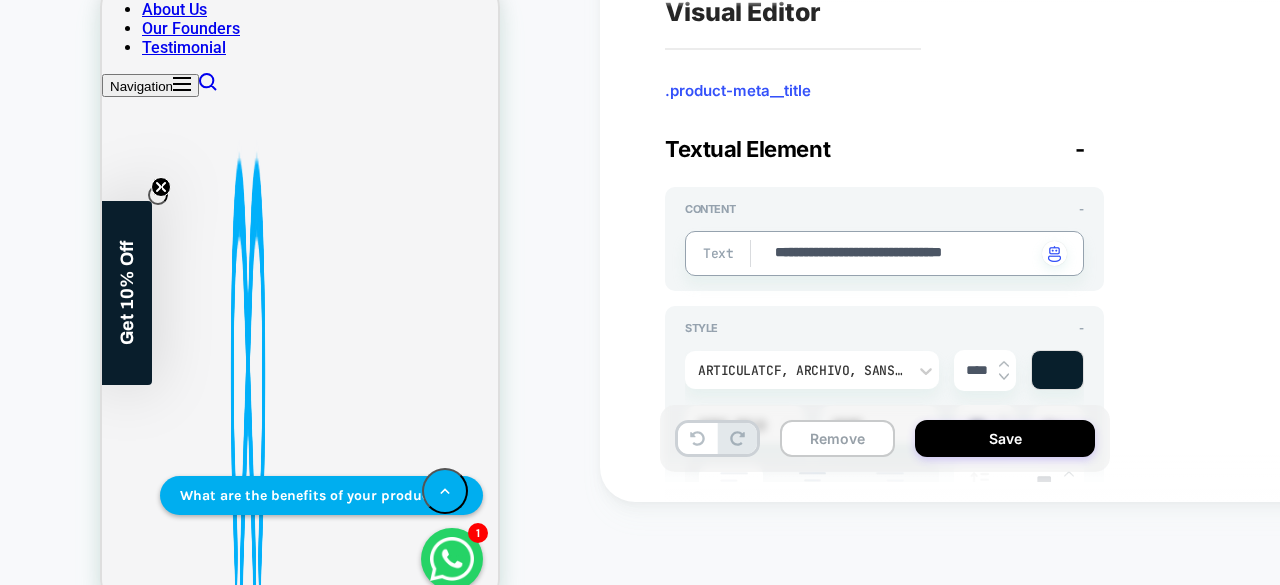 type on "*" 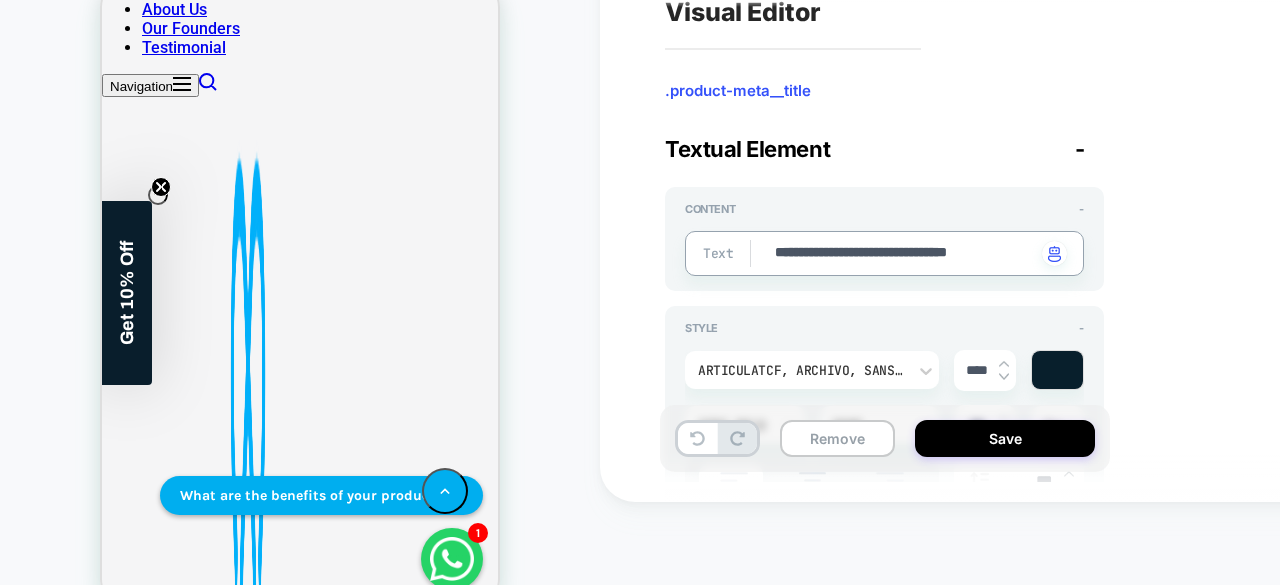 type on "*" 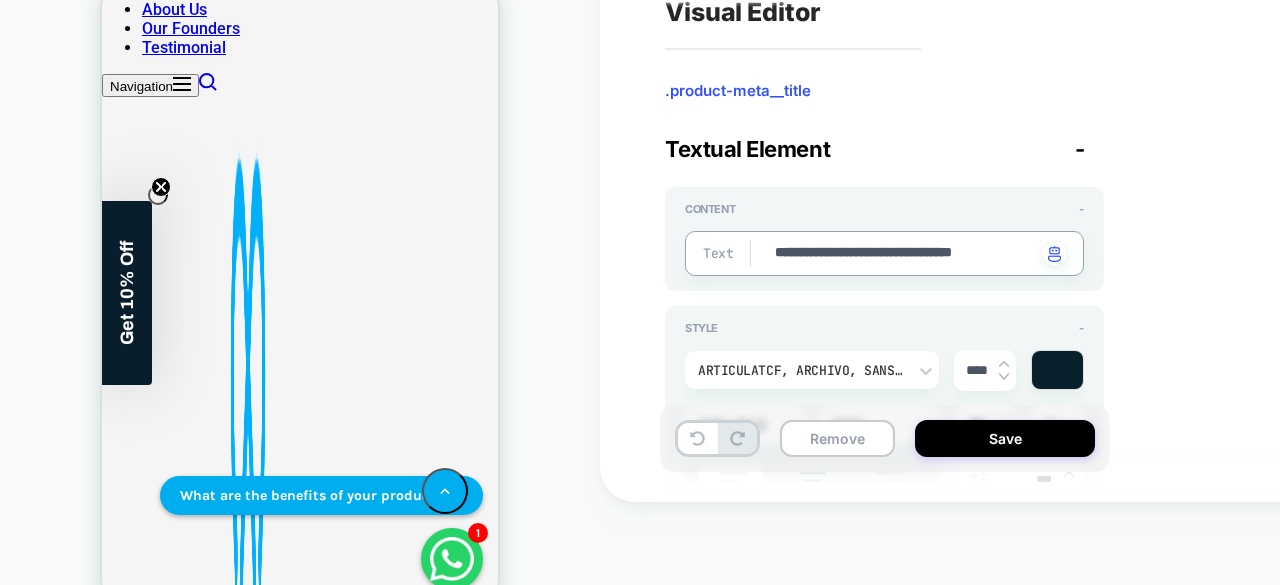 type on "*" 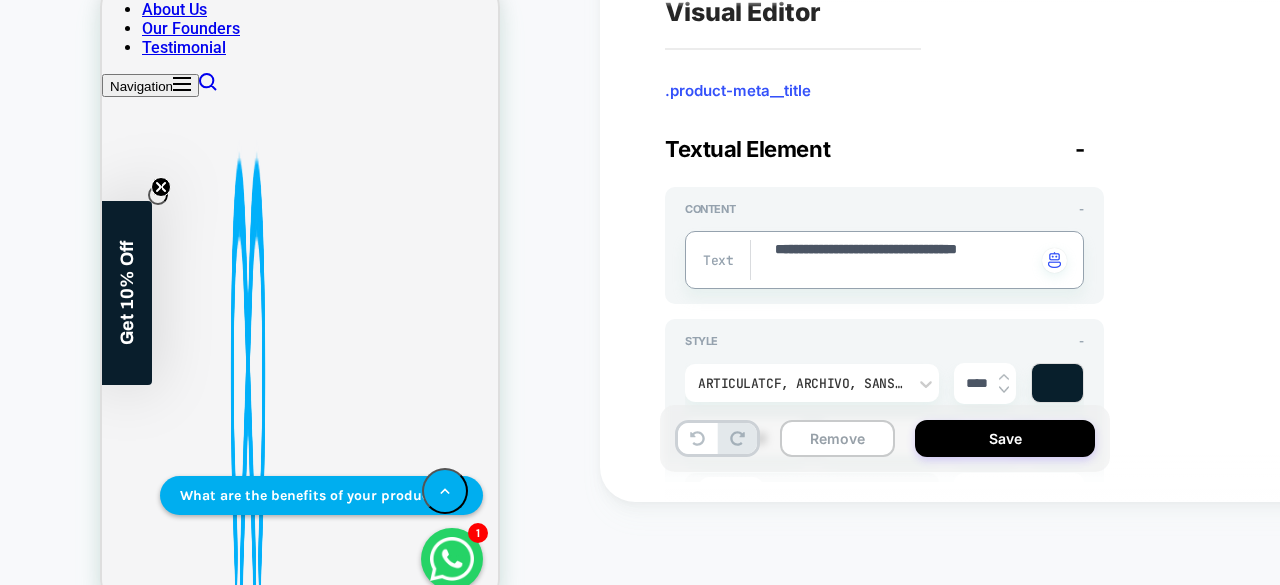 type on "*" 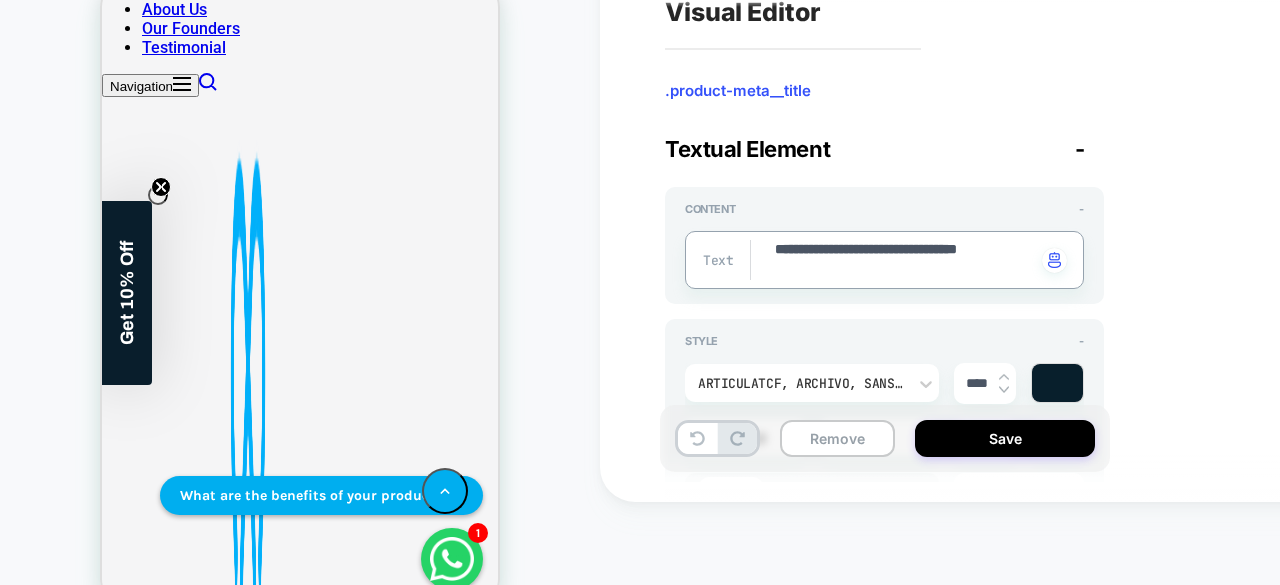 type on "**********" 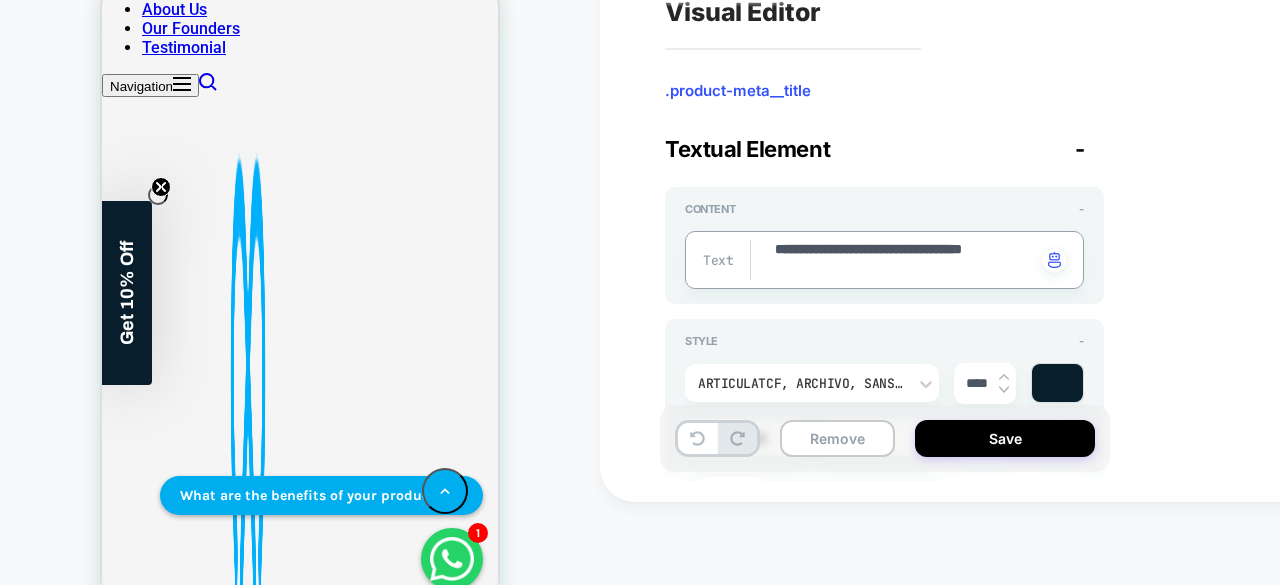 type on "*" 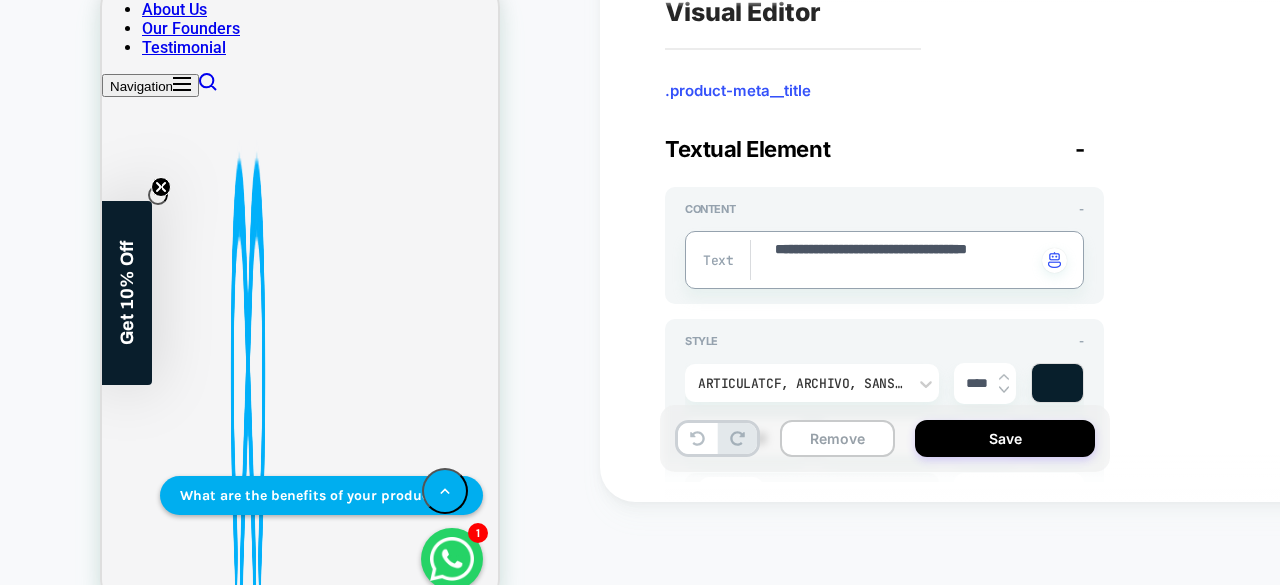type on "*" 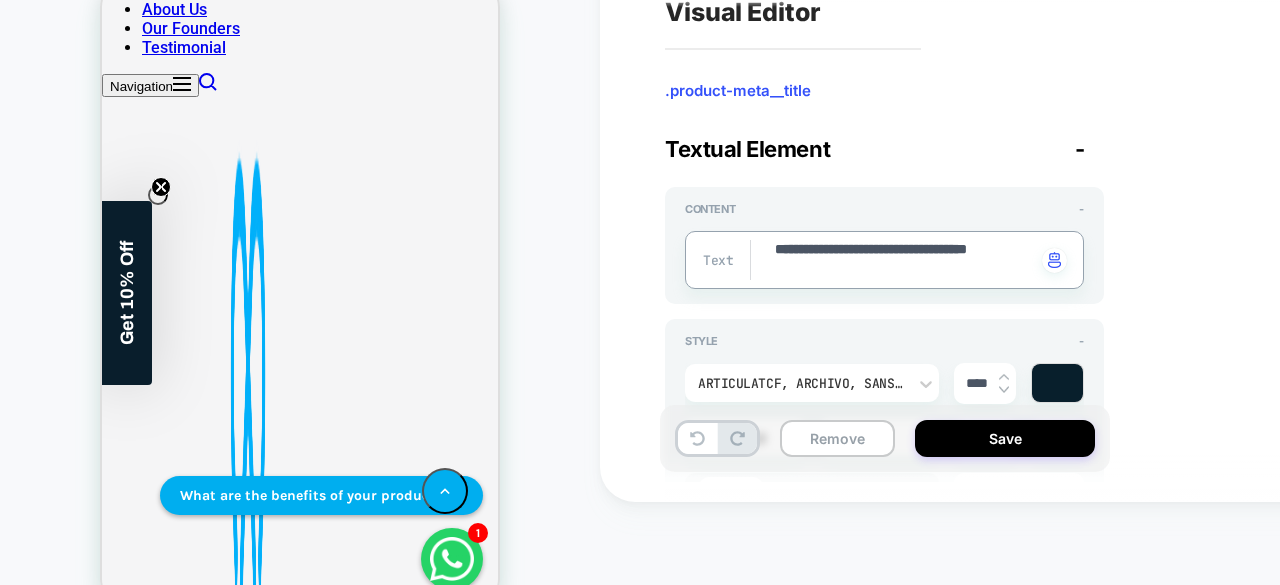type on "**********" 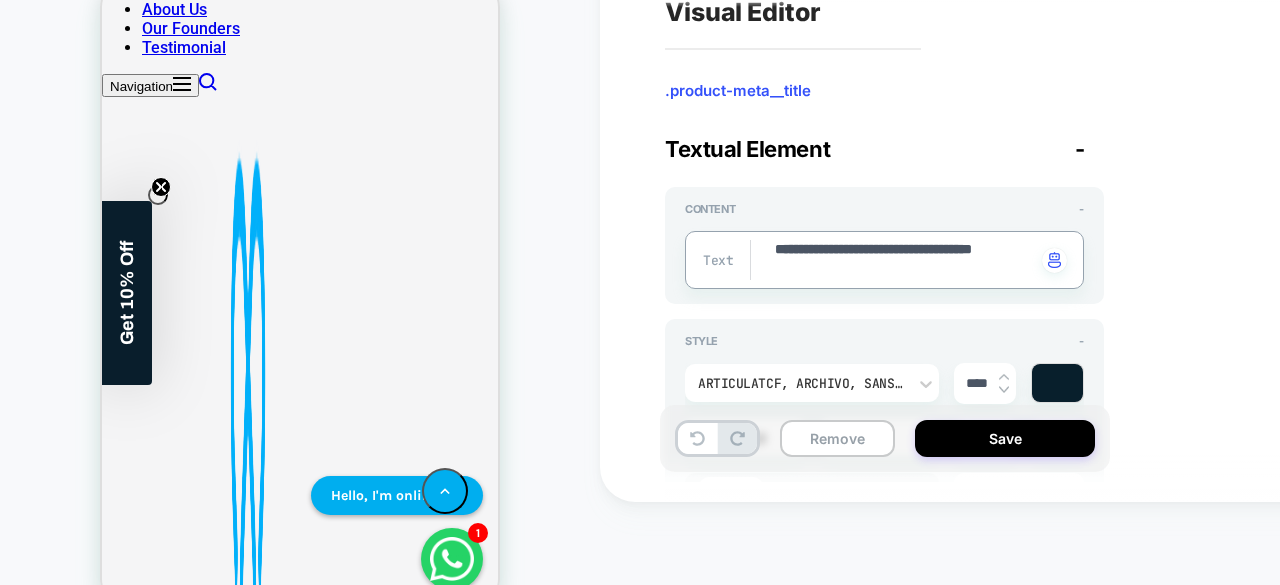 type on "*" 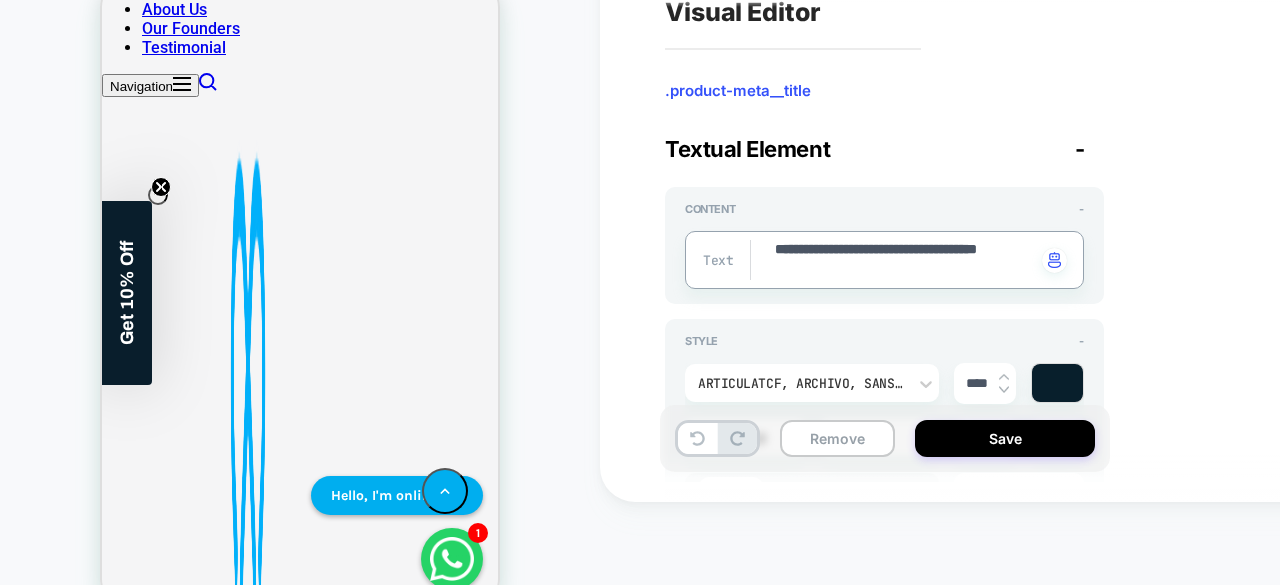 type on "*" 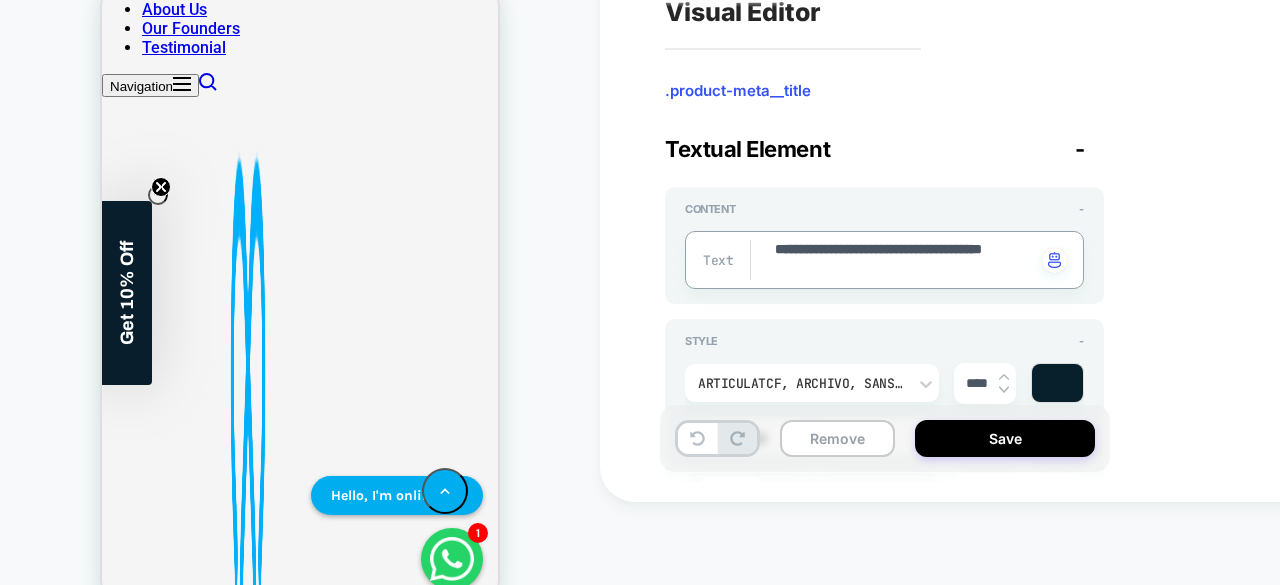 type on "*" 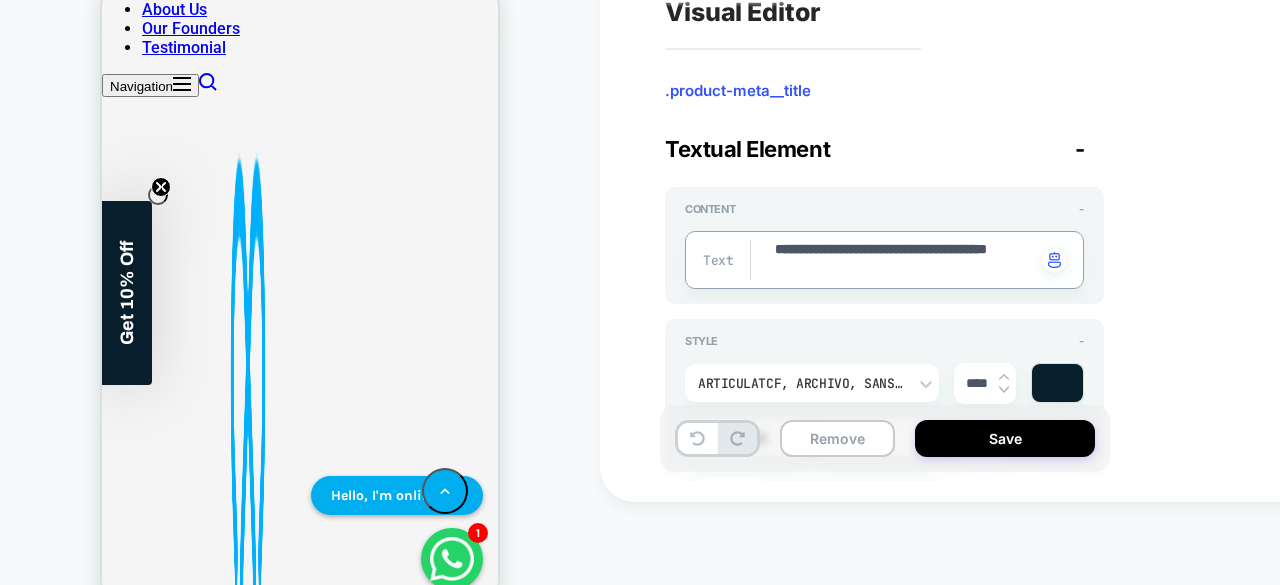 type on "*" 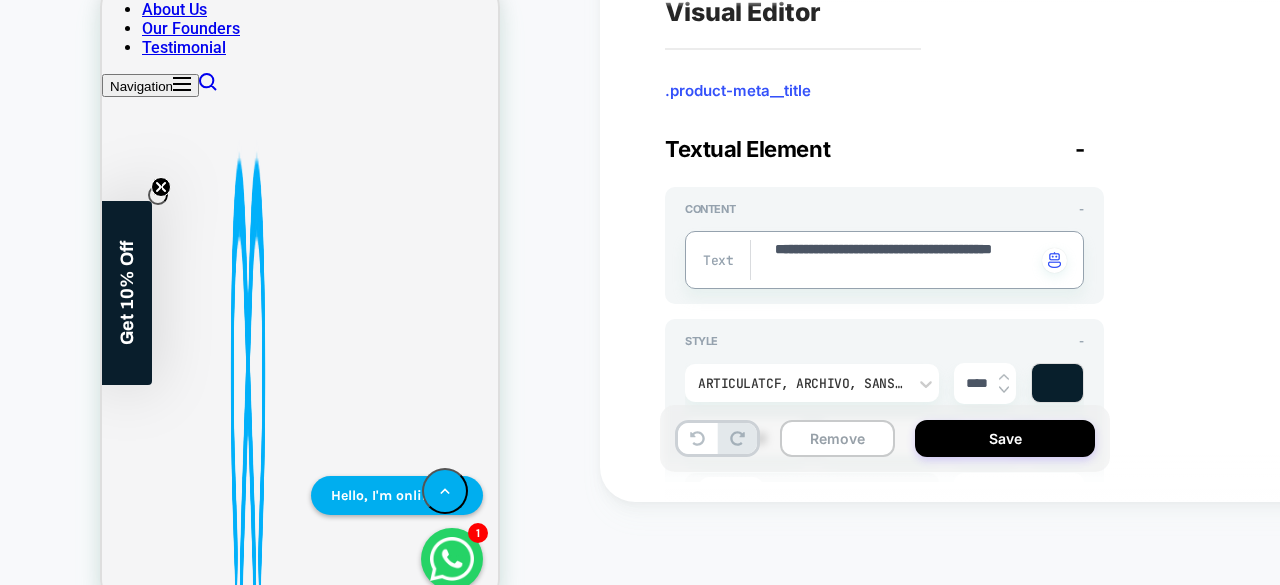type on "*" 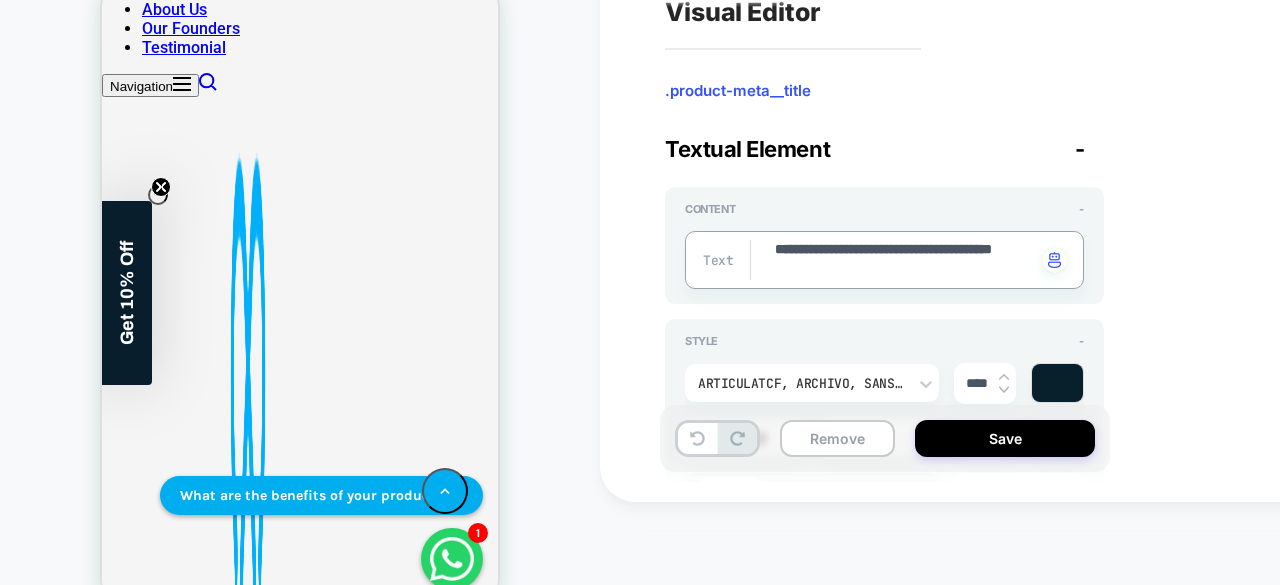 type on "**********" 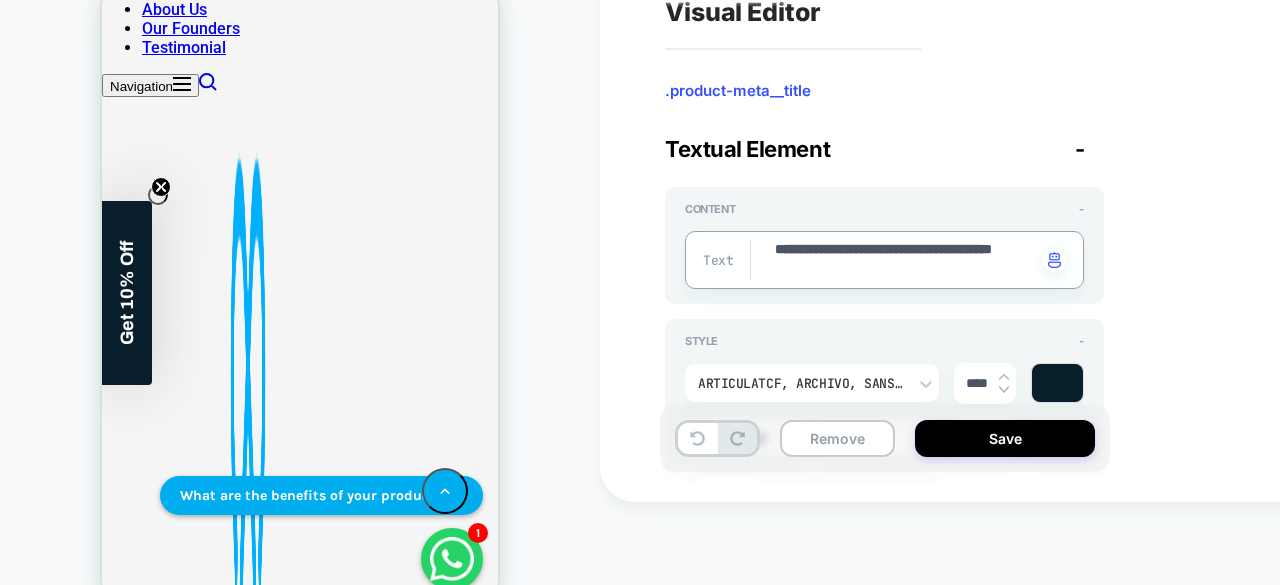 scroll, scrollTop: 556, scrollLeft: 0, axis: vertical 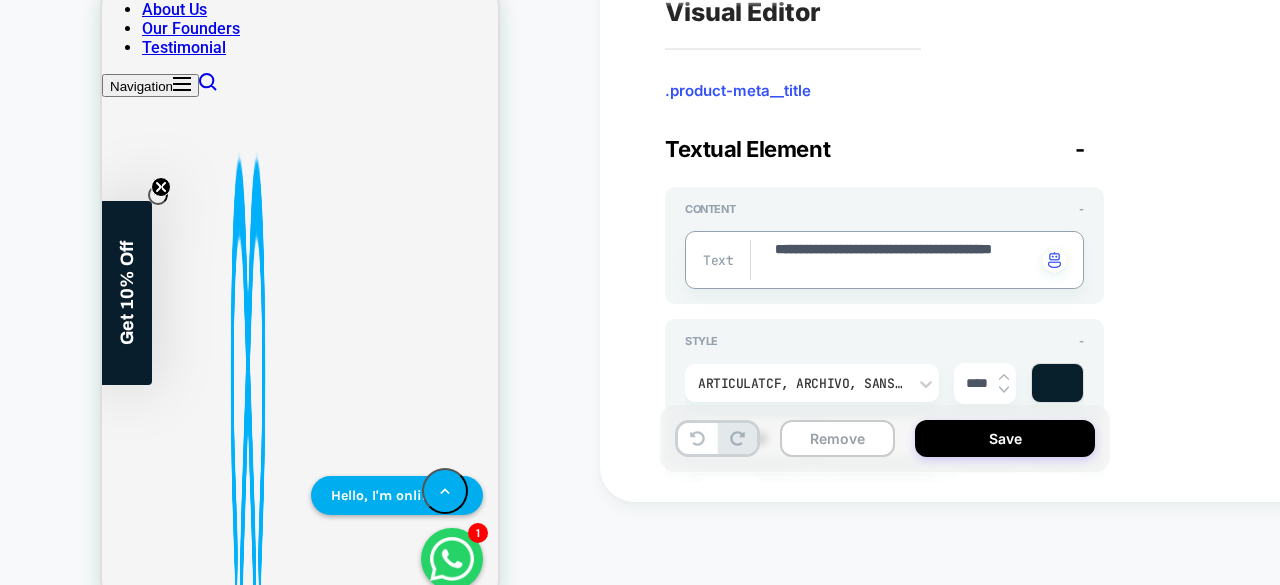 drag, startPoint x: 924, startPoint y: 267, endPoint x: 930, endPoint y: 249, distance: 18.973665 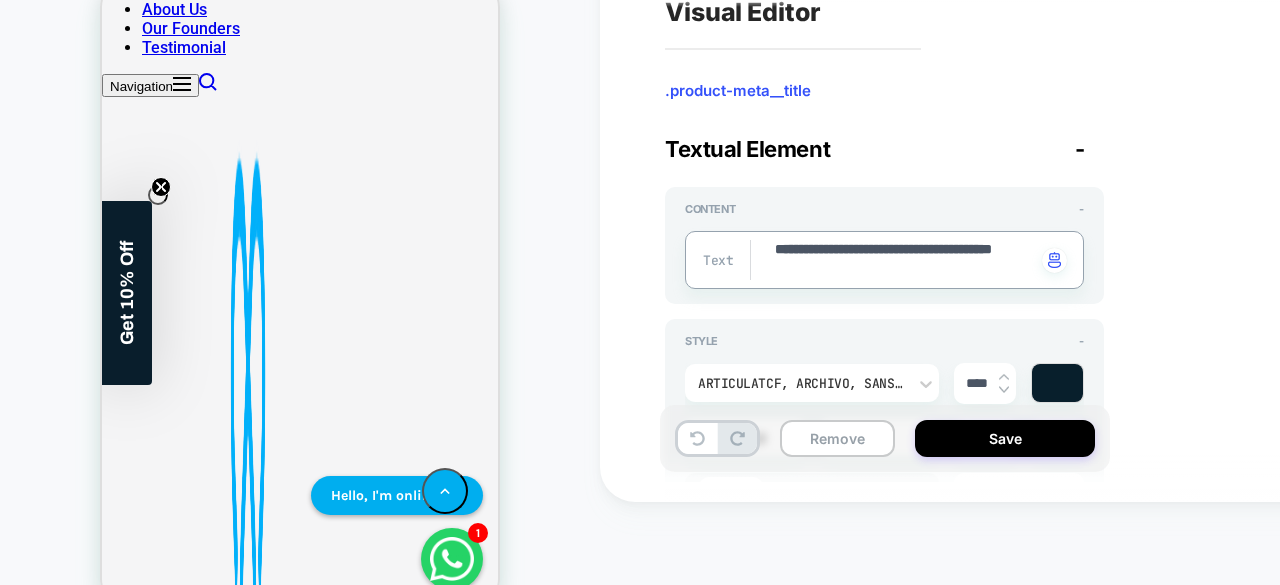 click on "**********" at bounding box center (904, 260) 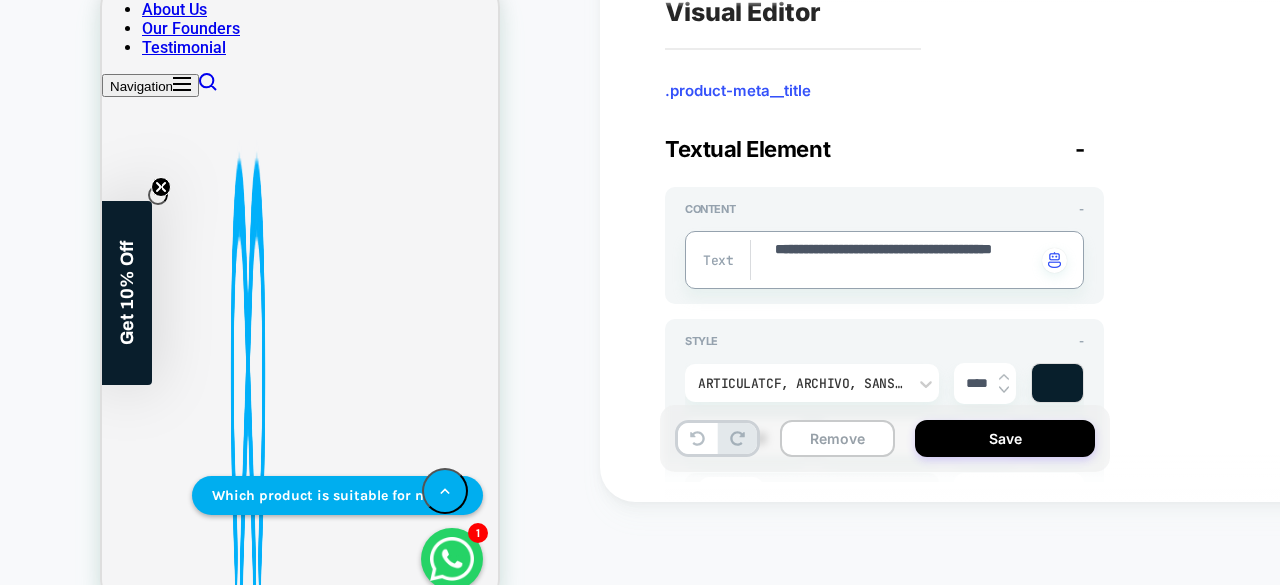 type on "*" 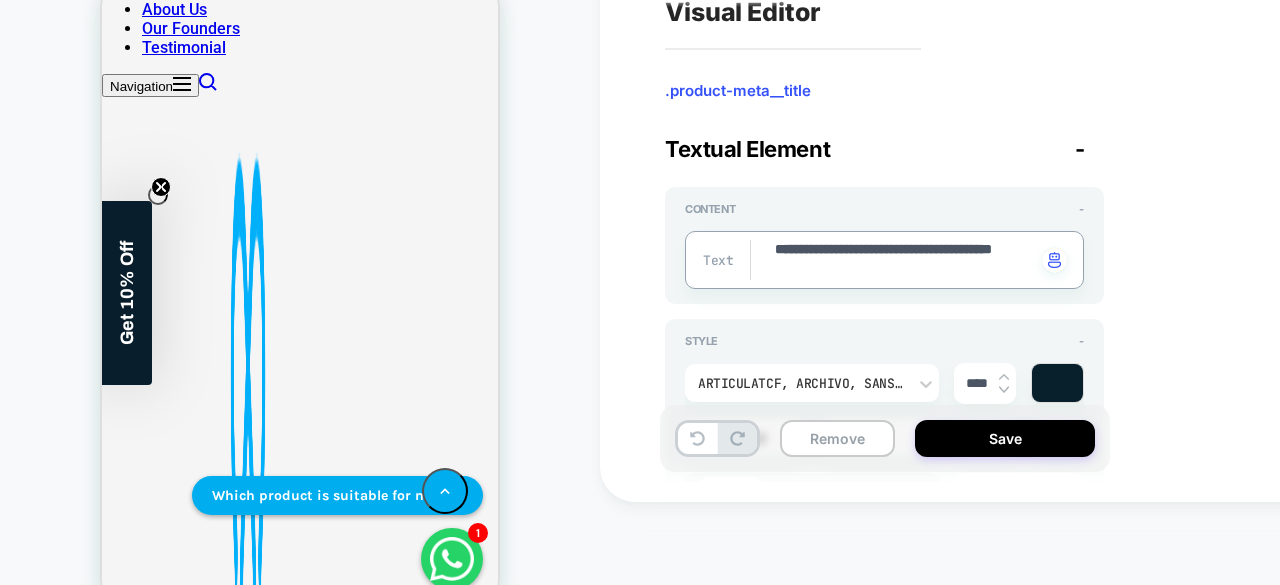 type on "**********" 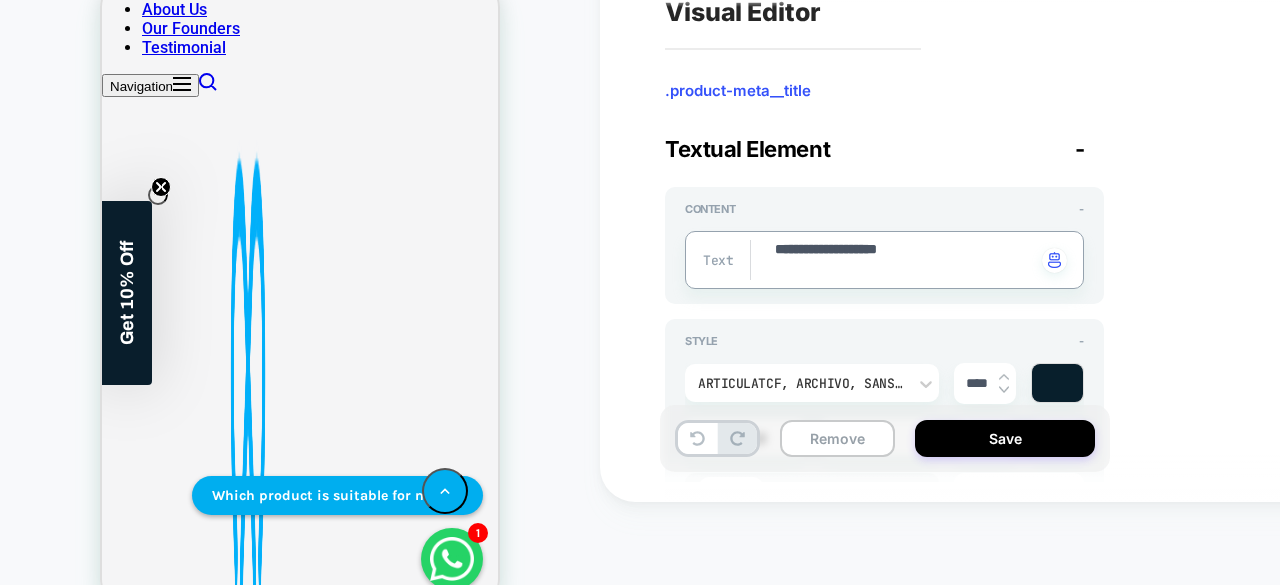 type on "*" 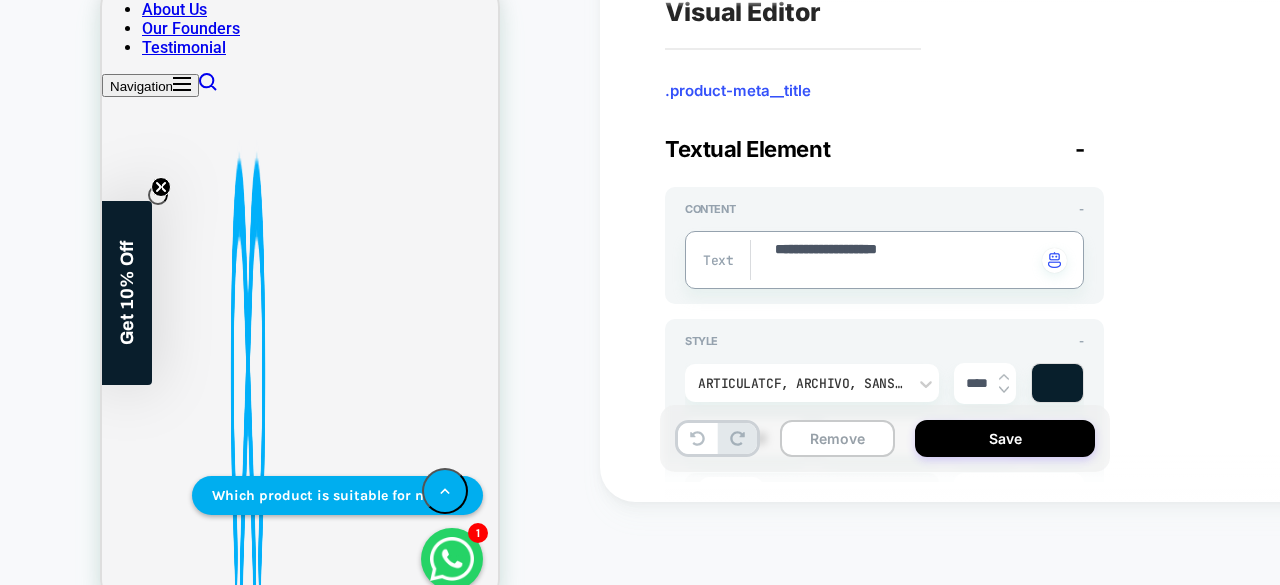 type on "**********" 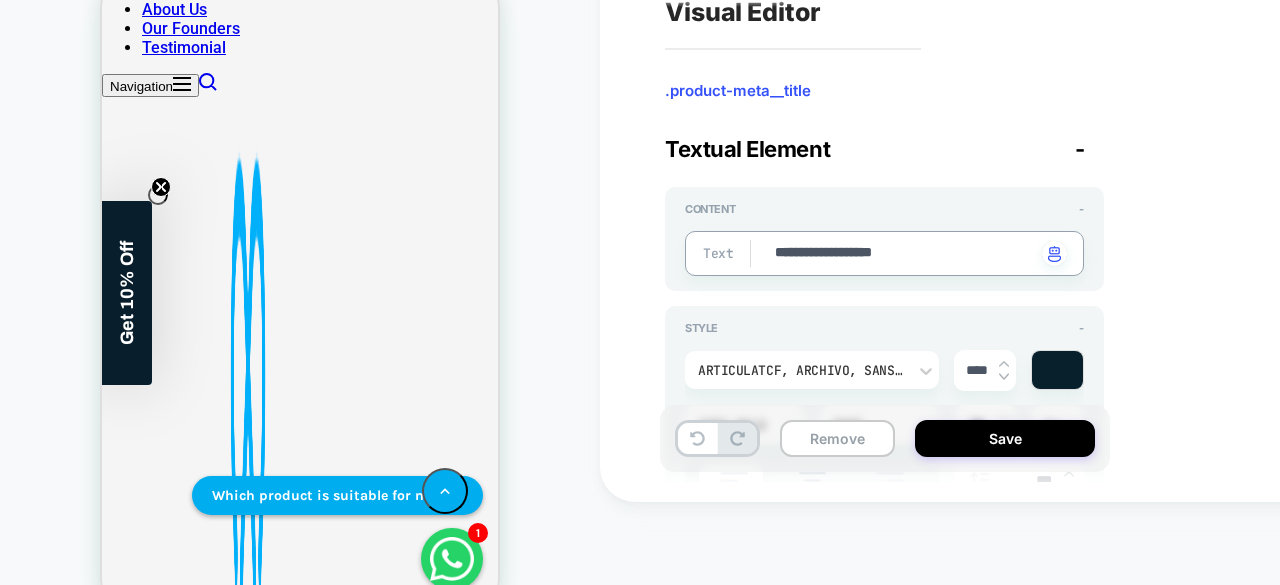 type on "*" 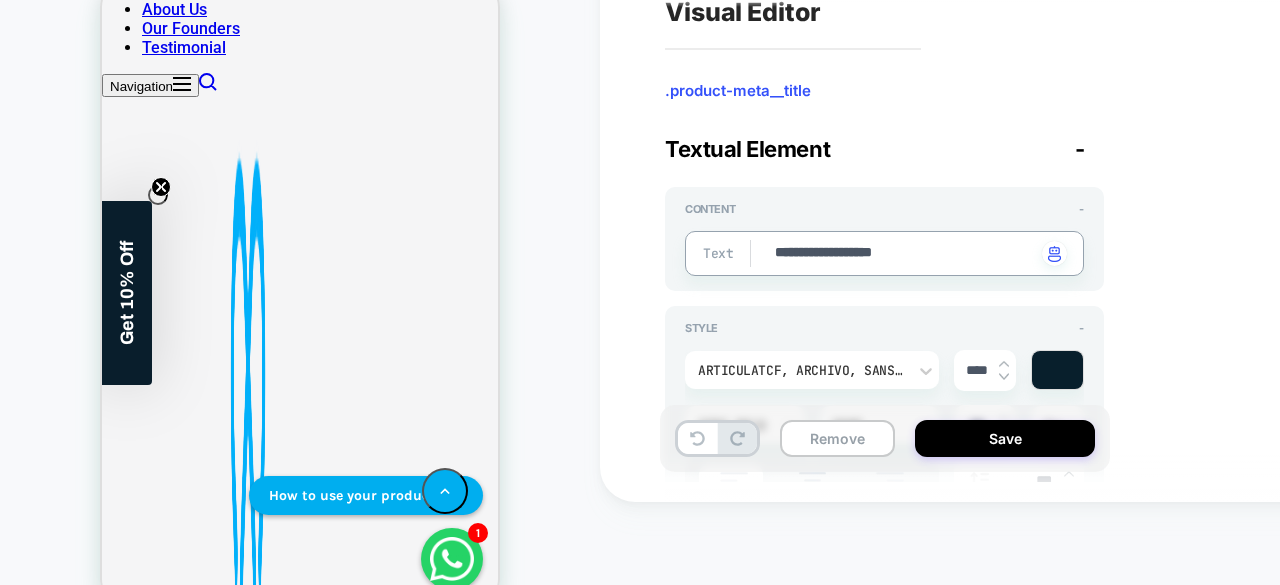 type on "**********" 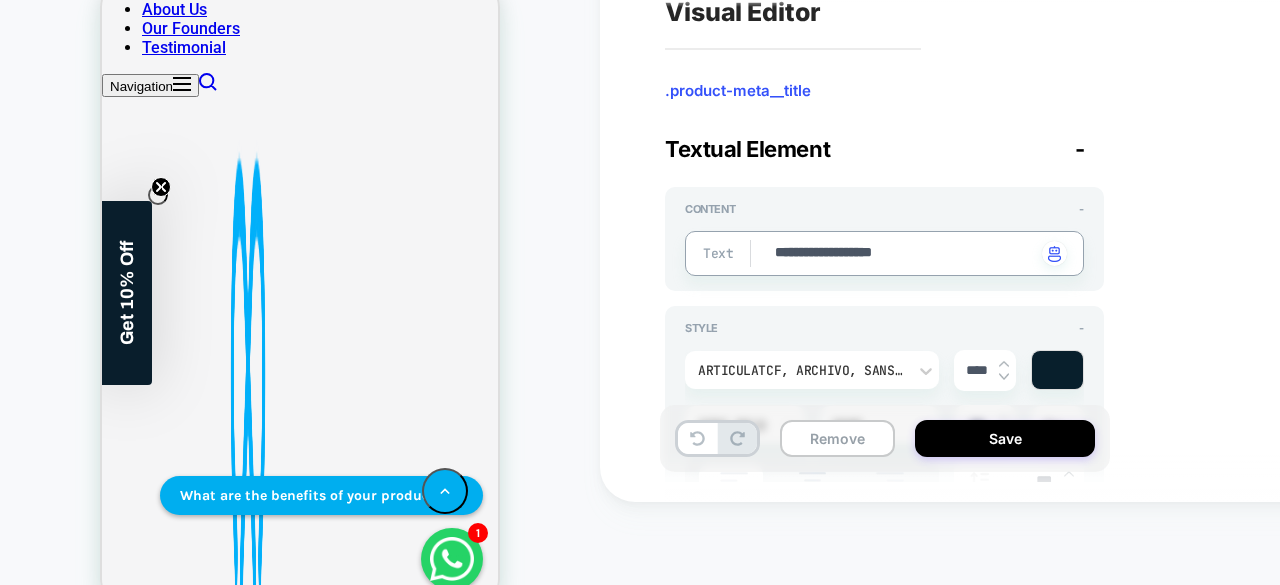 type on "*" 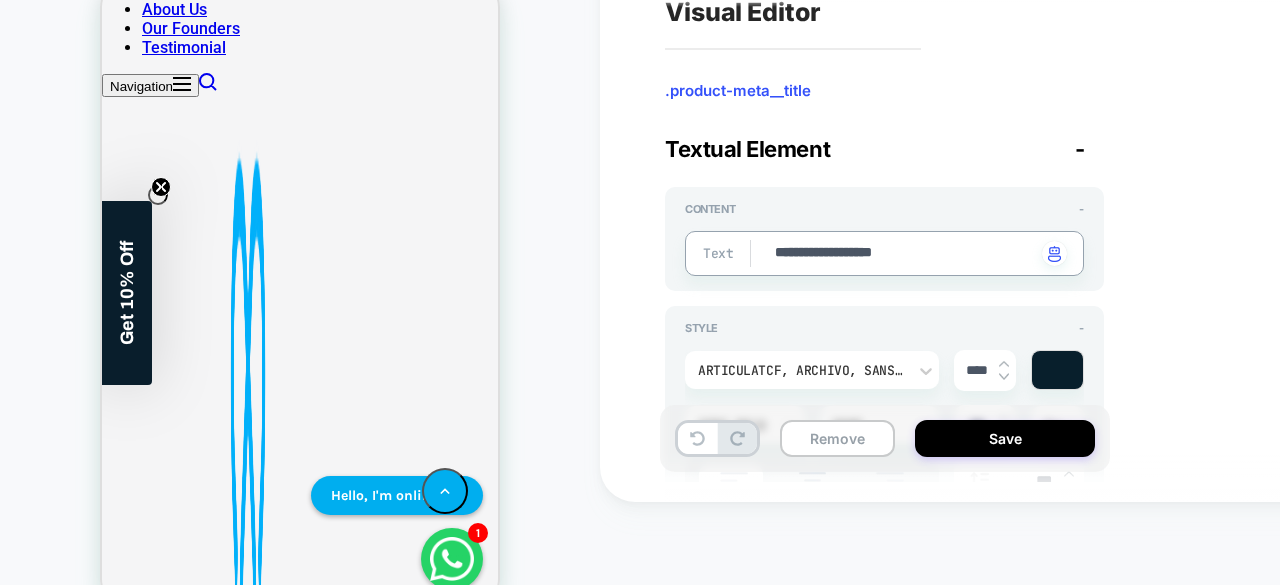 type on "**********" 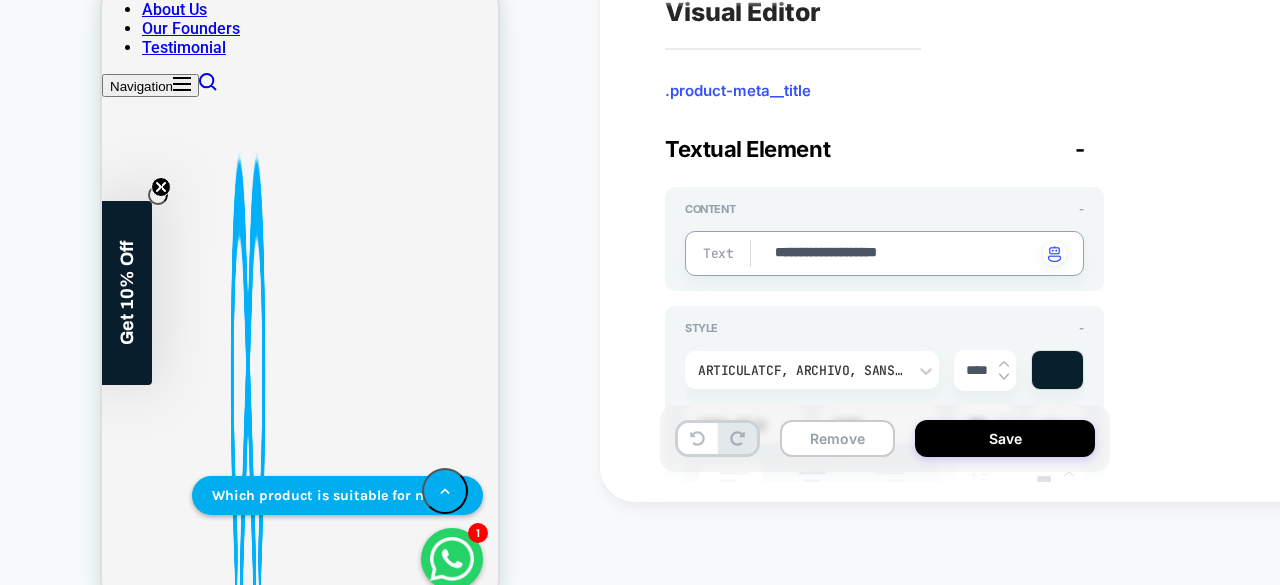 type on "*" 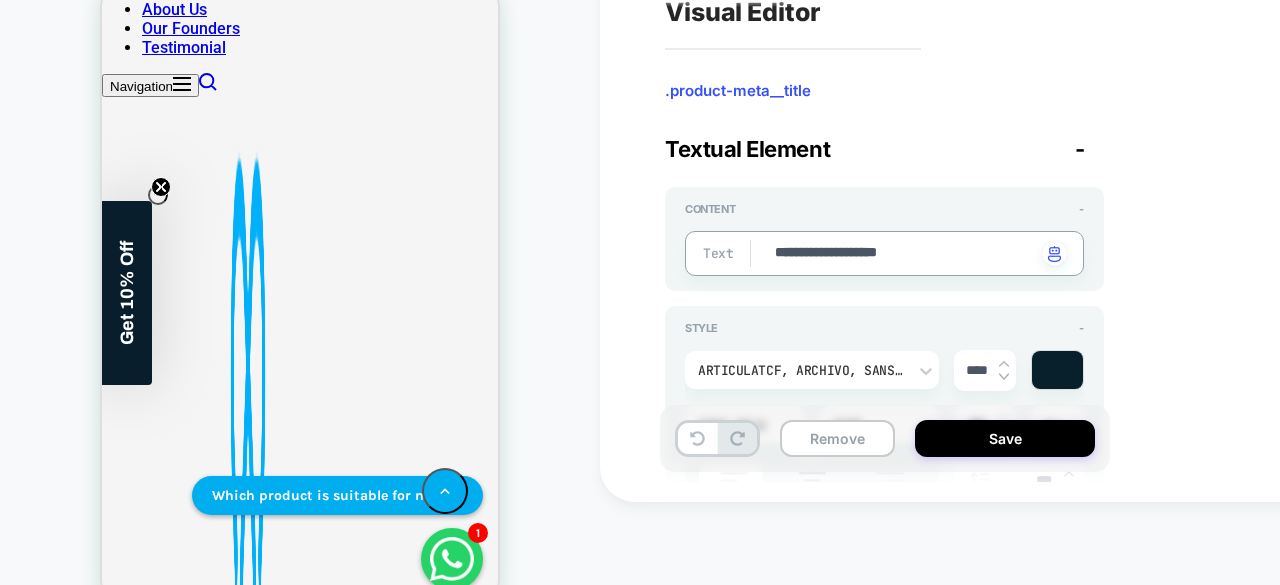 type on "**********" 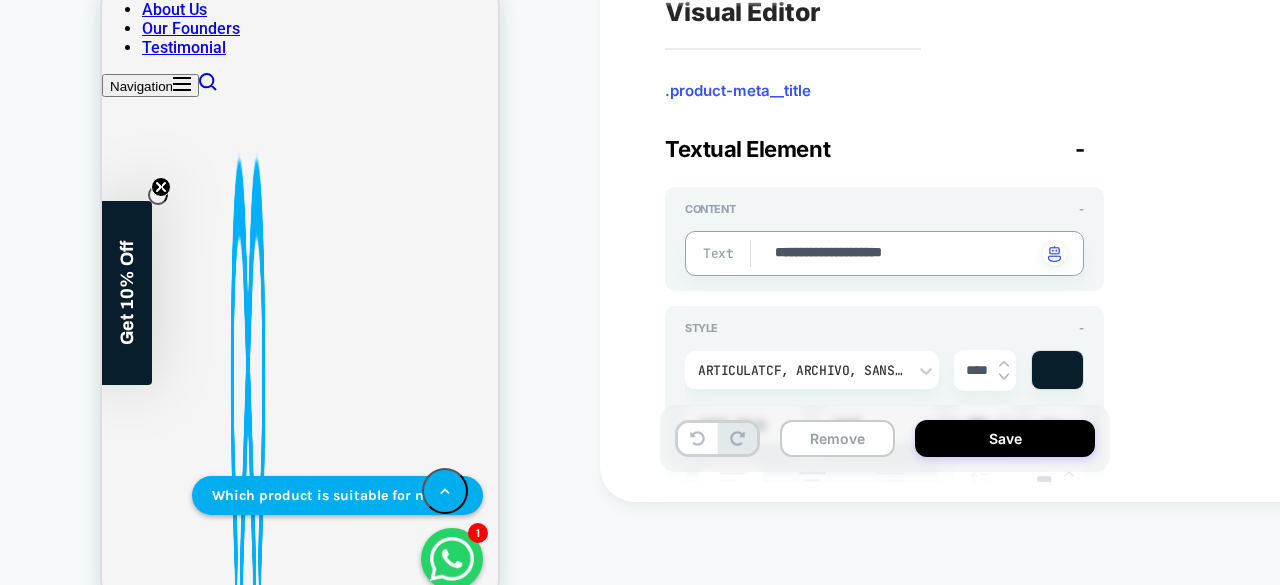 type on "*" 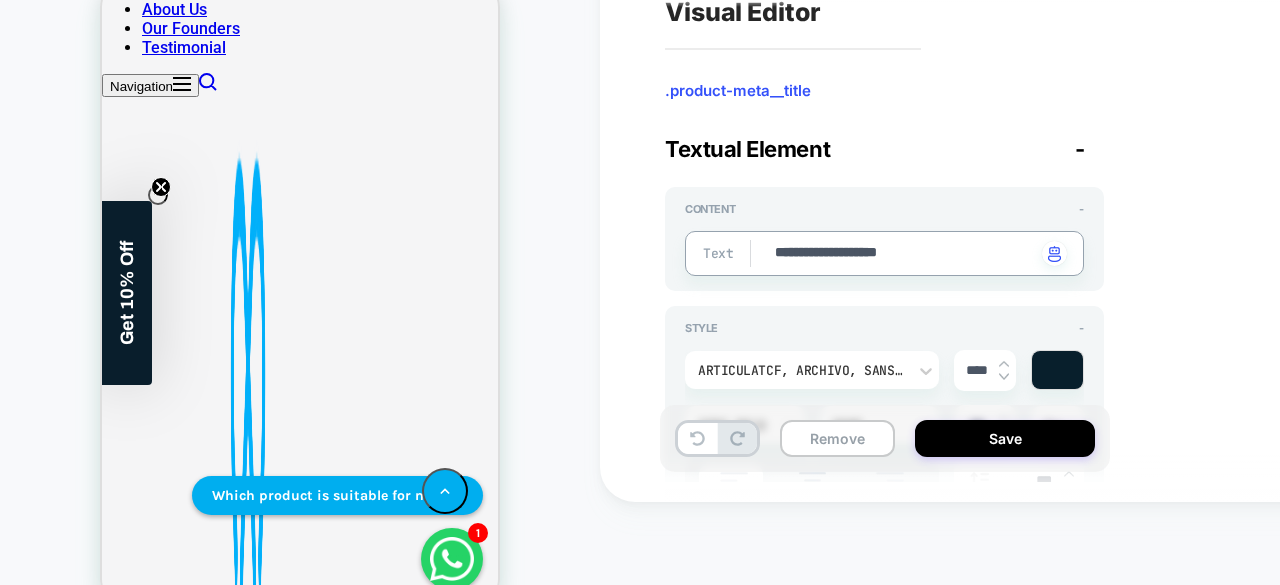 type on "*" 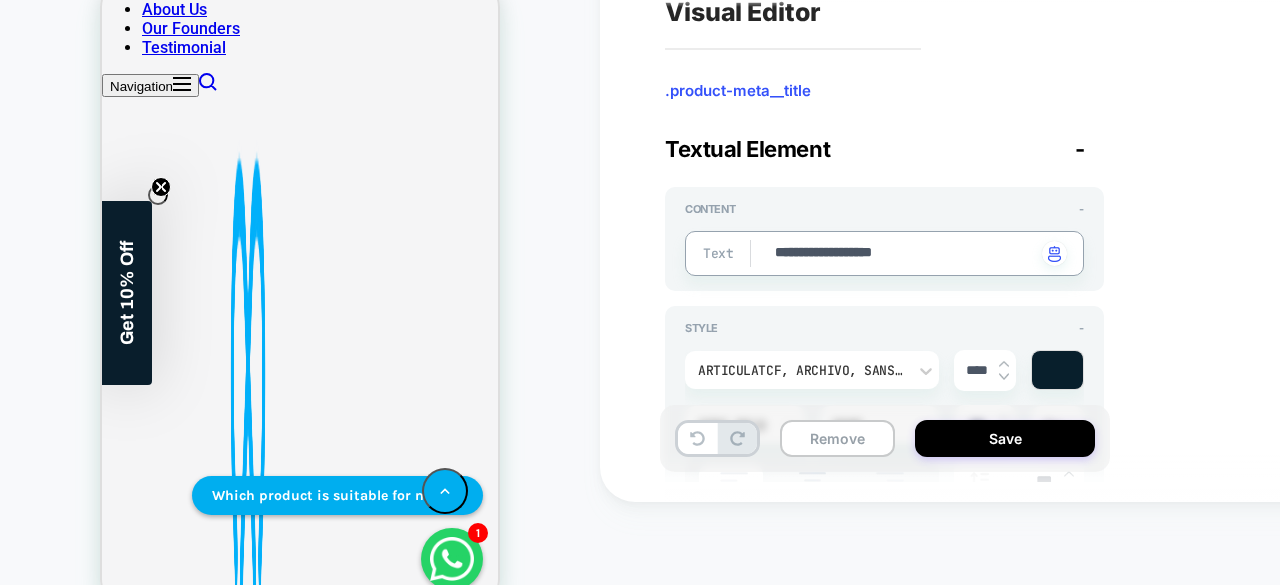 type on "*" 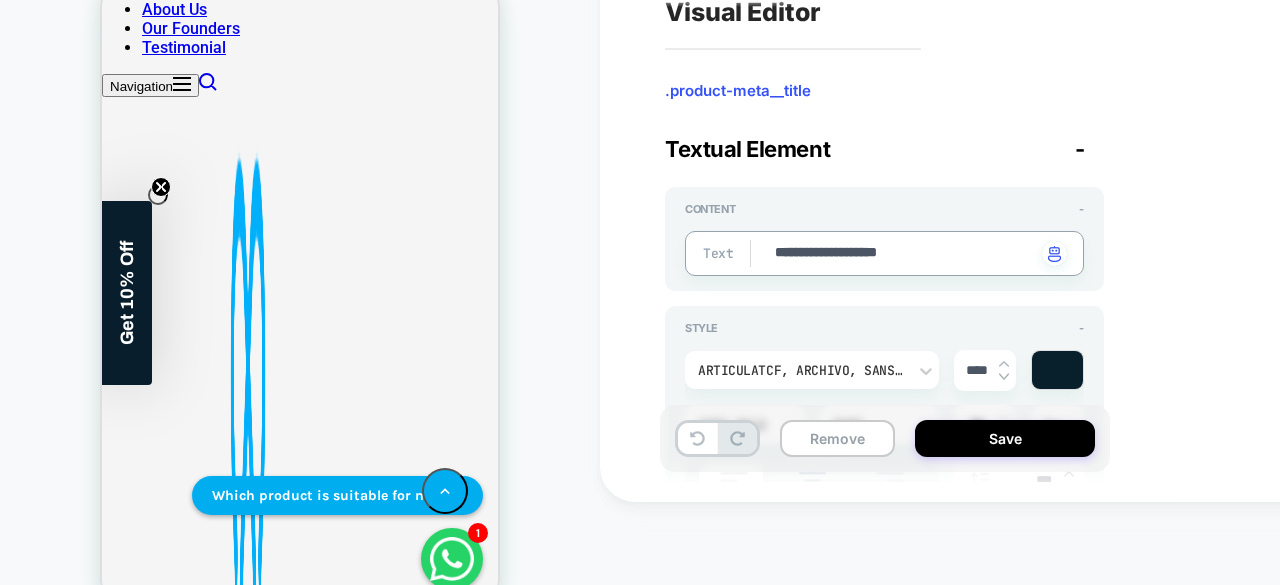 type on "*" 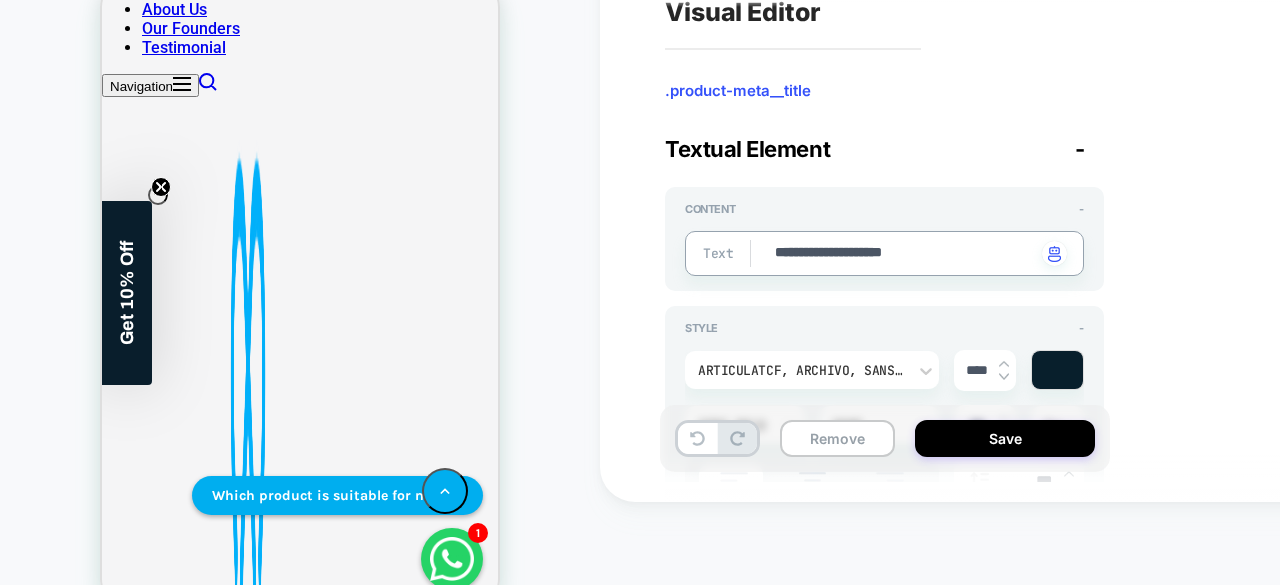 type on "*" 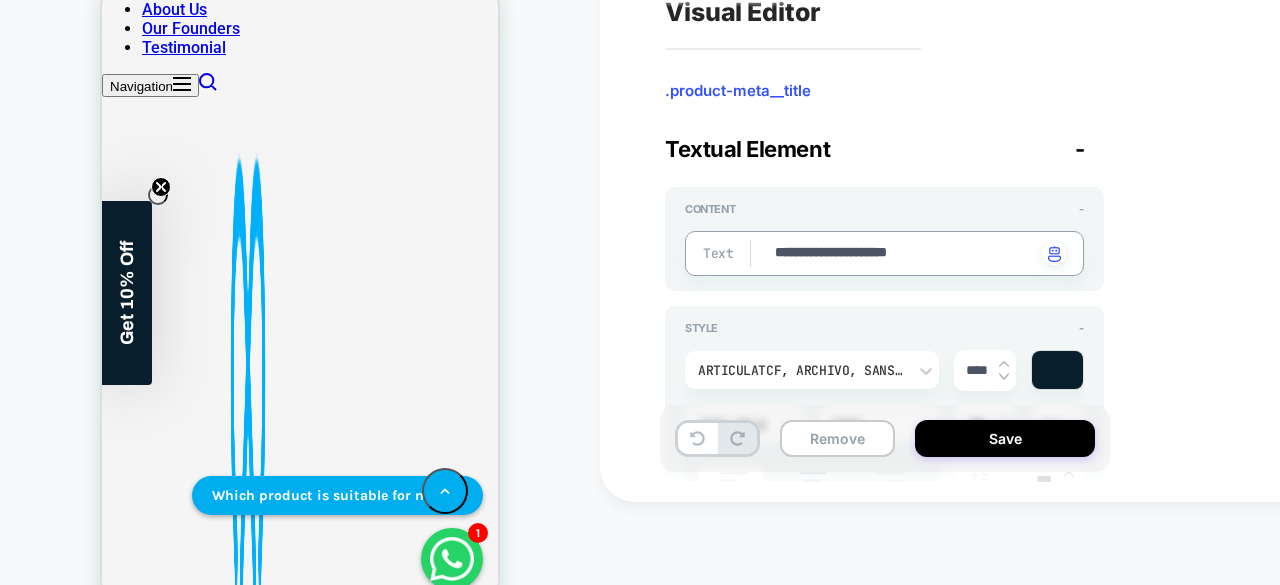 type on "**********" 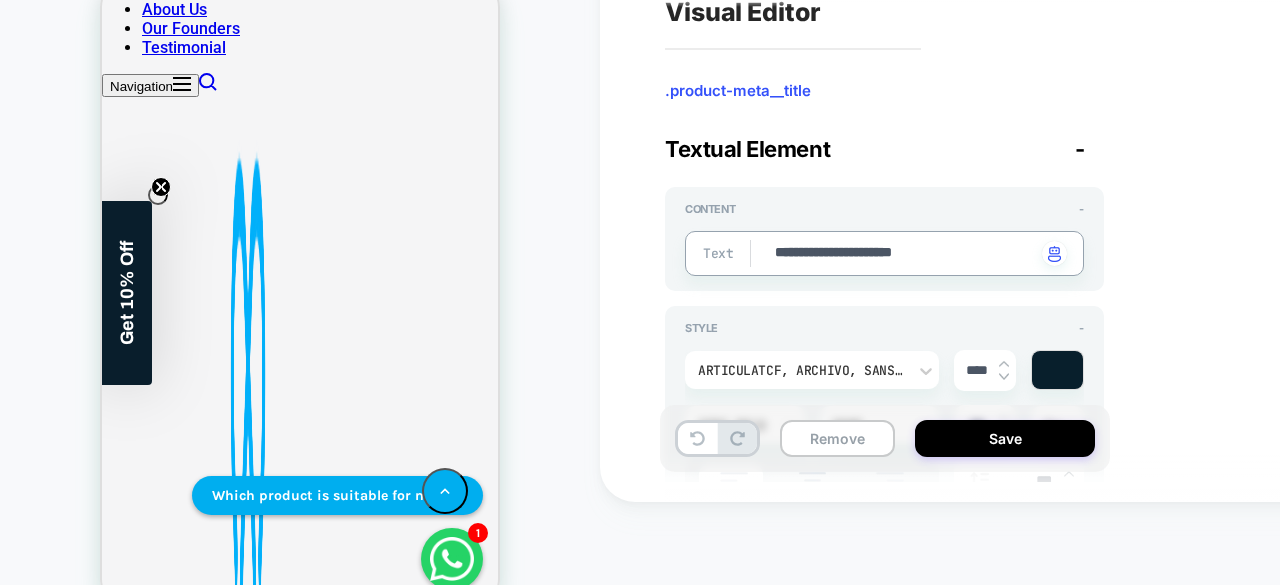 type on "*" 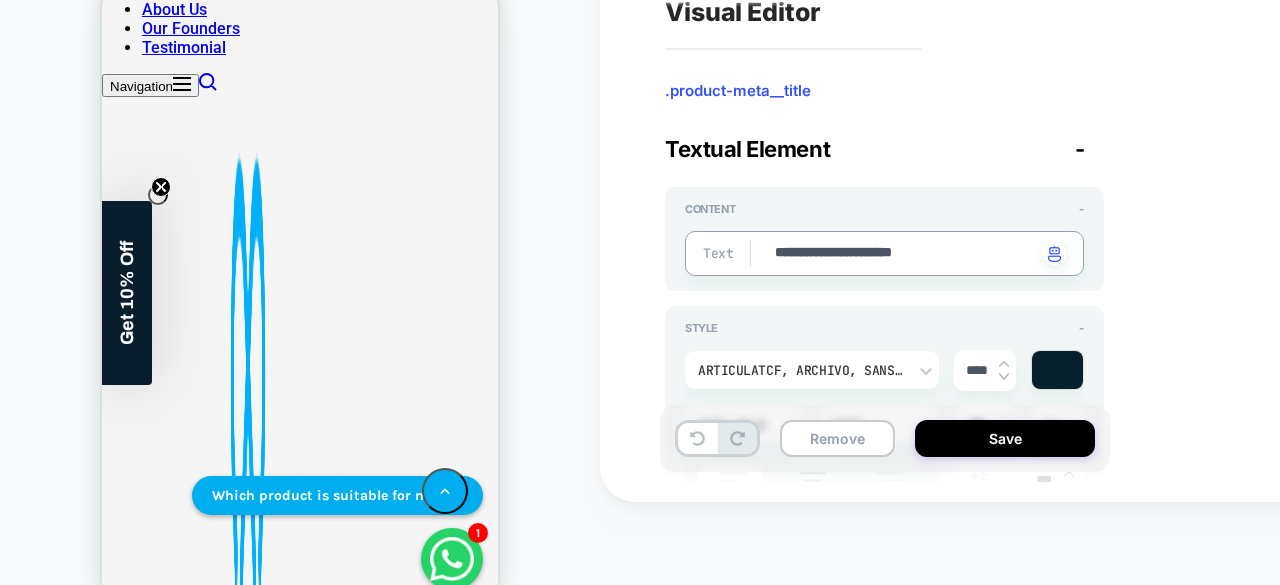 type on "**********" 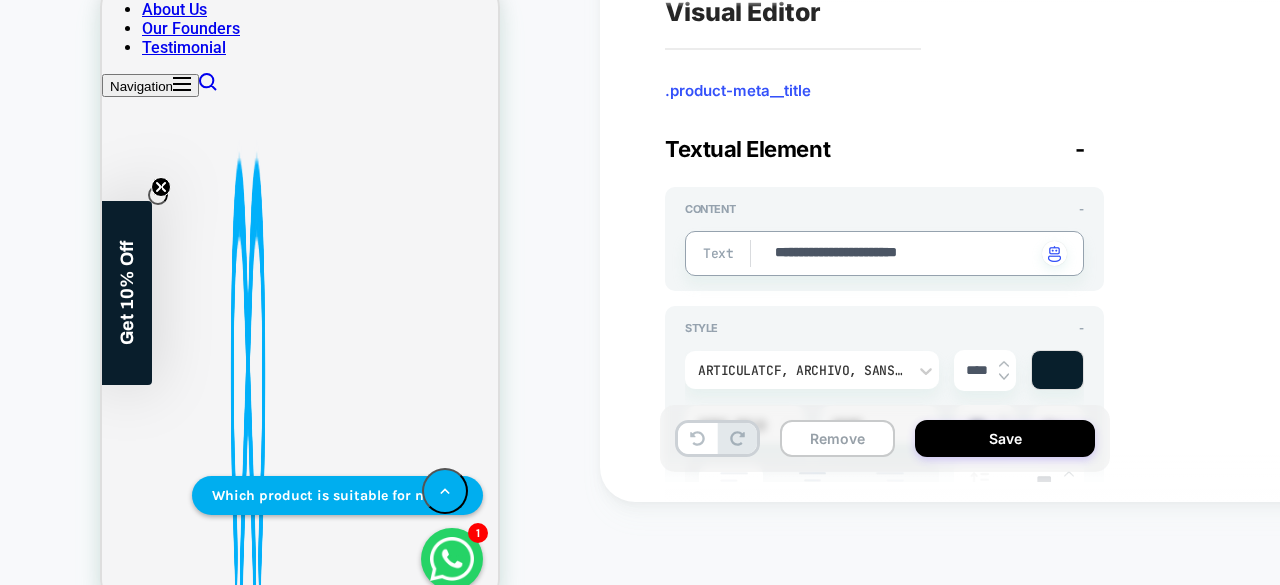 type on "*" 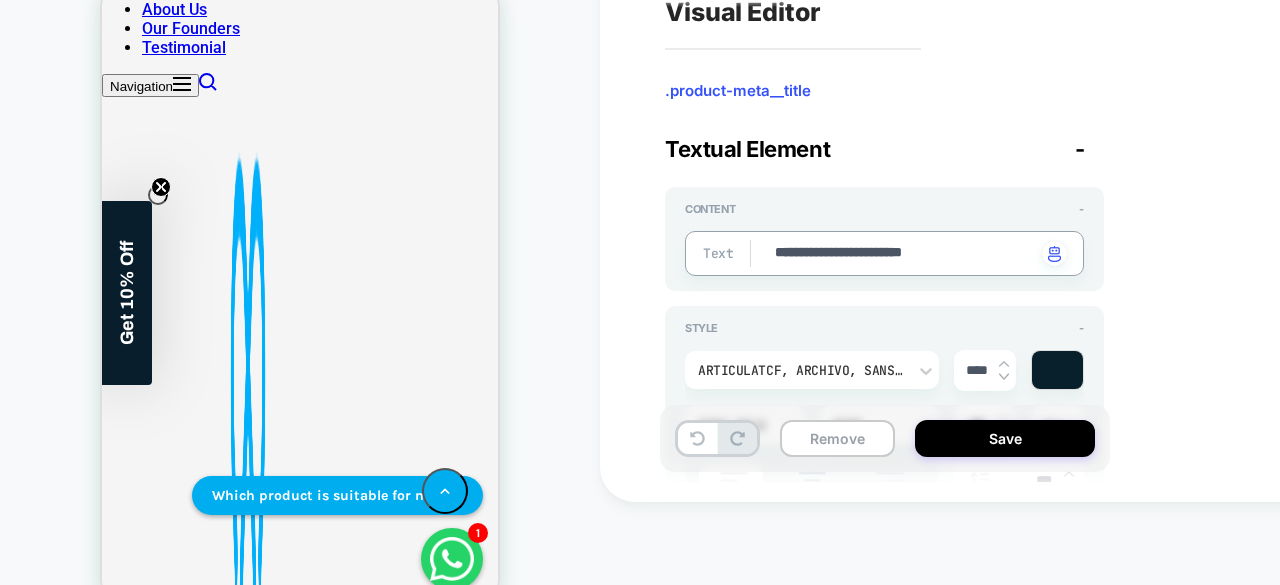 type on "*" 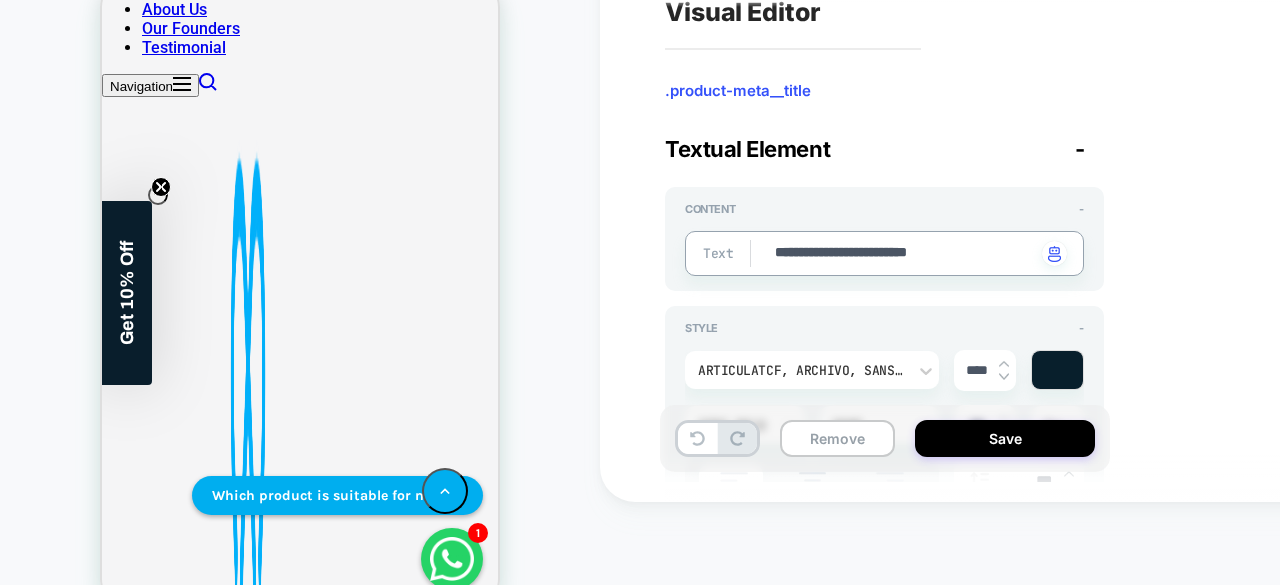 type on "**********" 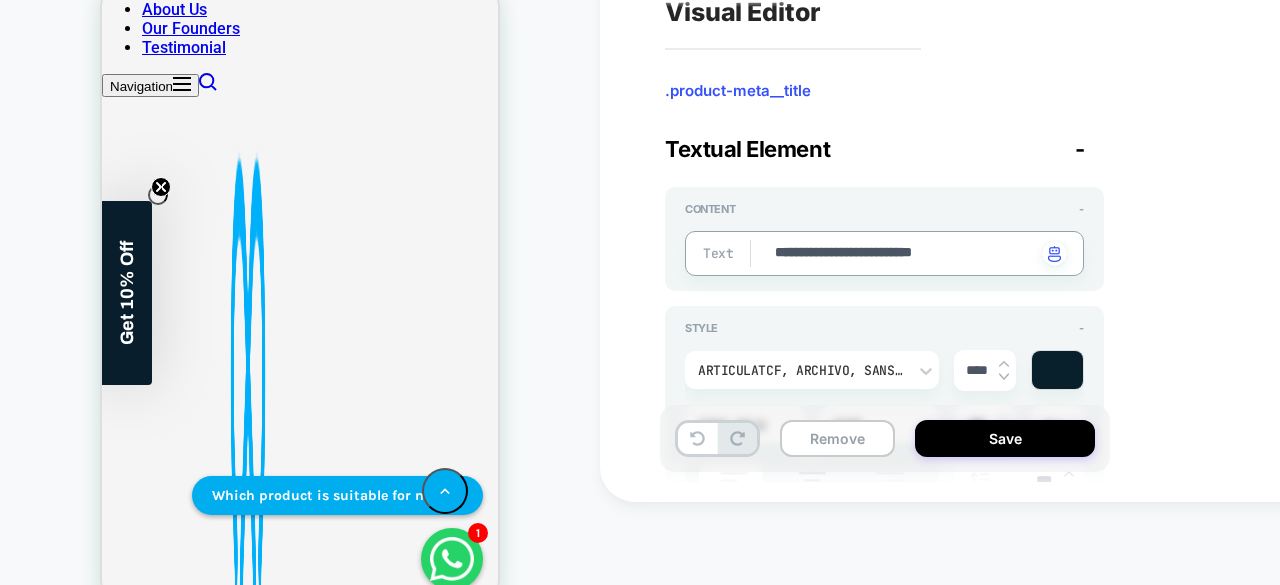 type on "*" 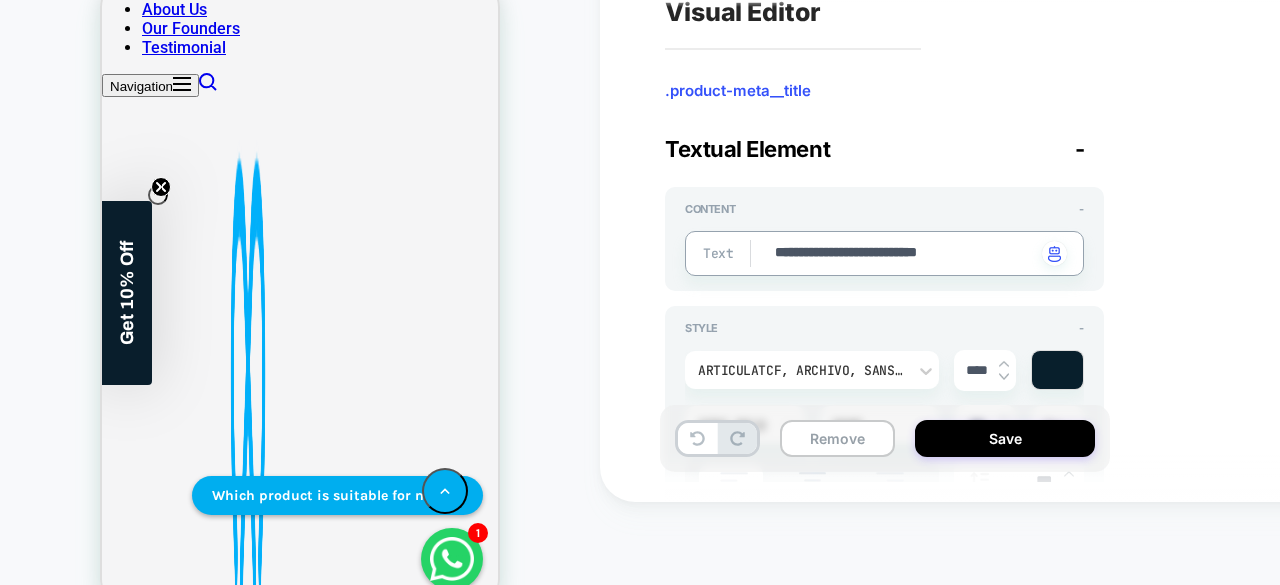 type on "*" 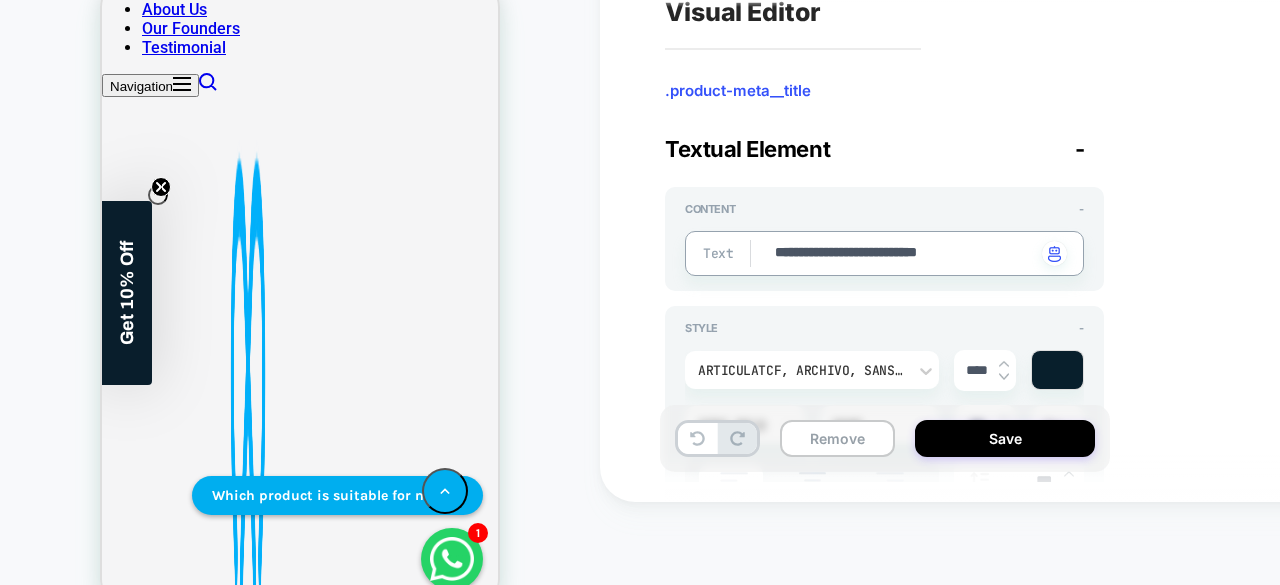type on "**********" 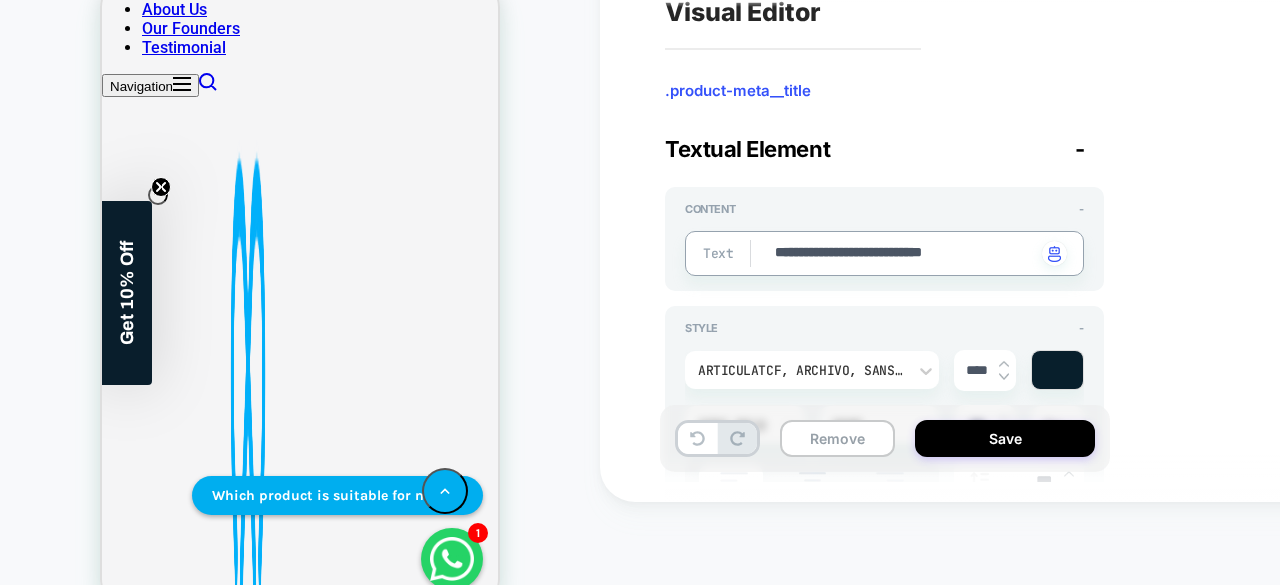 type on "*" 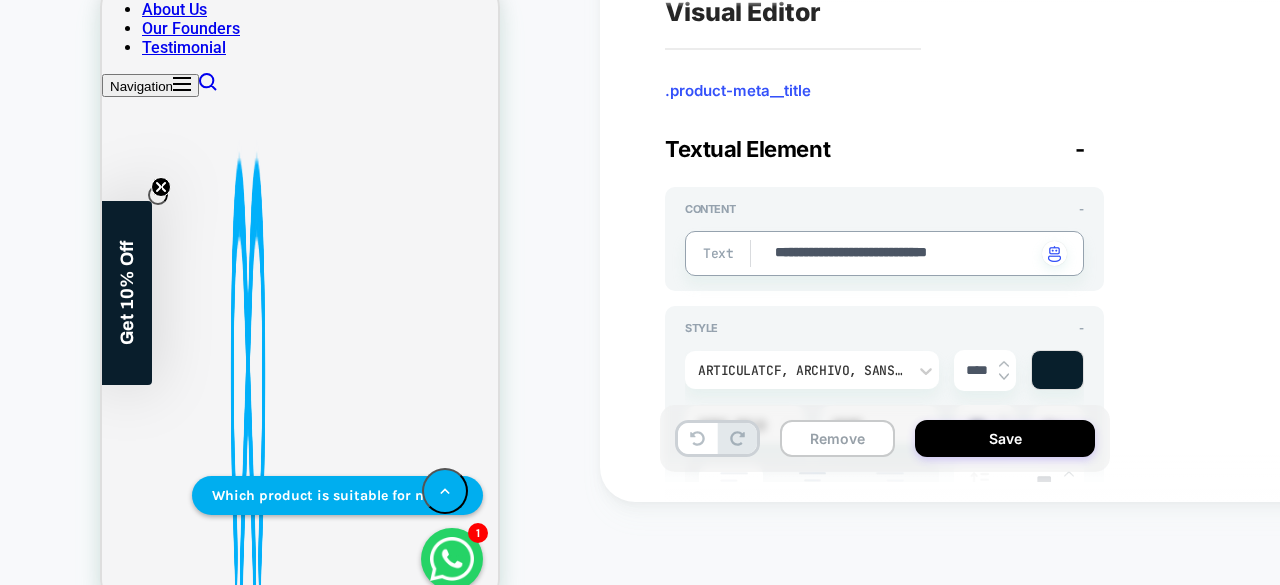 type on "*" 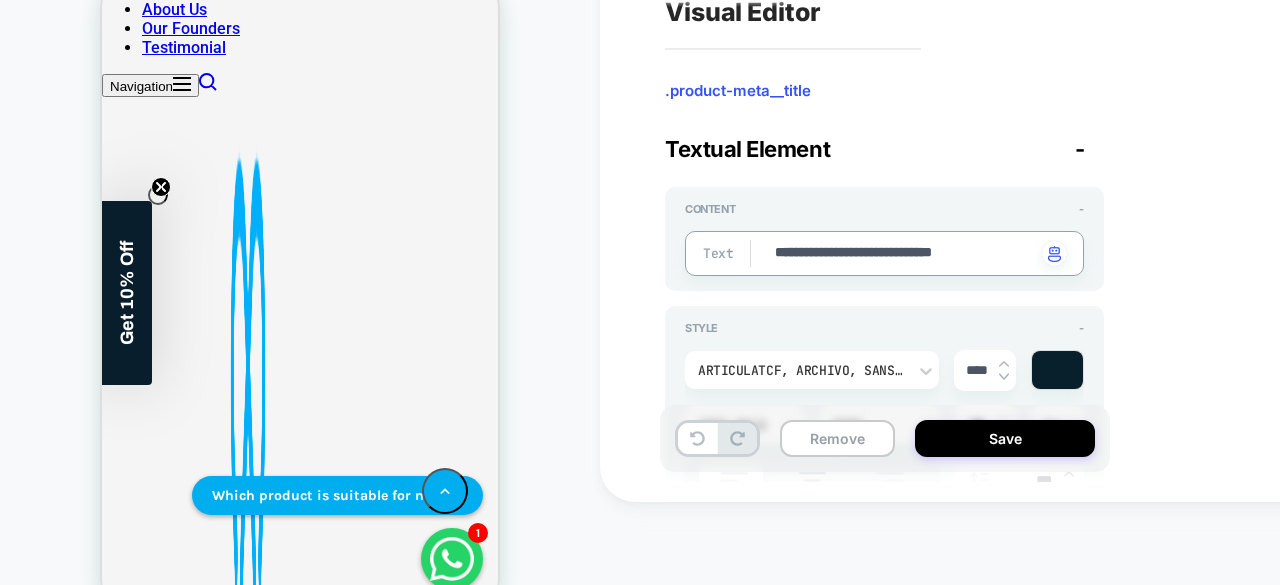 type on "*" 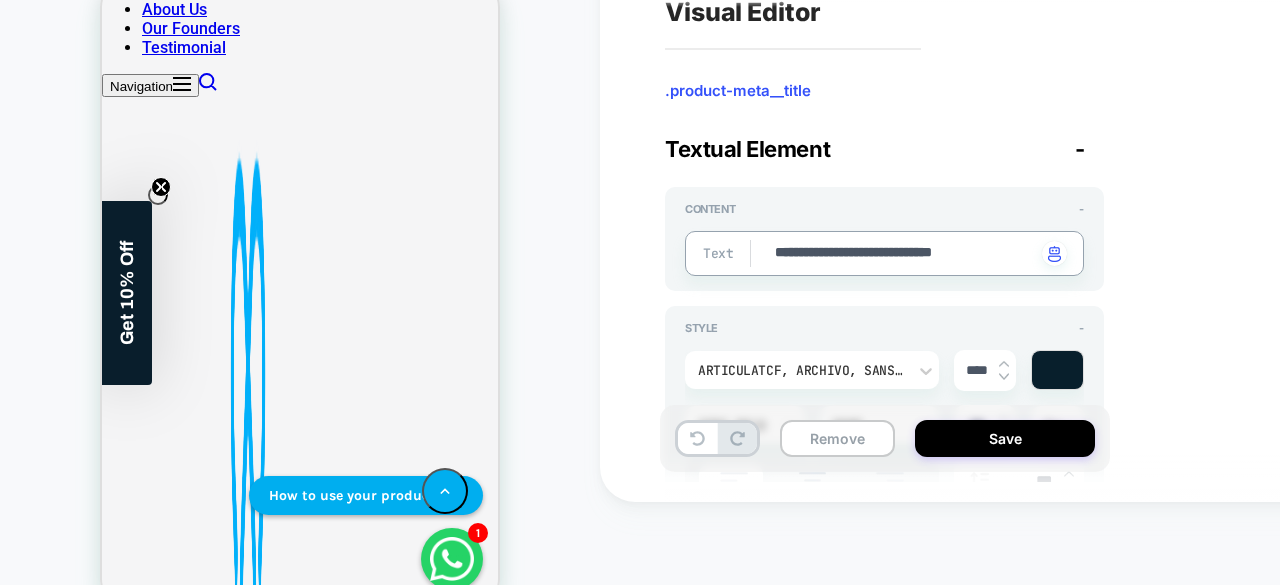 type on "**********" 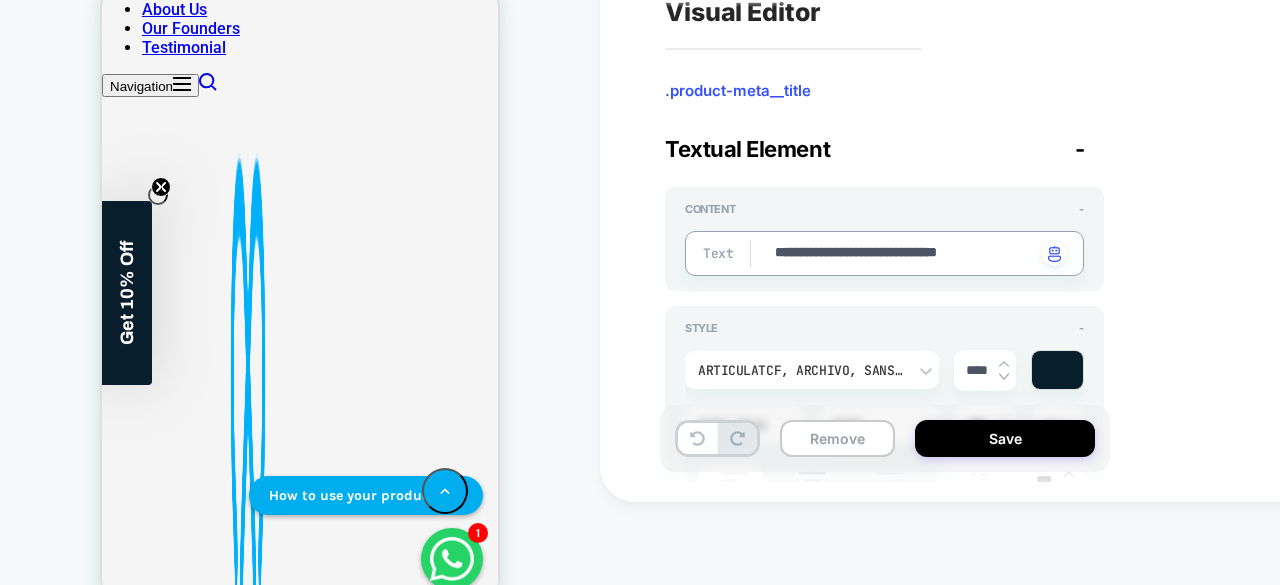 type on "*" 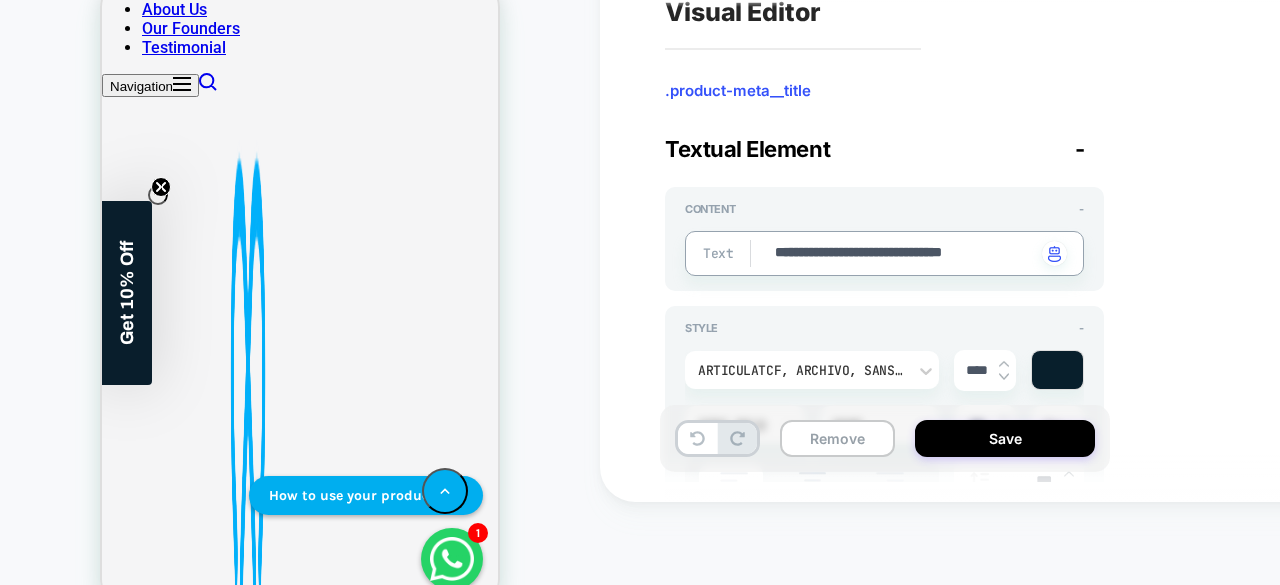 type on "*" 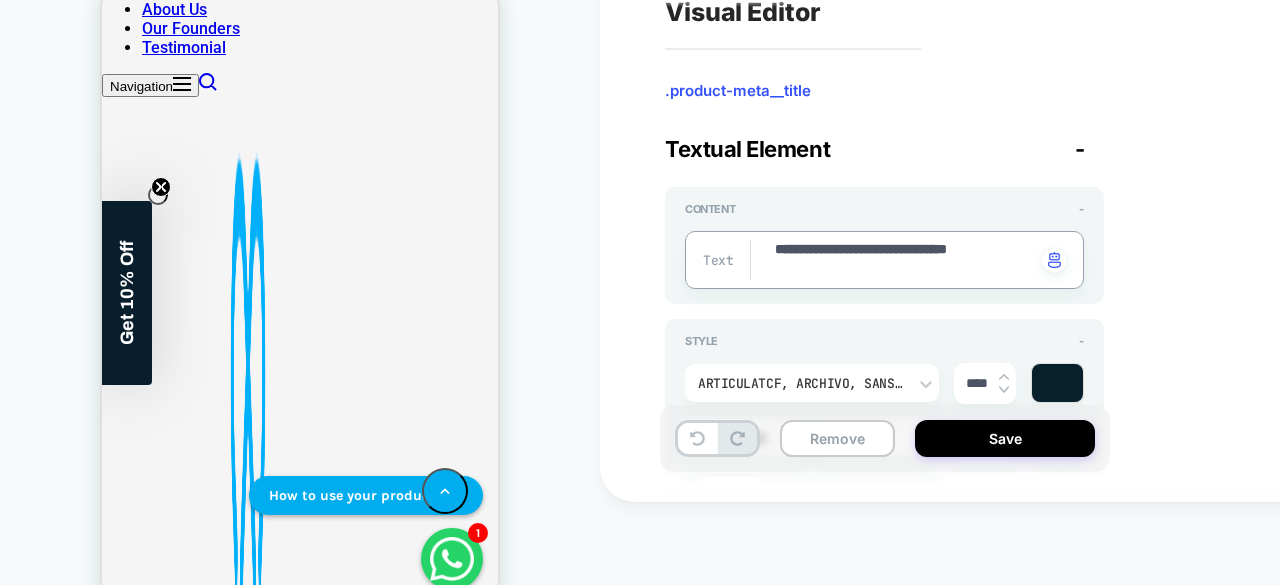 type on "**********" 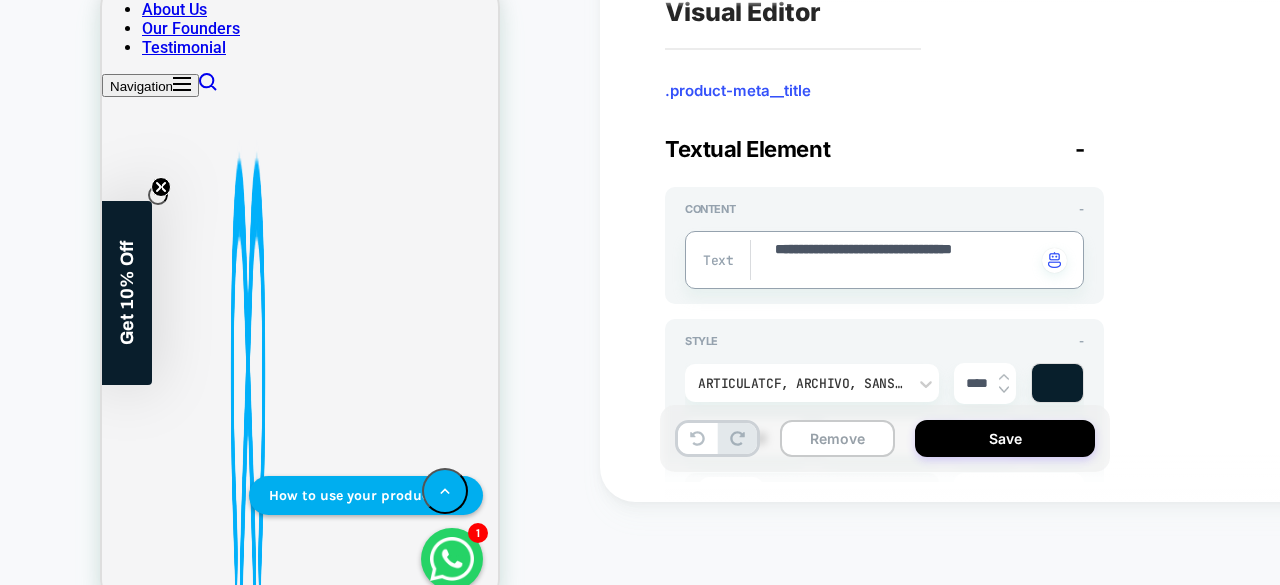 type on "*" 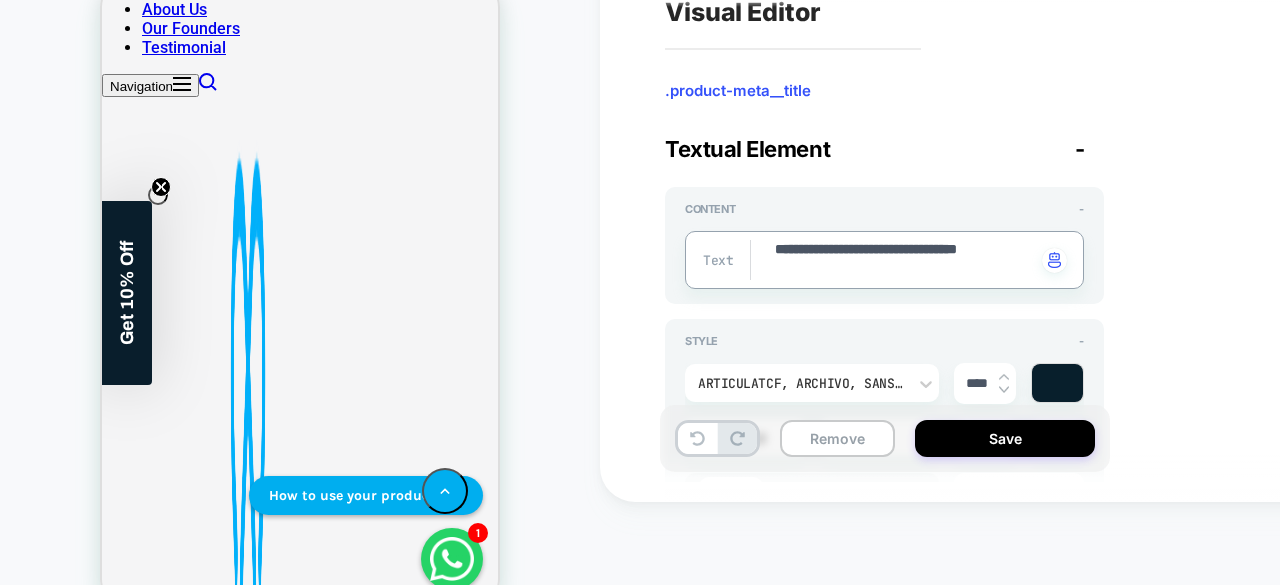 type on "*" 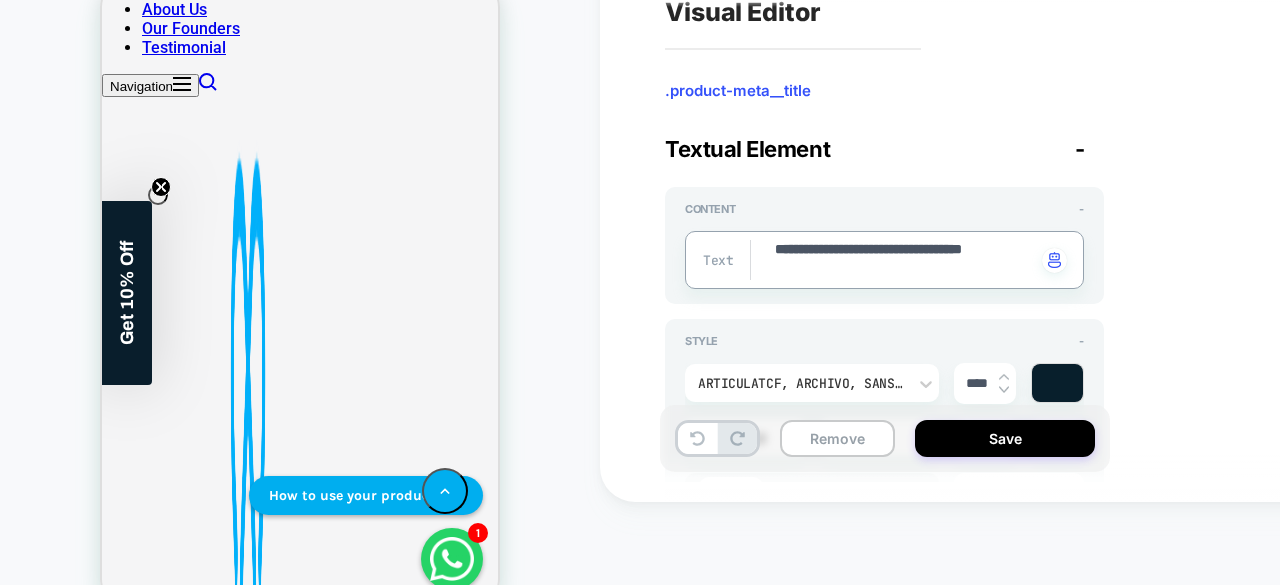 type on "*" 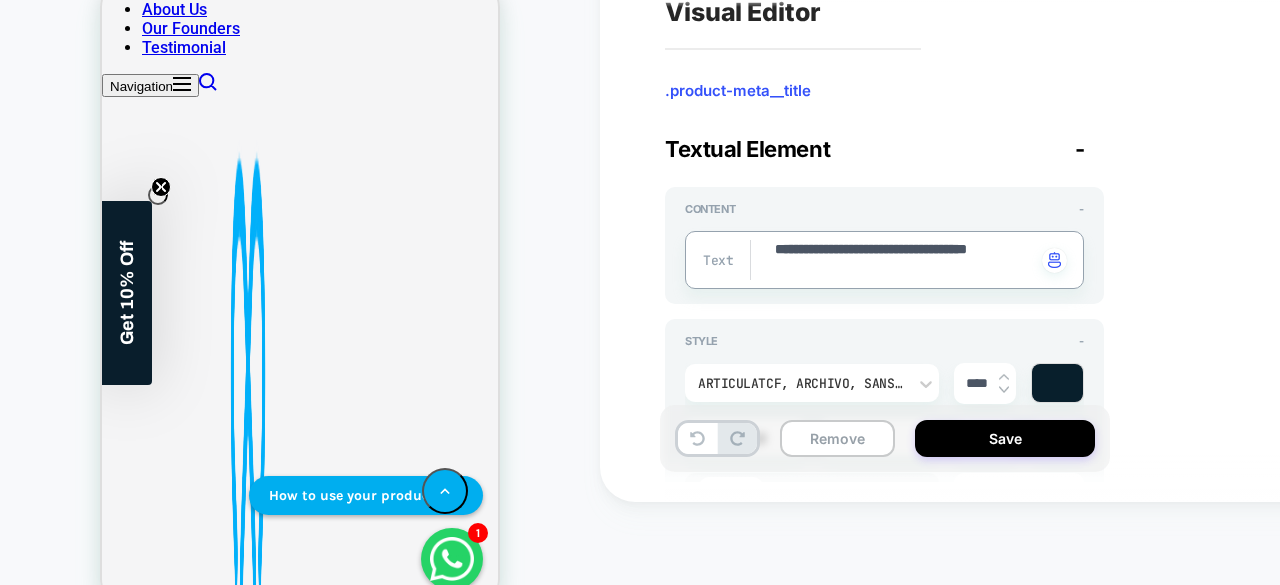 type on "**********" 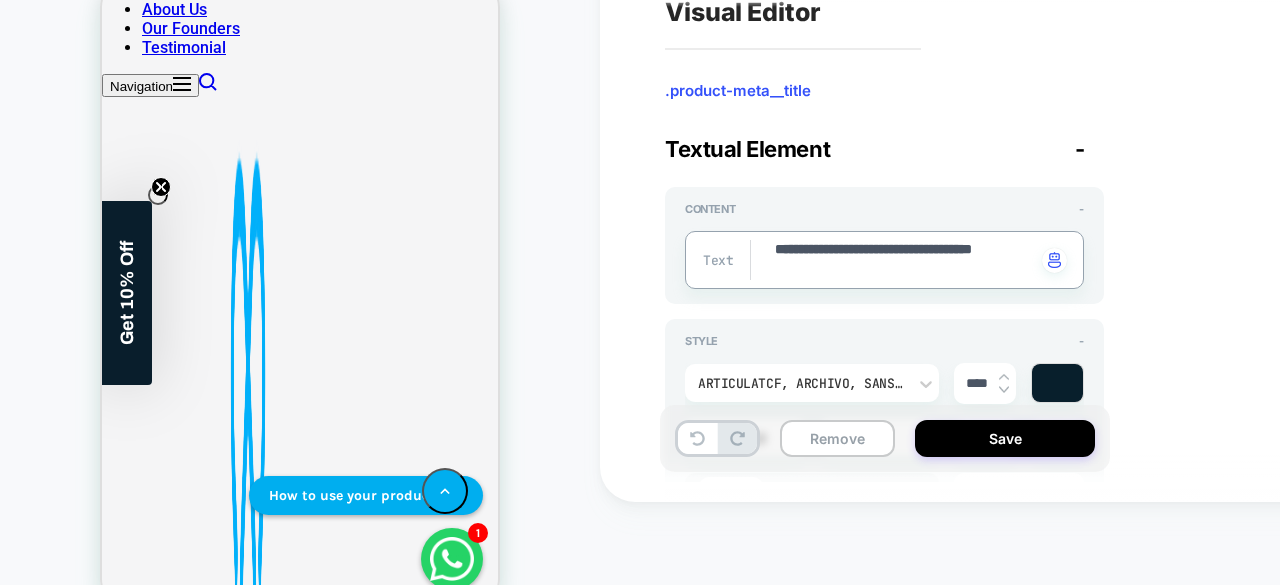 type on "*" 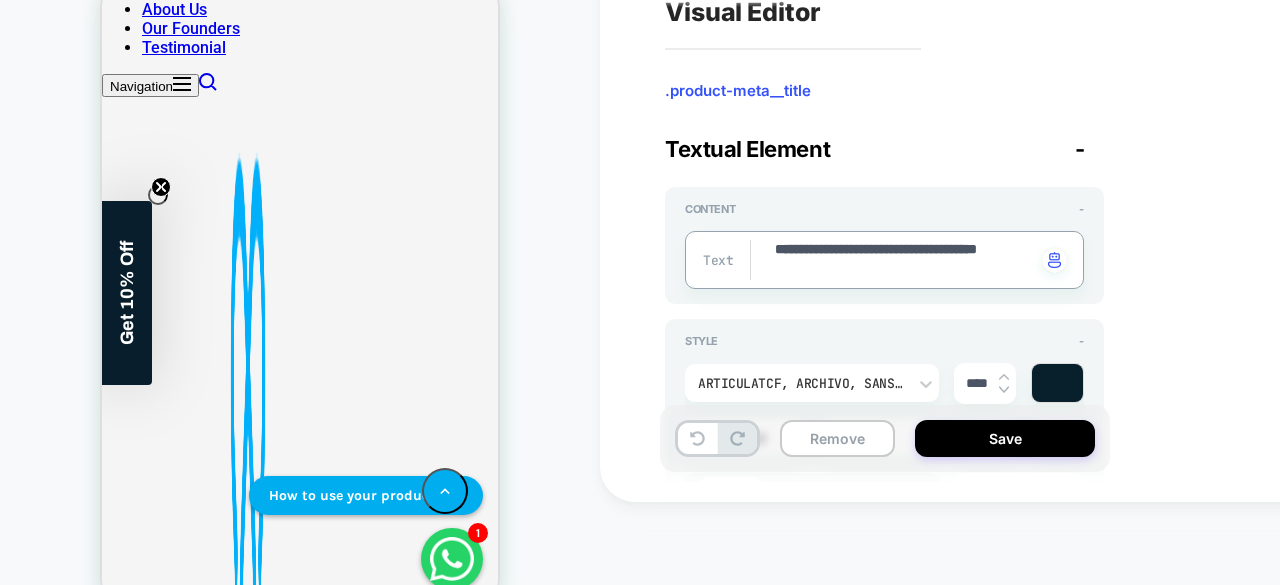 type on "*" 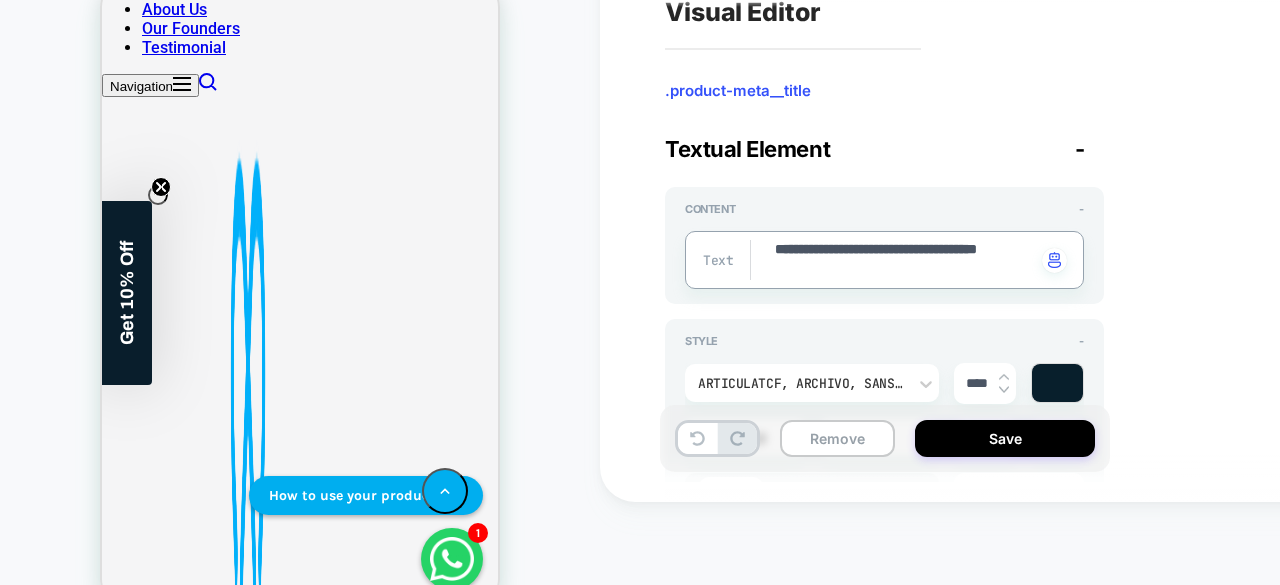 type on "**********" 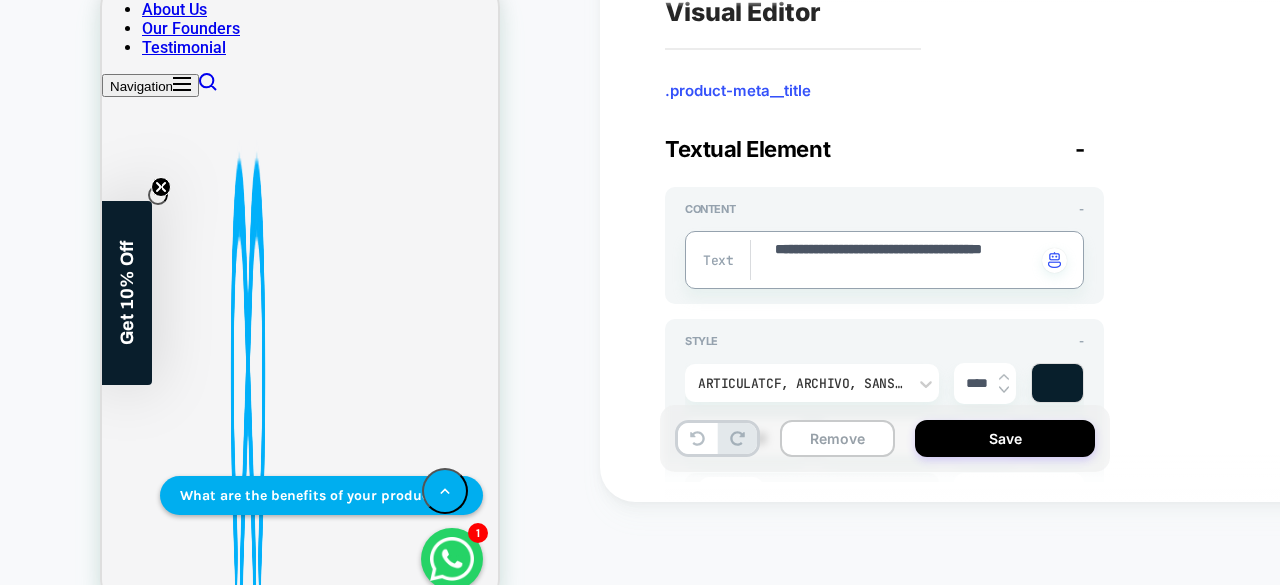 click on "**********" at bounding box center (904, 260) 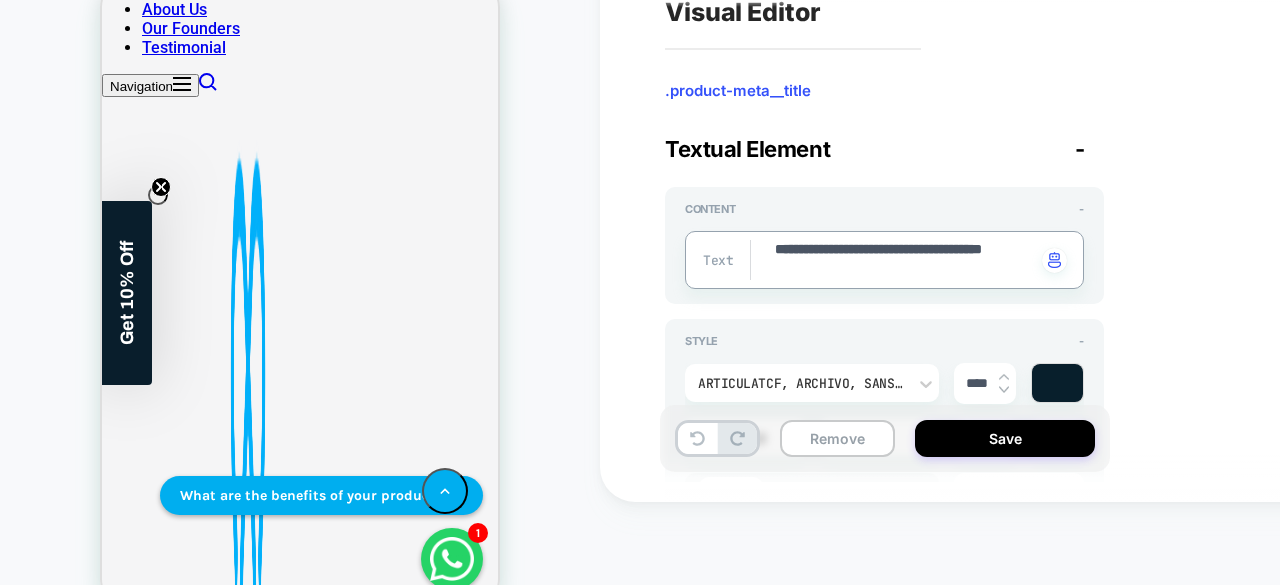 type on "*" 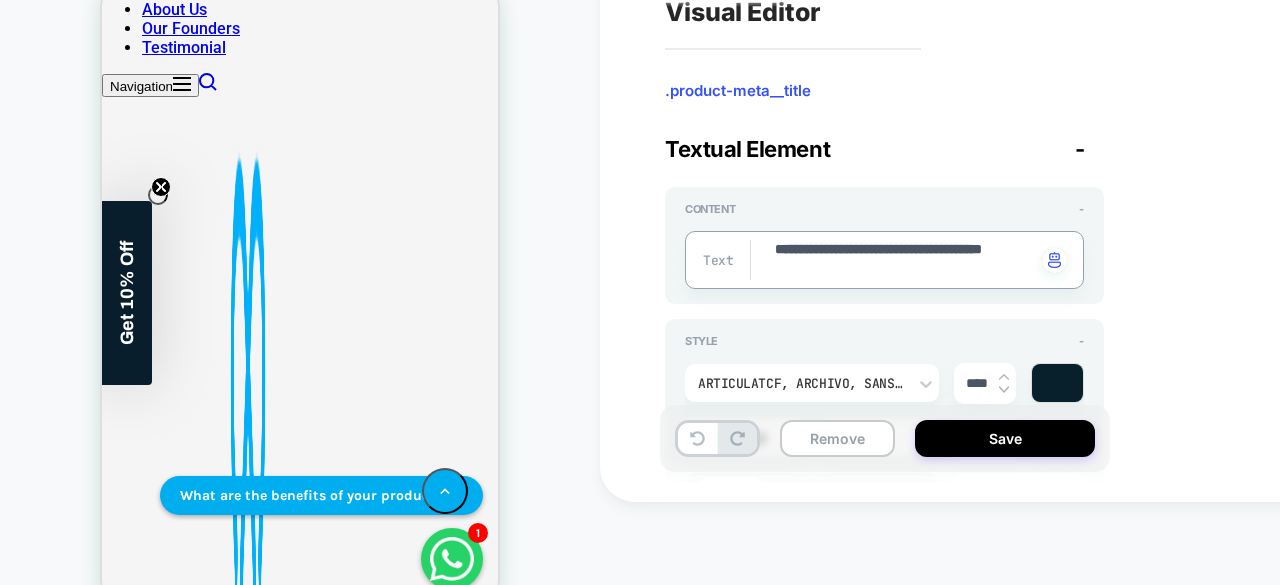 type on "**********" 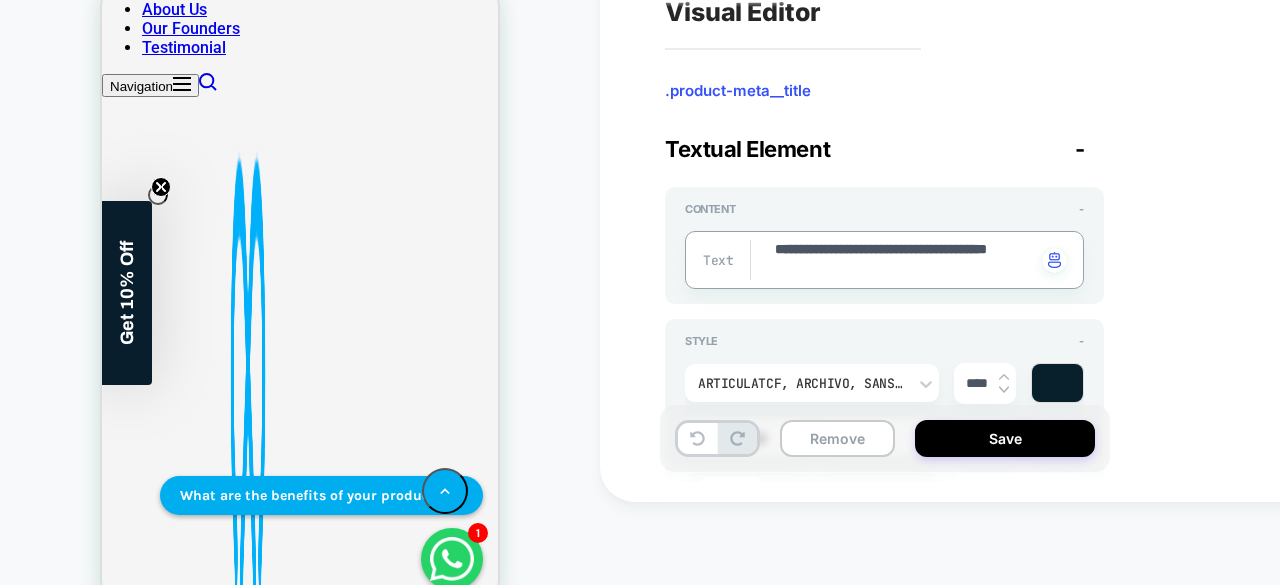 type on "*" 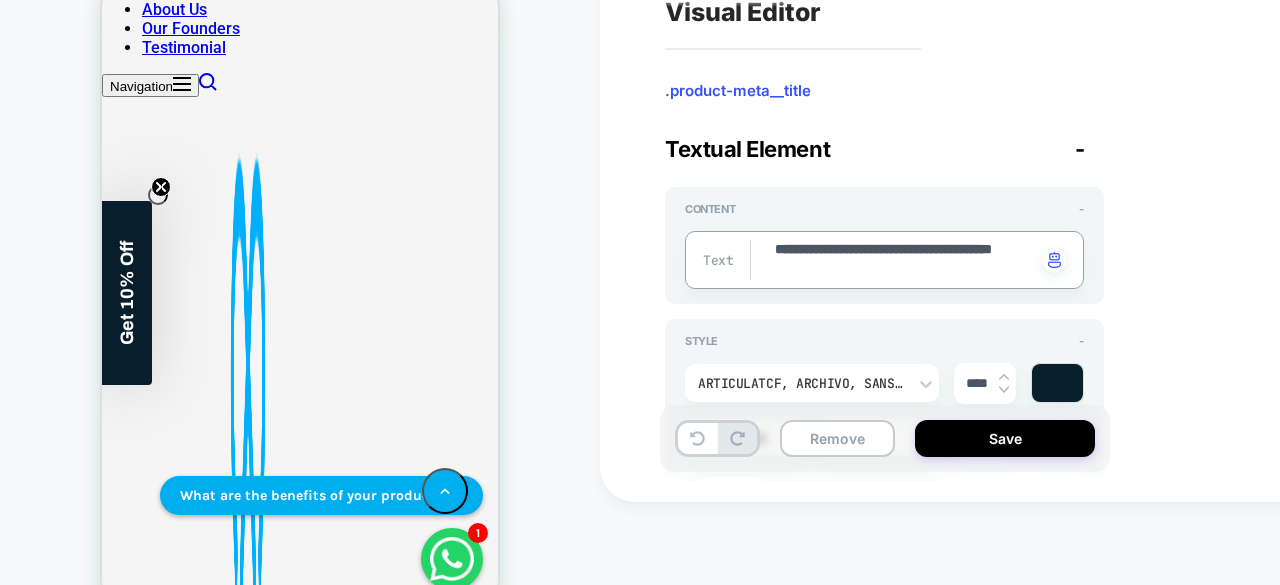 type on "*" 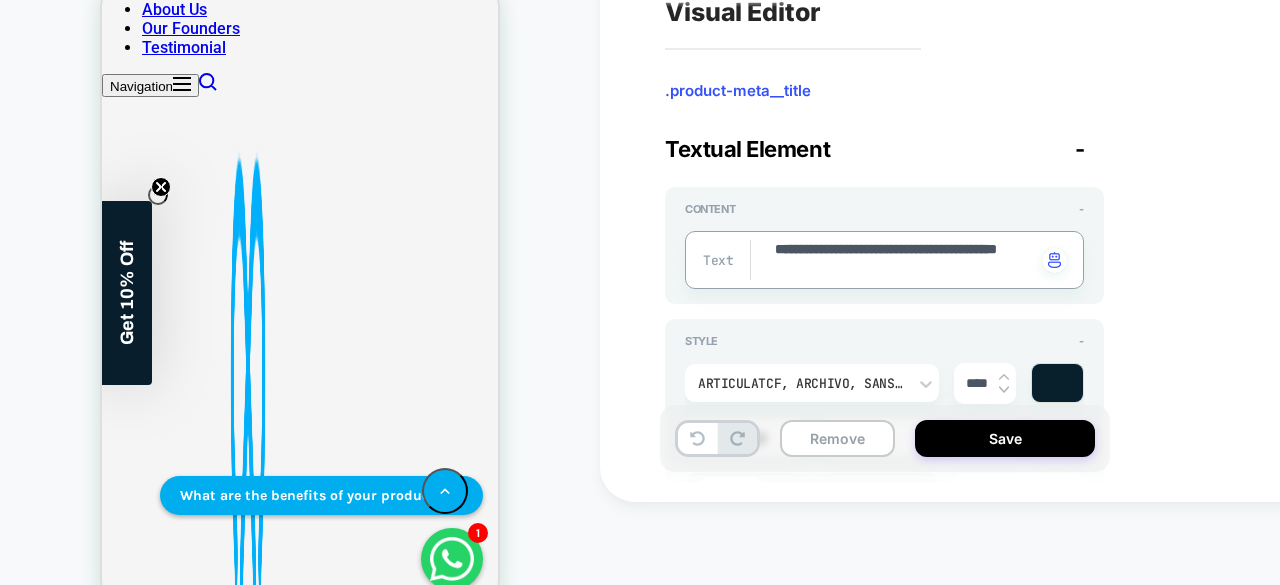 type on "*" 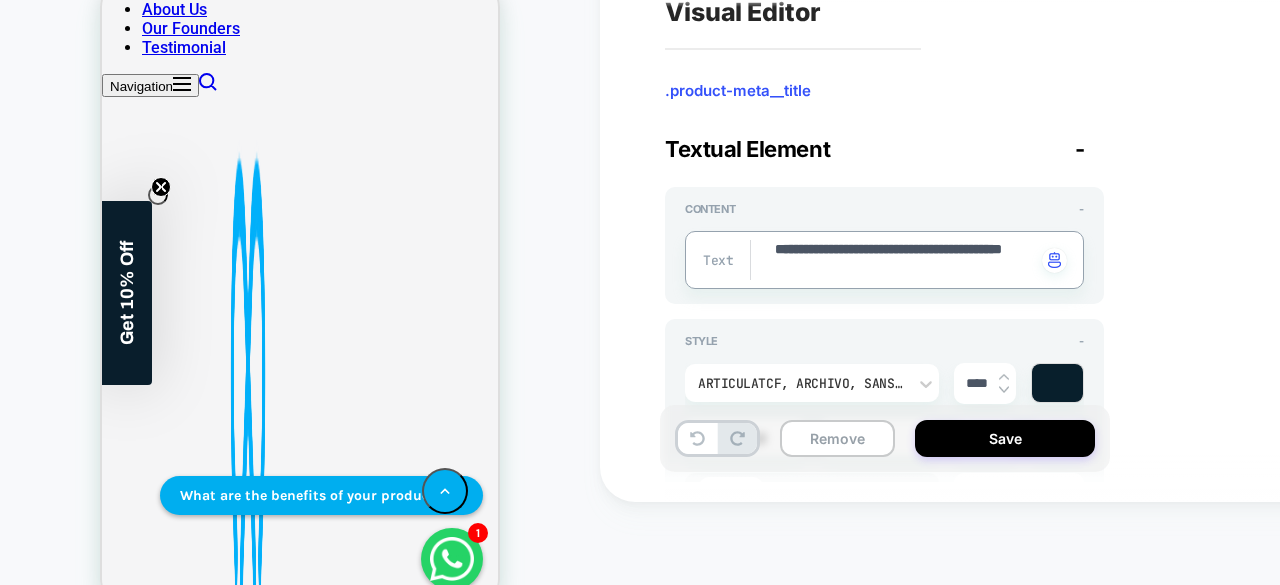 type on "*" 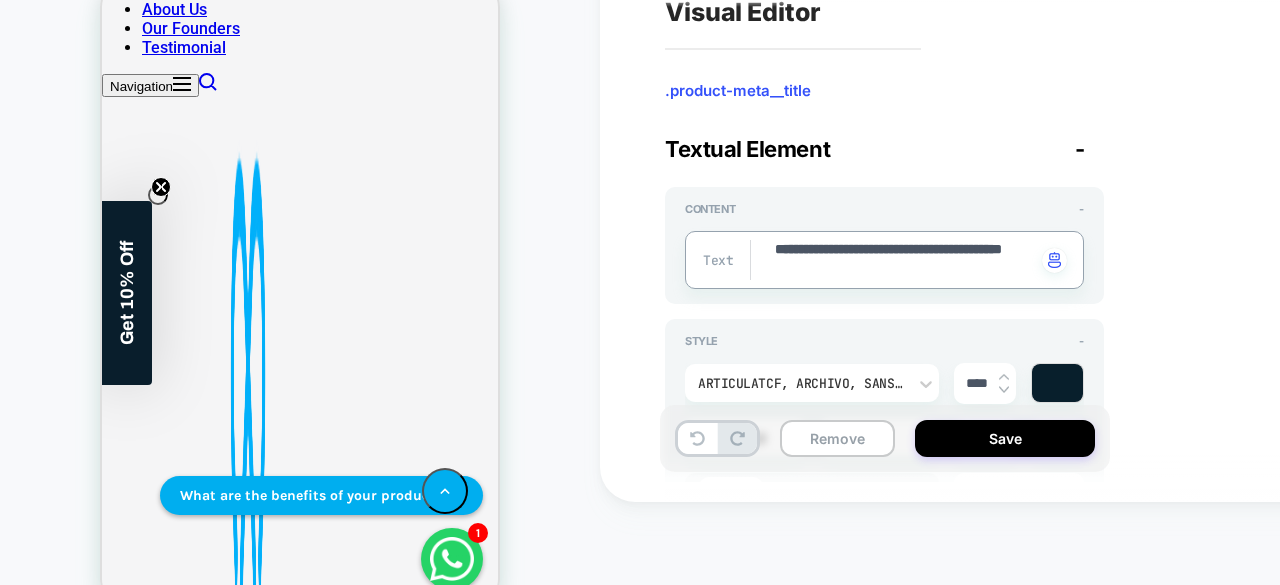 click on "**********" at bounding box center [904, 260] 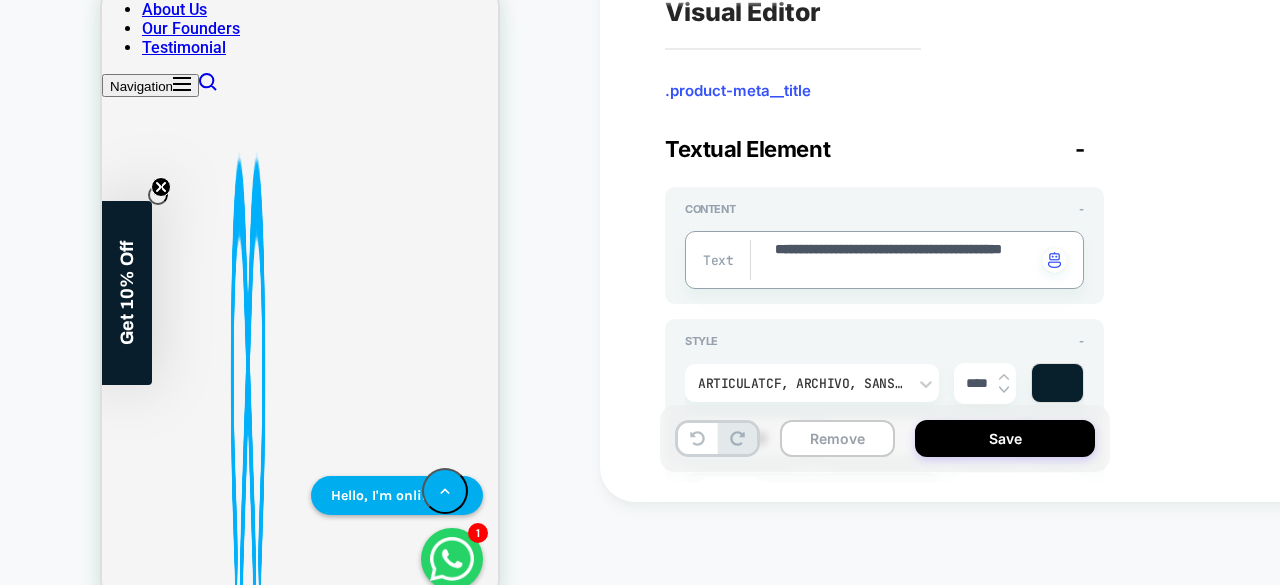 type on "**********" 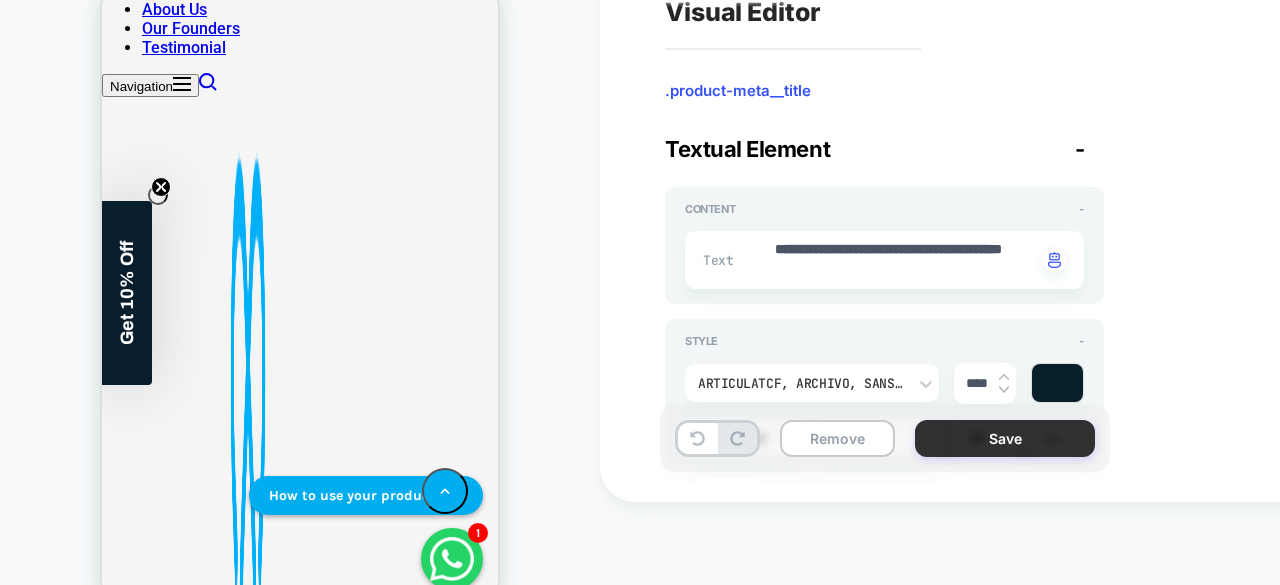 click on "Save" at bounding box center [1005, 438] 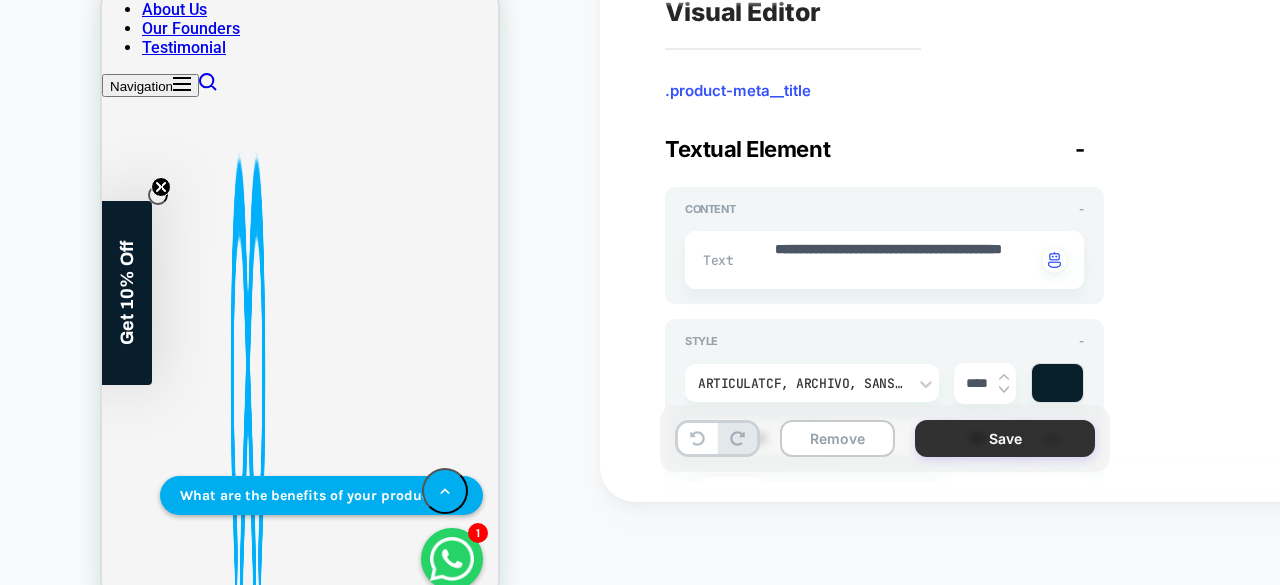 type on "*" 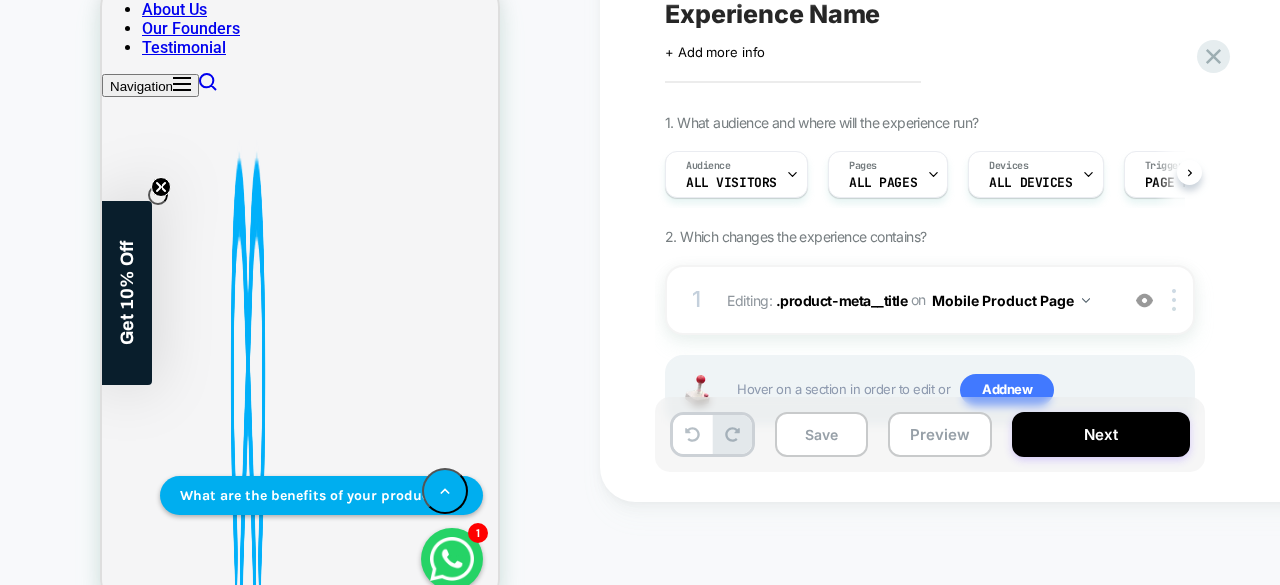 scroll, scrollTop: 0, scrollLeft: 1, axis: horizontal 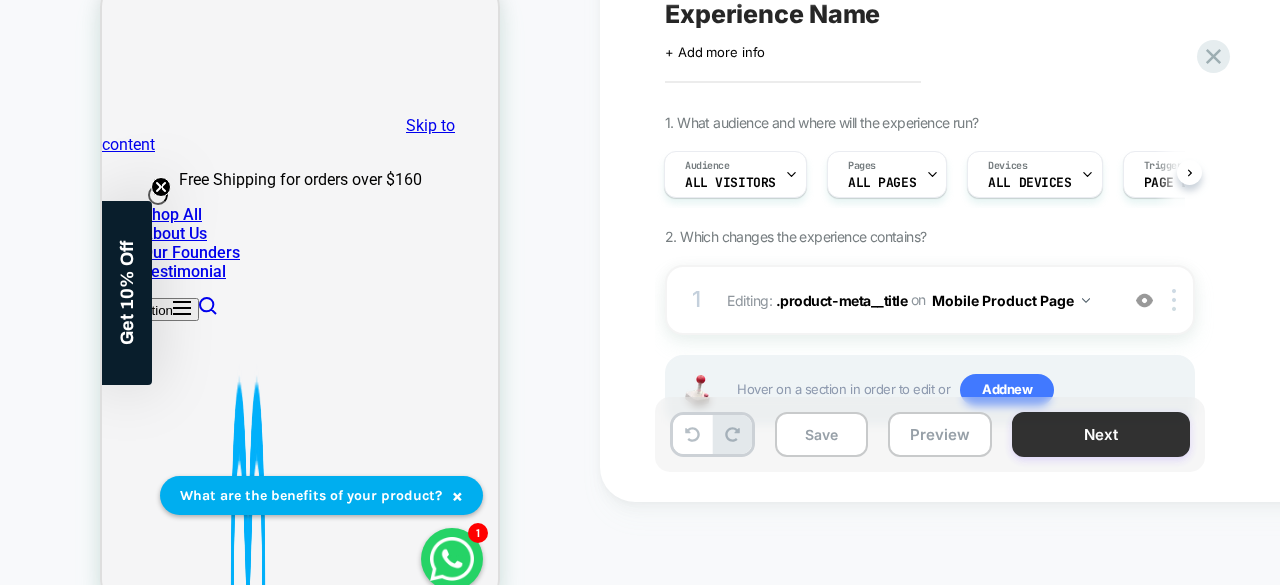 click on "Next" at bounding box center (1101, 434) 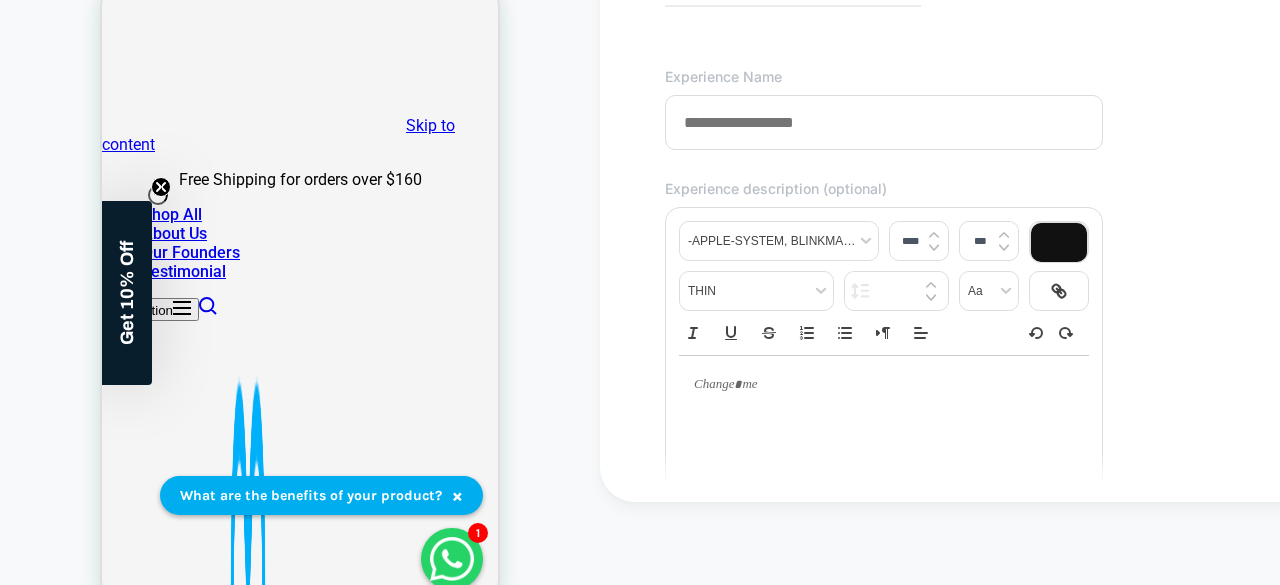 scroll, scrollTop: 63, scrollLeft: 0, axis: vertical 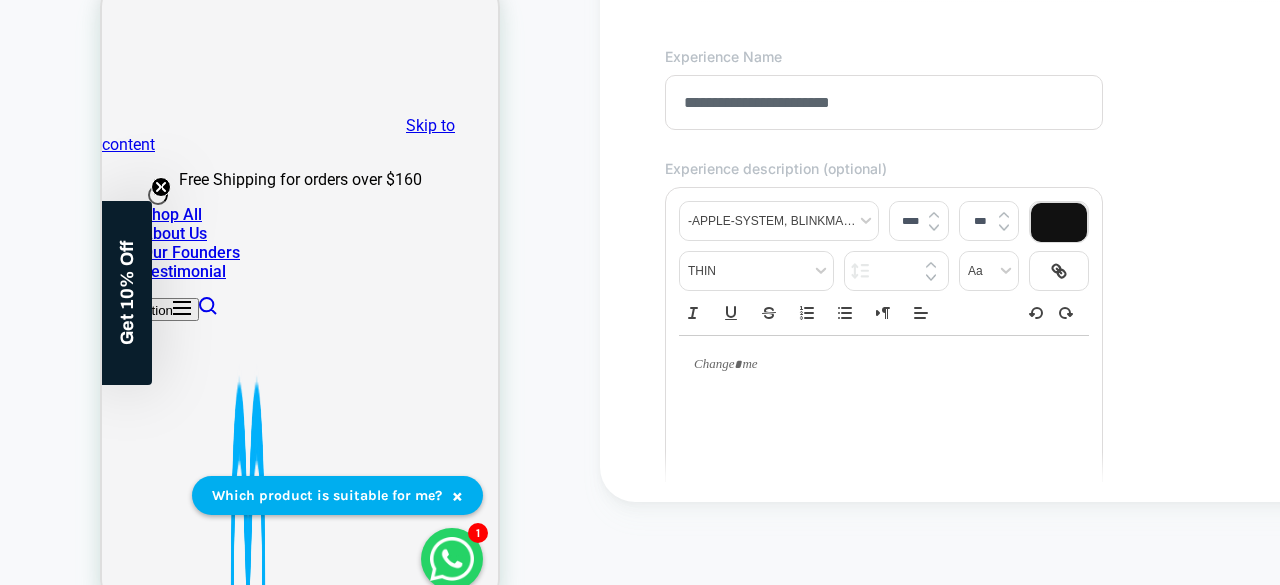 type on "**********" 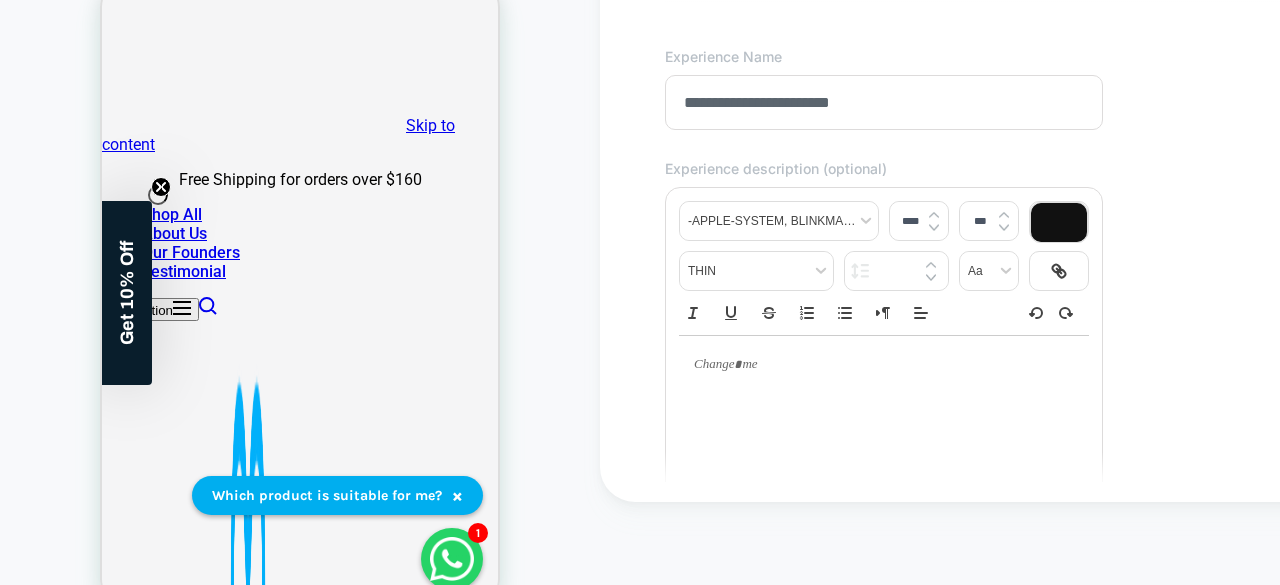 click at bounding box center [876, 365] 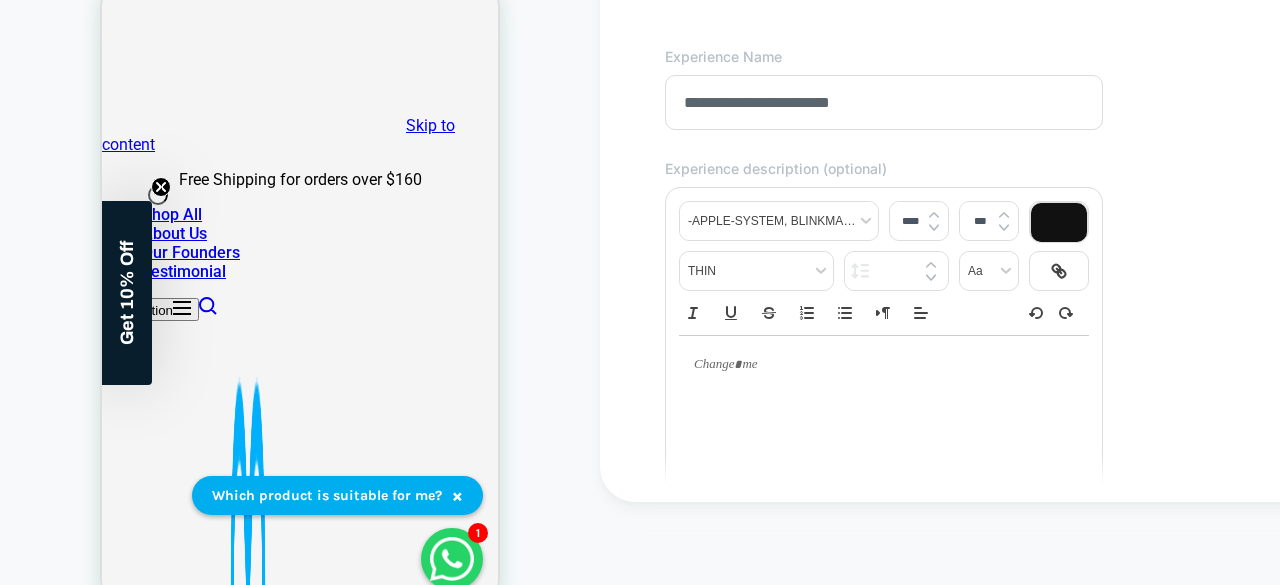 type on "****" 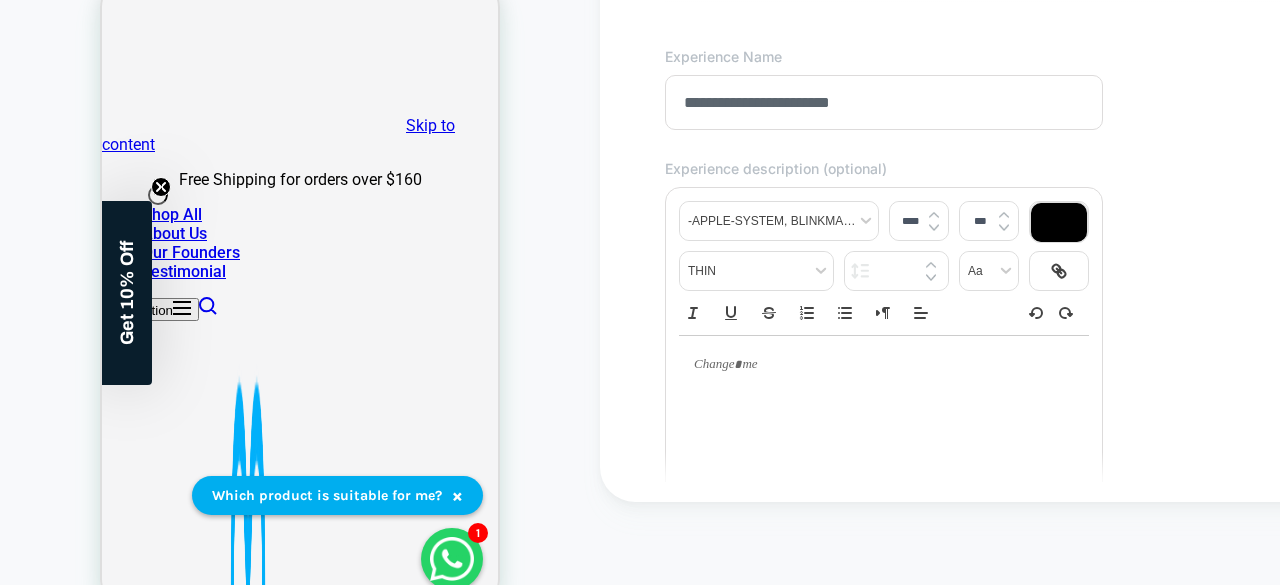 type 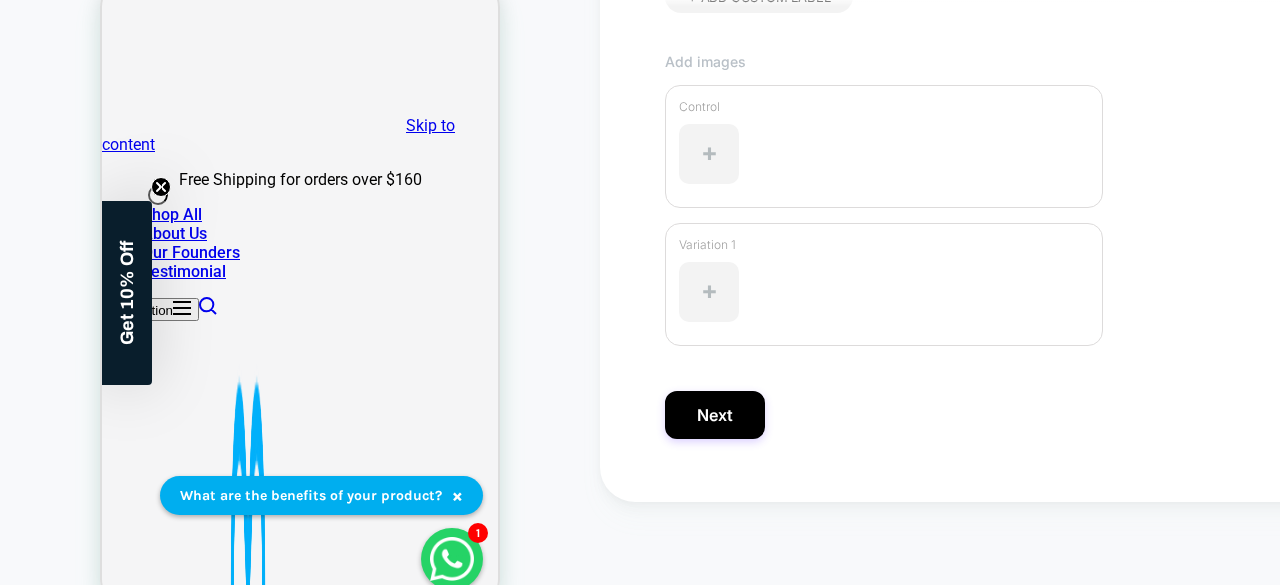 scroll, scrollTop: 684, scrollLeft: 0, axis: vertical 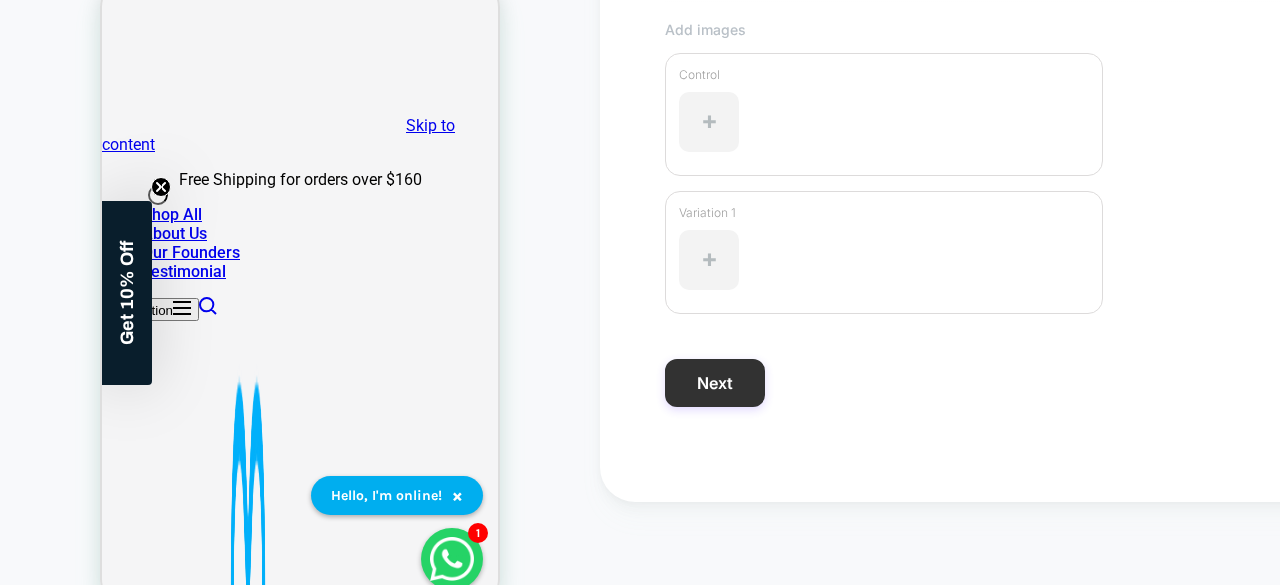 drag, startPoint x: 802, startPoint y: 360, endPoint x: 730, endPoint y: 370, distance: 72.691124 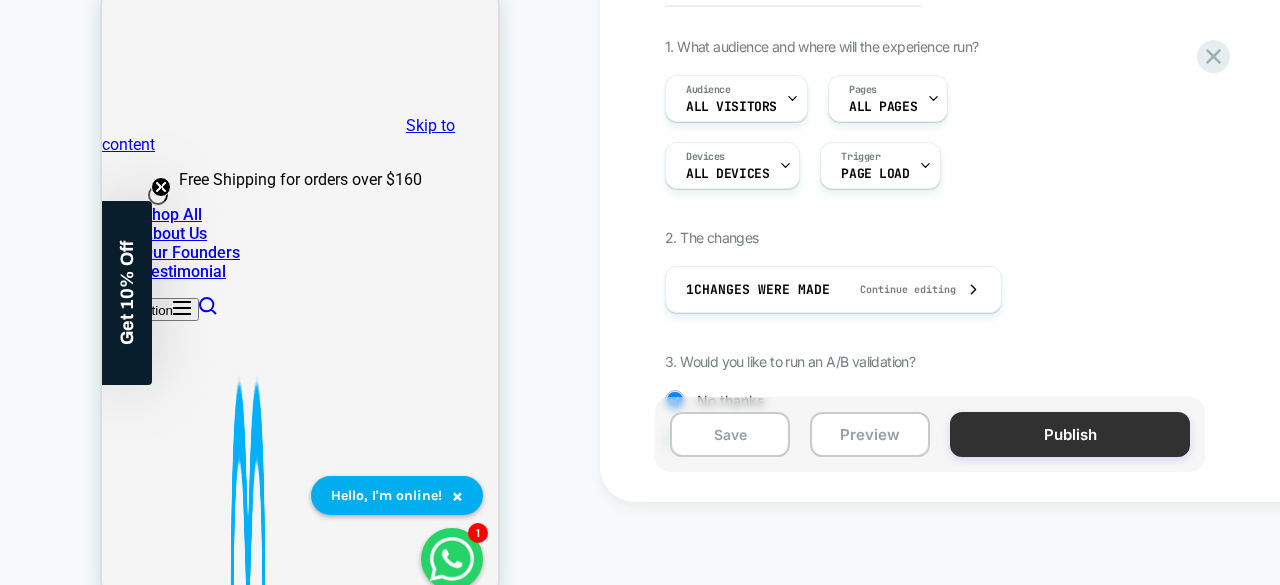 scroll, scrollTop: 77, scrollLeft: 0, axis: vertical 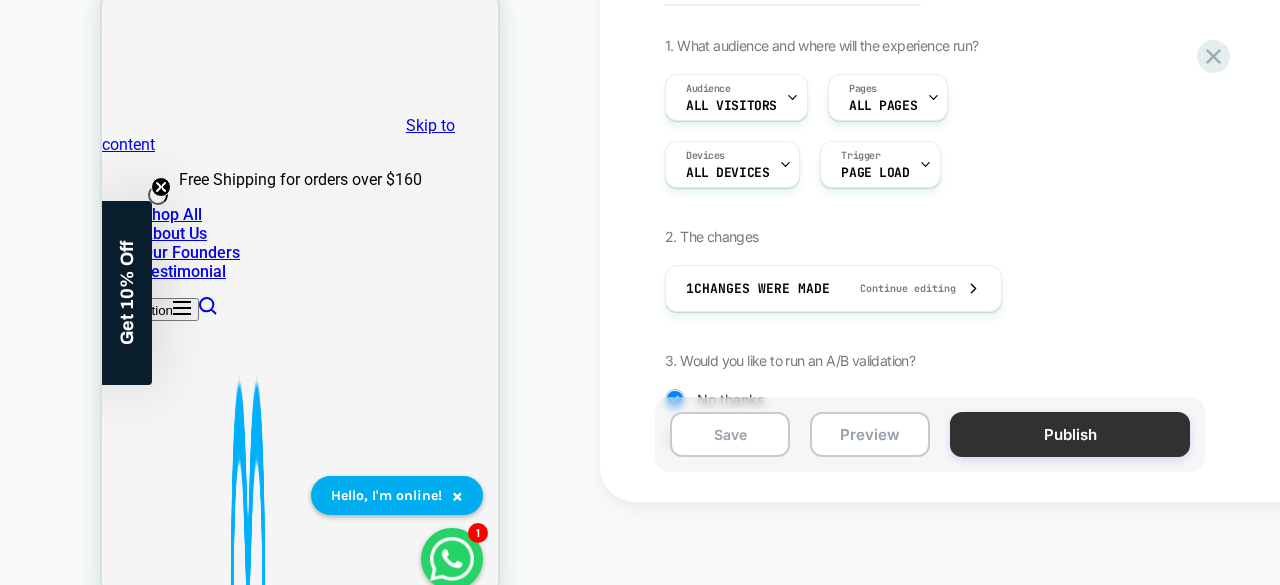 click on "Publish" at bounding box center [1070, 434] 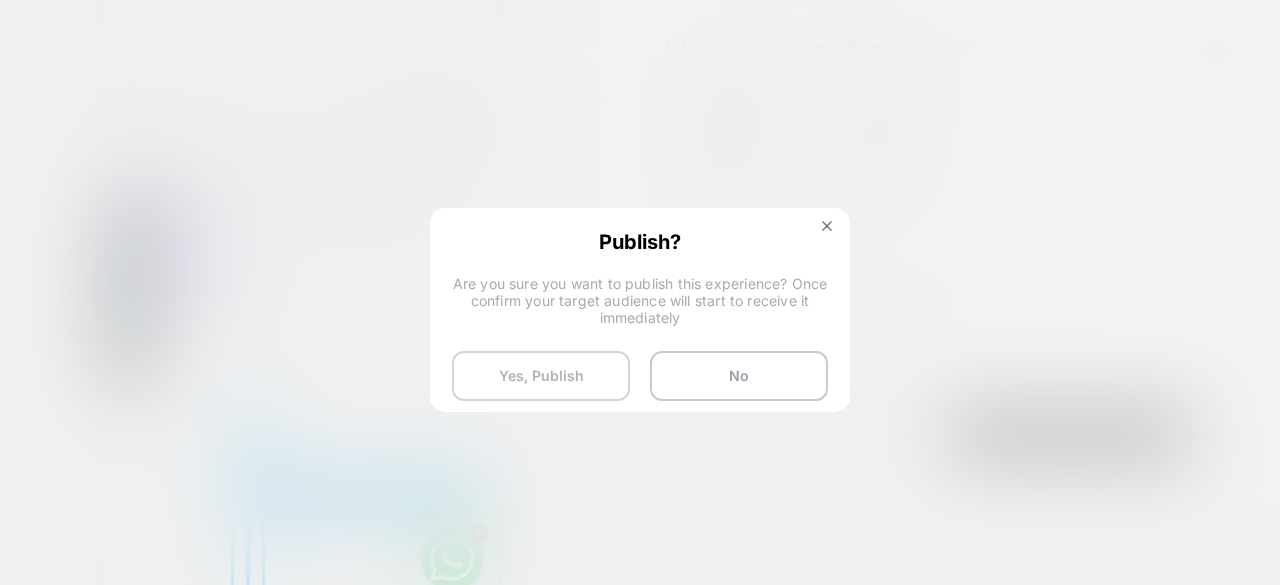 click on "Yes, Publish" at bounding box center [541, 376] 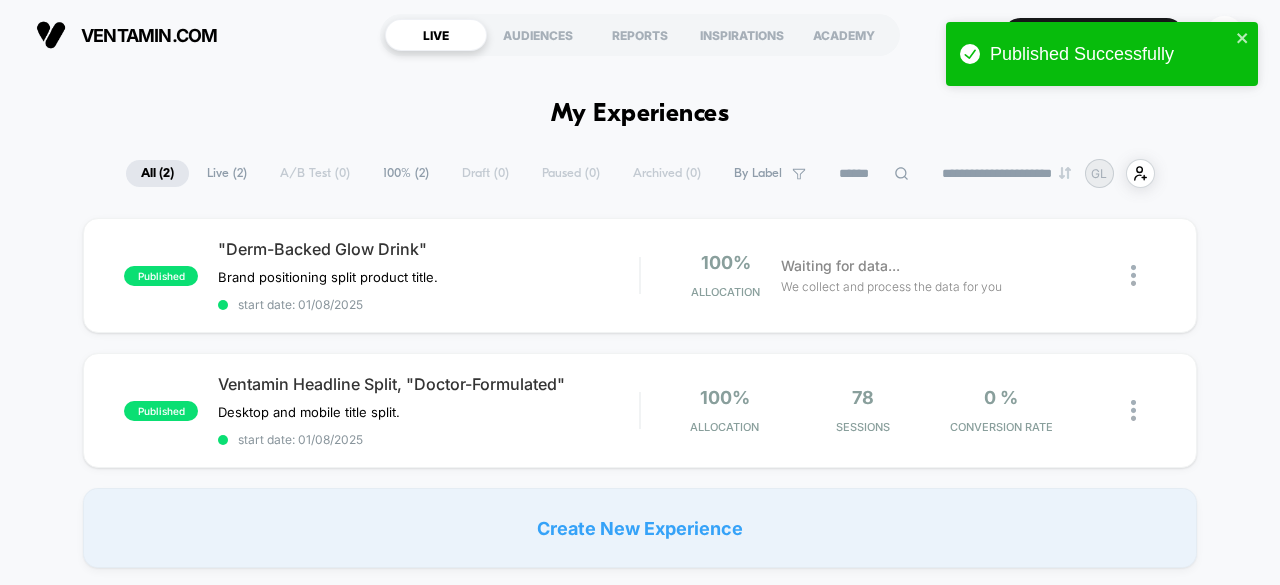 scroll, scrollTop: 0, scrollLeft: 0, axis: both 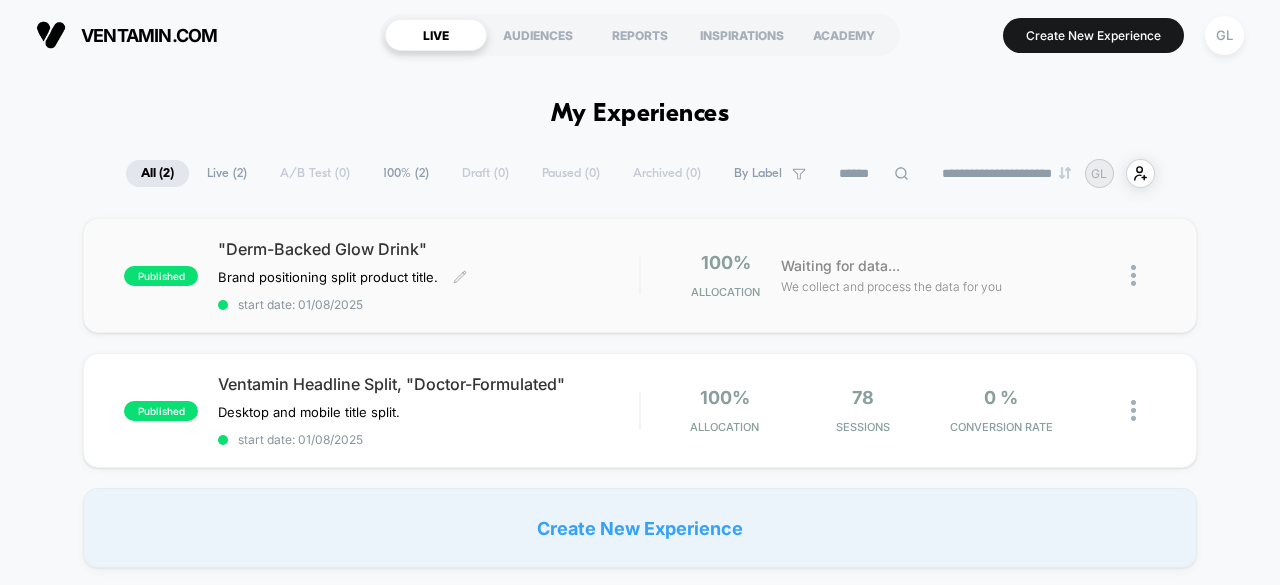 click on ""Derm-Backed Glow Drink" Brand positioning split product title. Click to edit experience details Brand positioning split product title. start date: [DATE]" at bounding box center [428, 275] 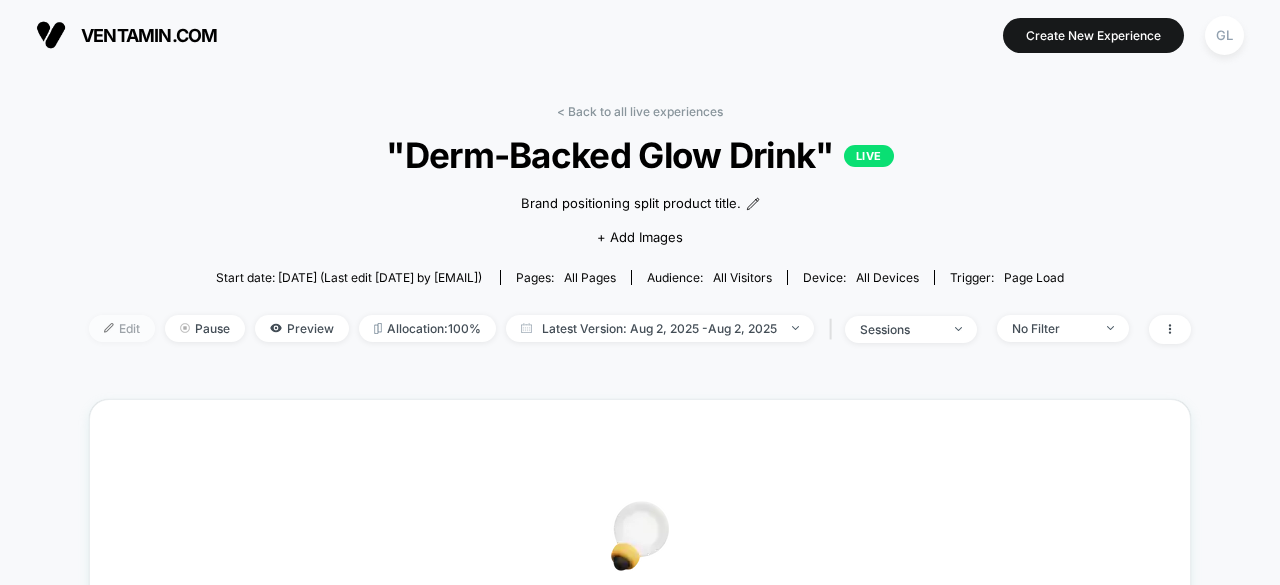 click on "Edit" at bounding box center (122, 328) 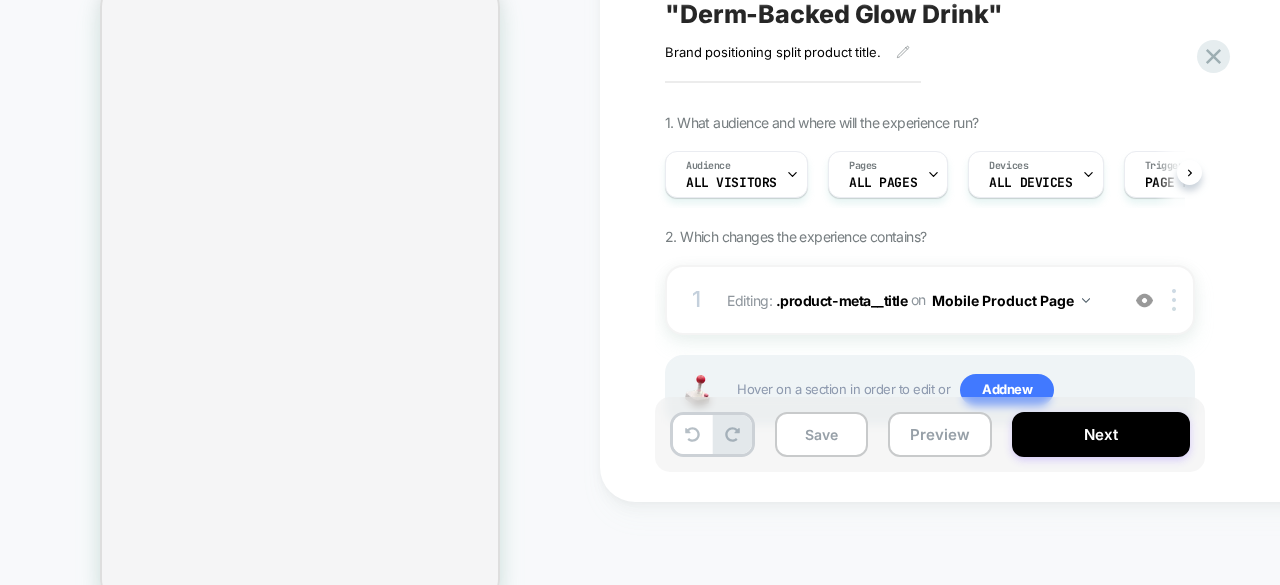 scroll, scrollTop: 0, scrollLeft: 1, axis: horizontal 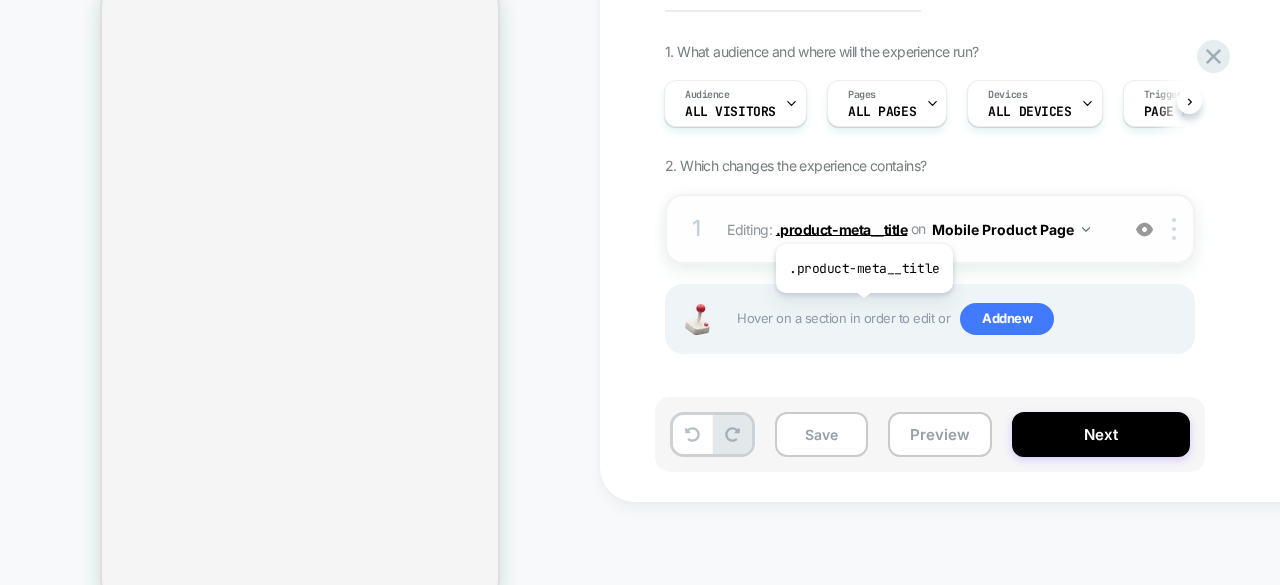 click on ".product-meta__title" at bounding box center [842, 228] 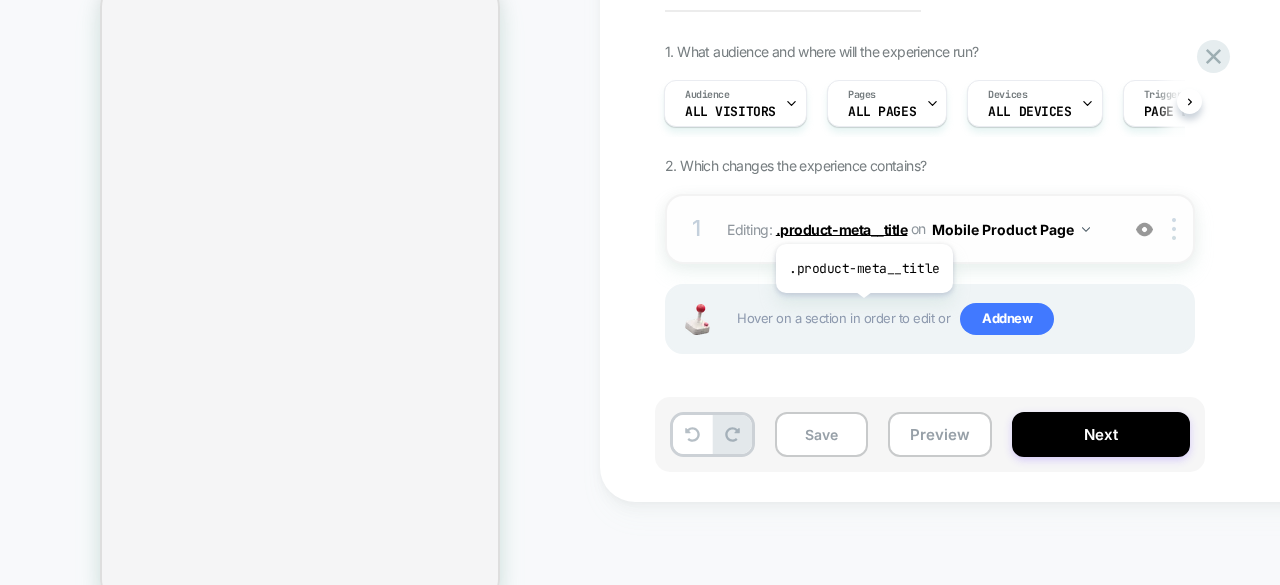scroll, scrollTop: 83, scrollLeft: 0, axis: vertical 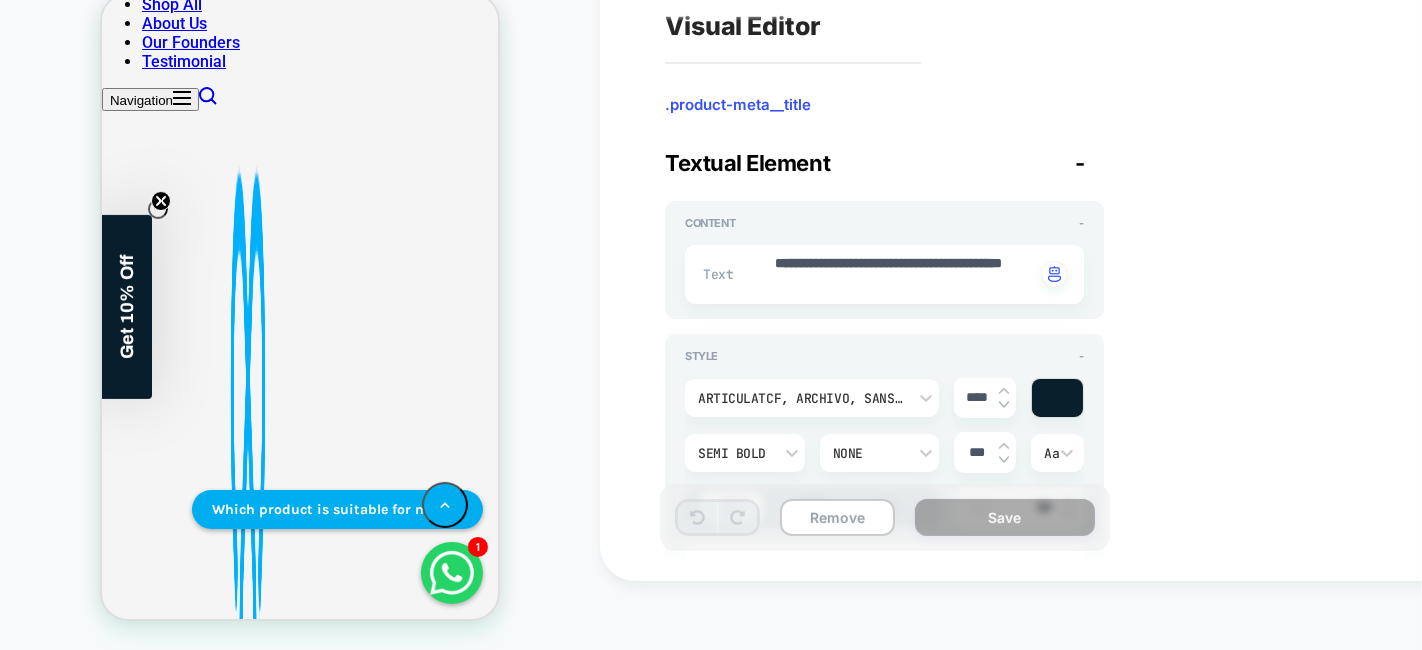 type on "*" 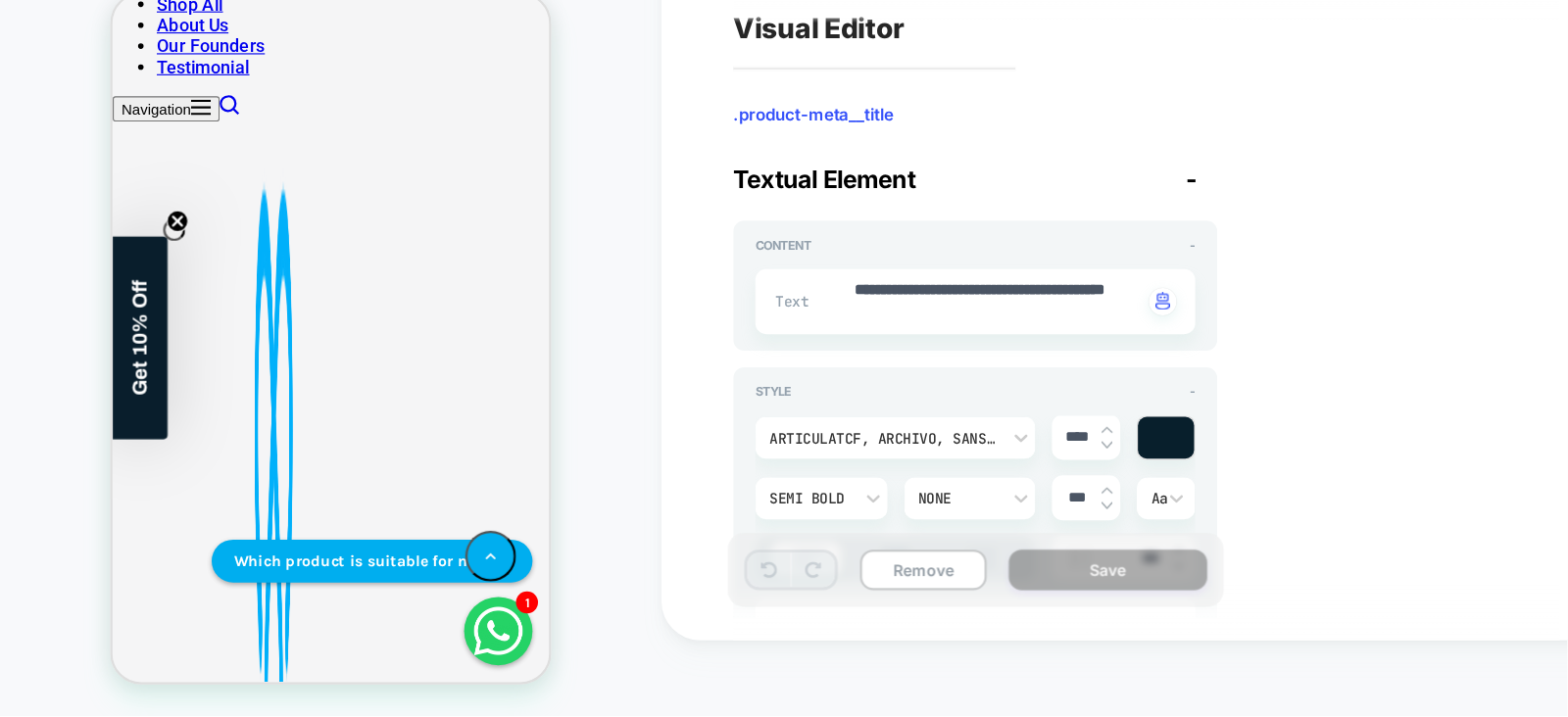 scroll, scrollTop: 0, scrollLeft: 0, axis: both 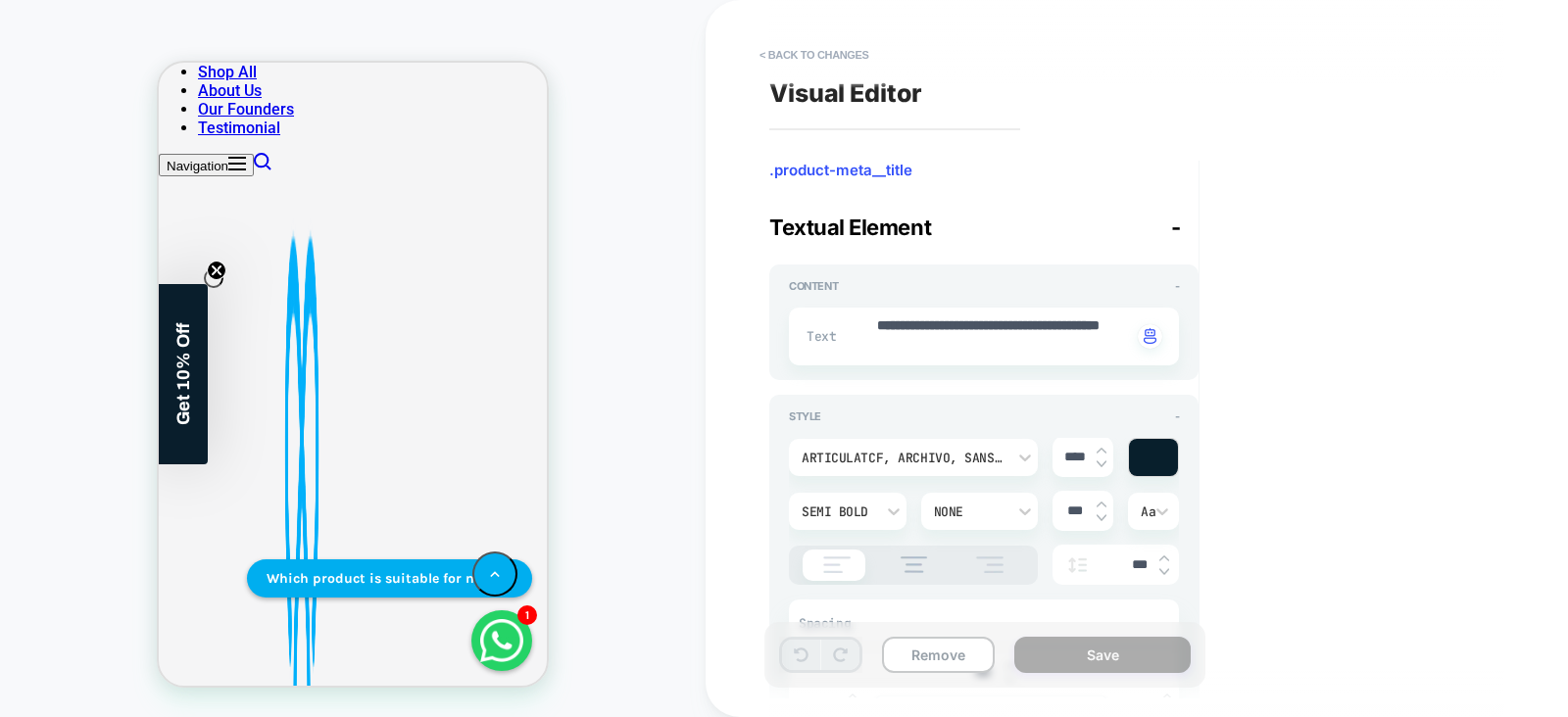 drag, startPoint x: 680, startPoint y: 8, endPoint x: 616, endPoint y: 237, distance: 237.7751 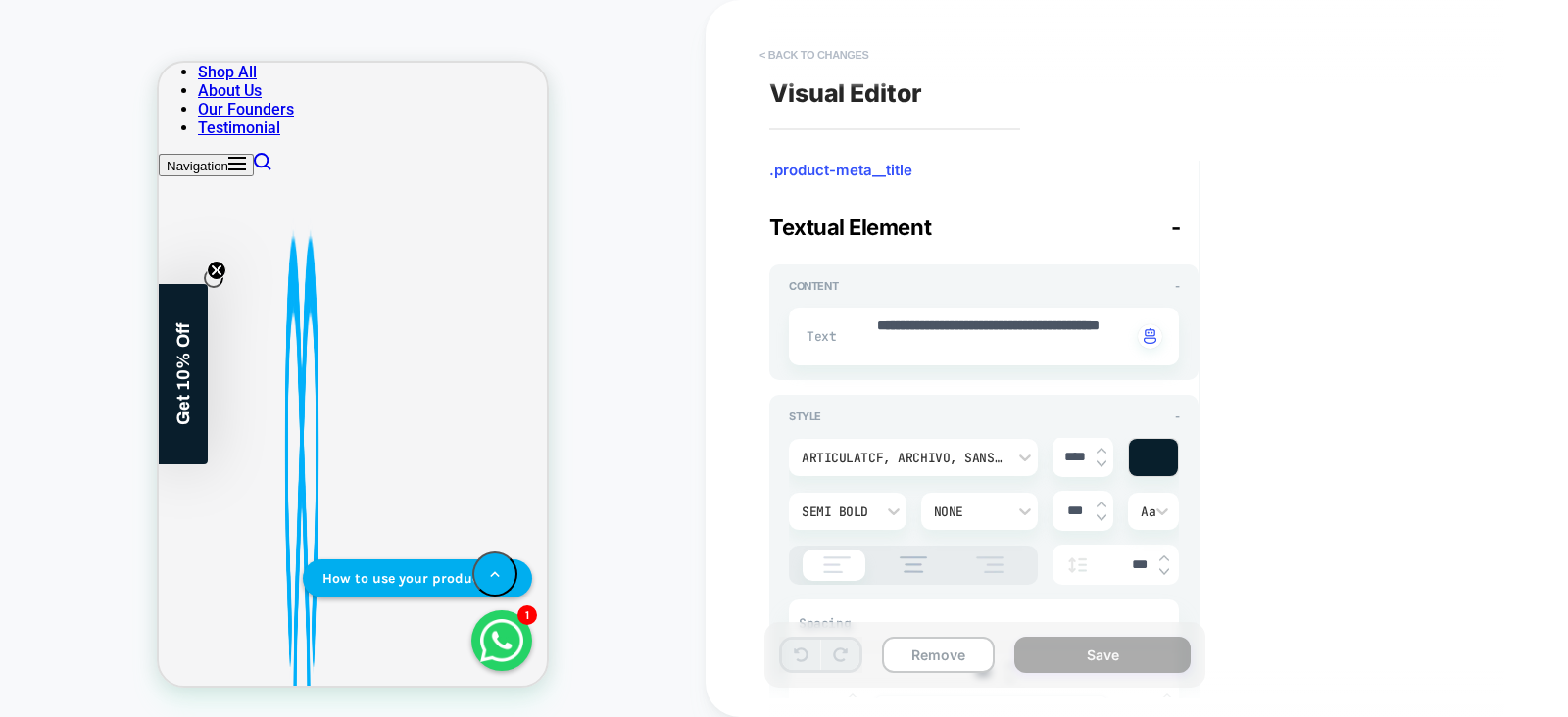 click on "< Back to changes" at bounding box center [814, 55] 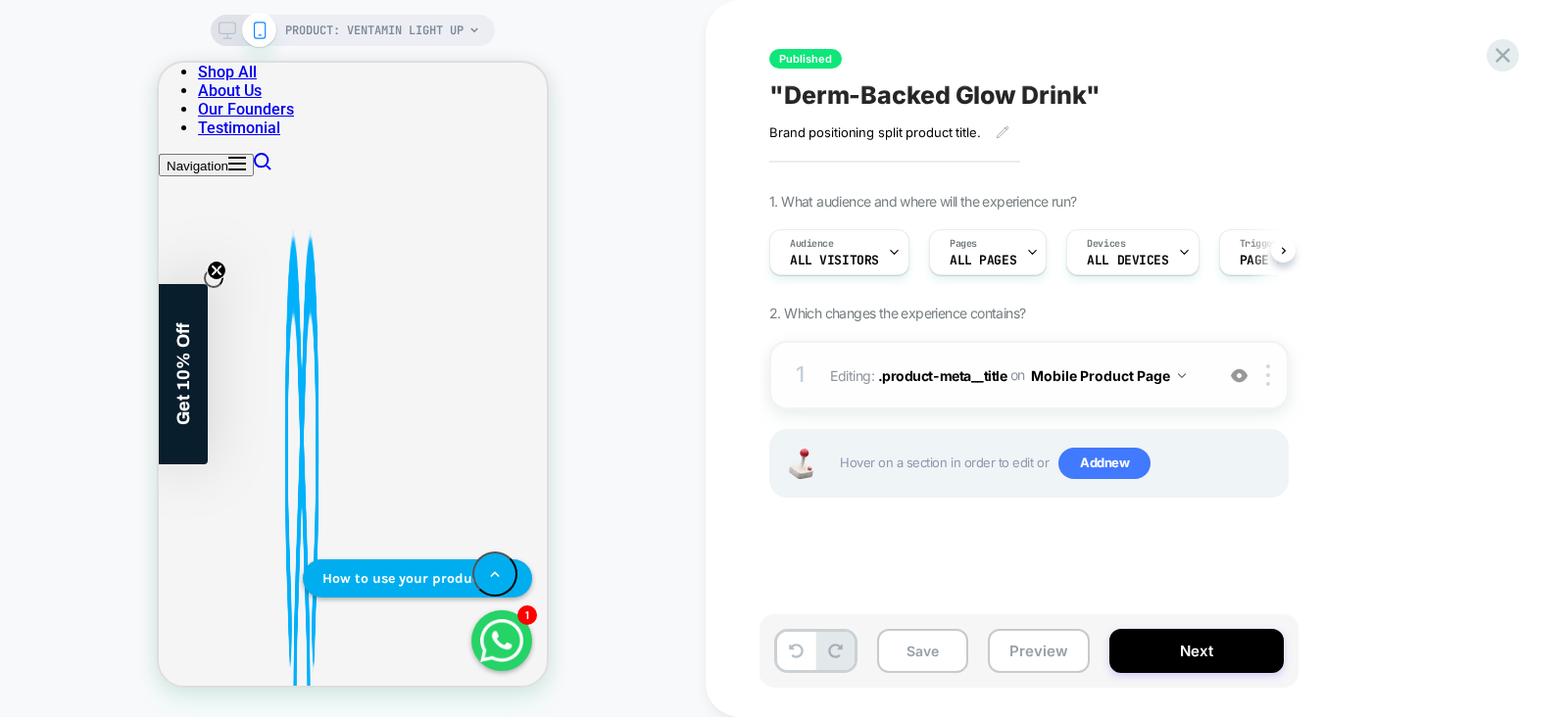 scroll, scrollTop: 0, scrollLeft: 0, axis: both 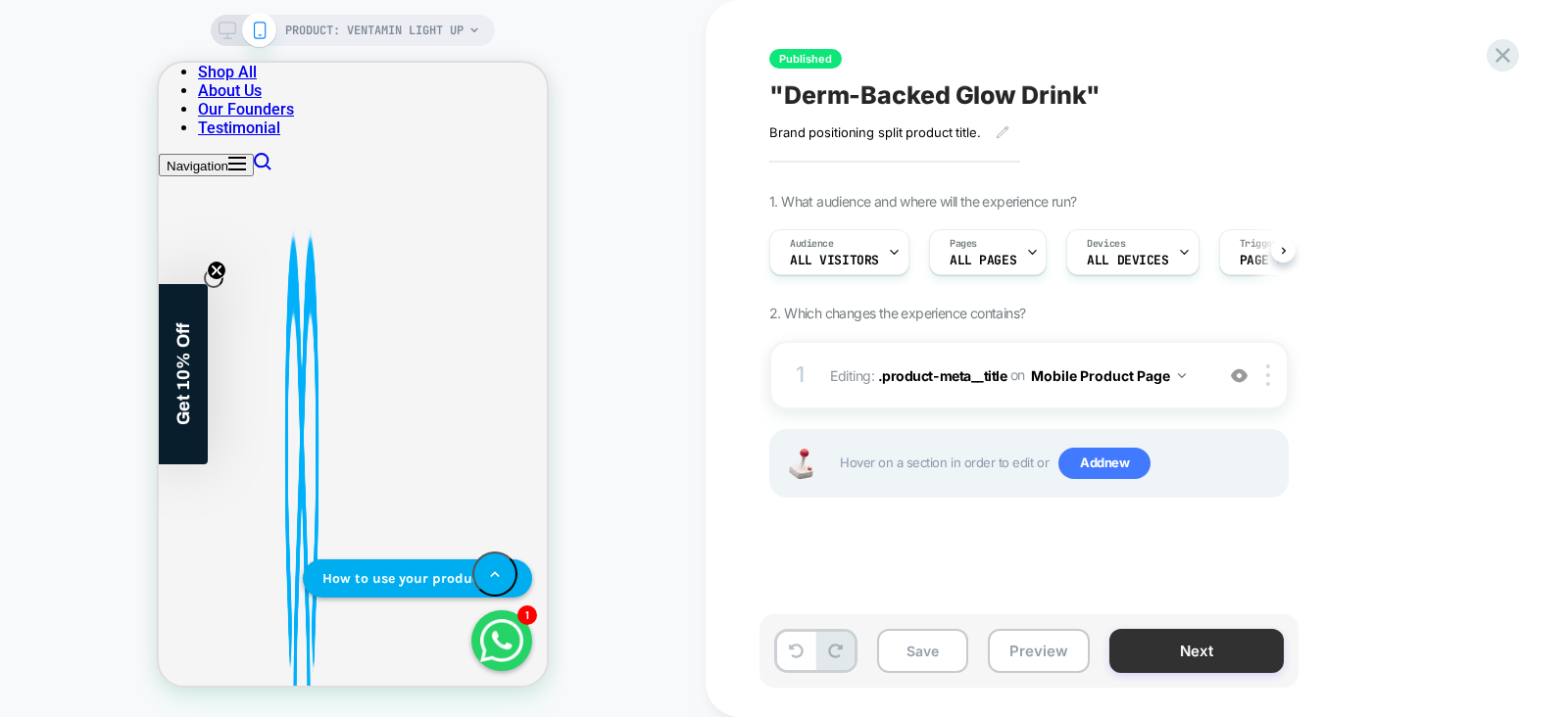 click on "Next" at bounding box center (1197, 650) 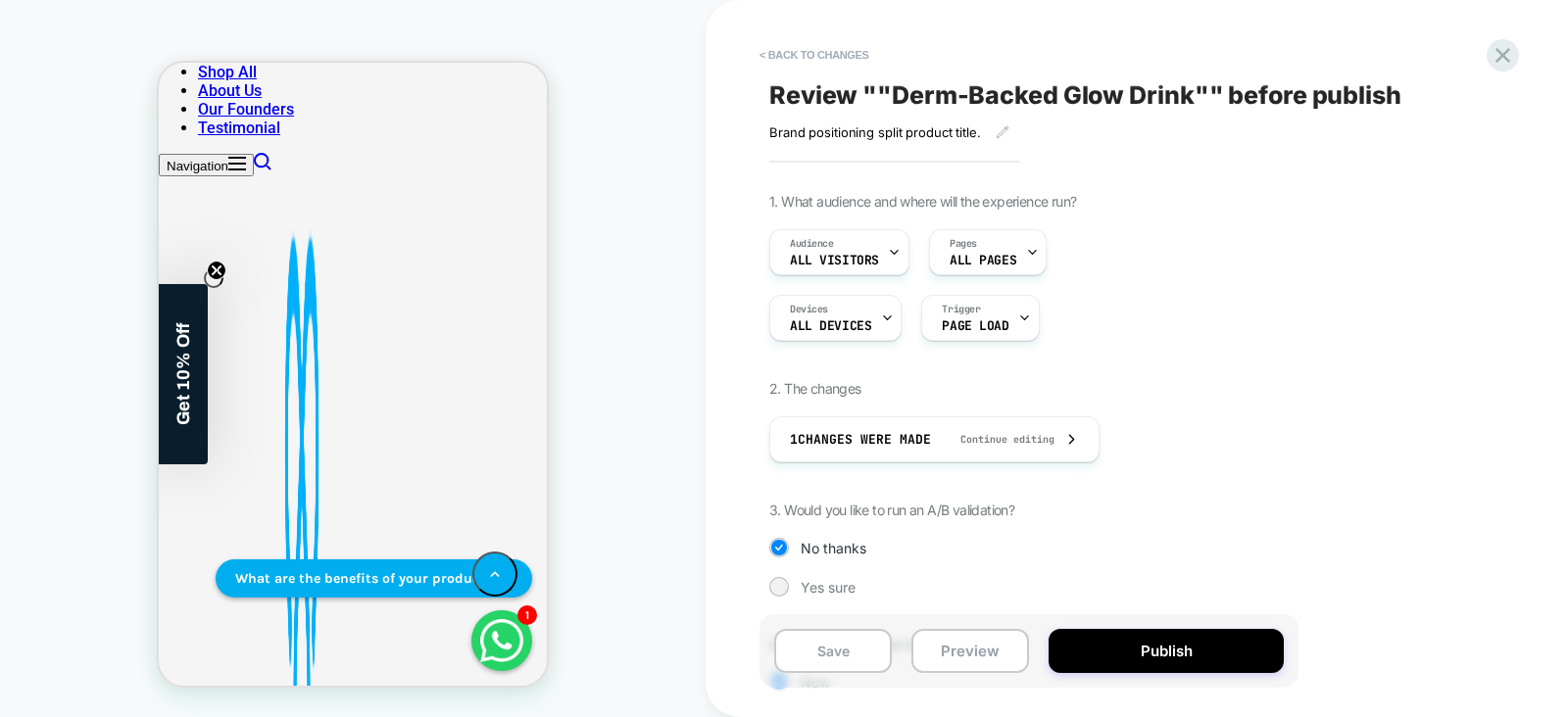 scroll, scrollTop: 139, scrollLeft: 0, axis: vertical 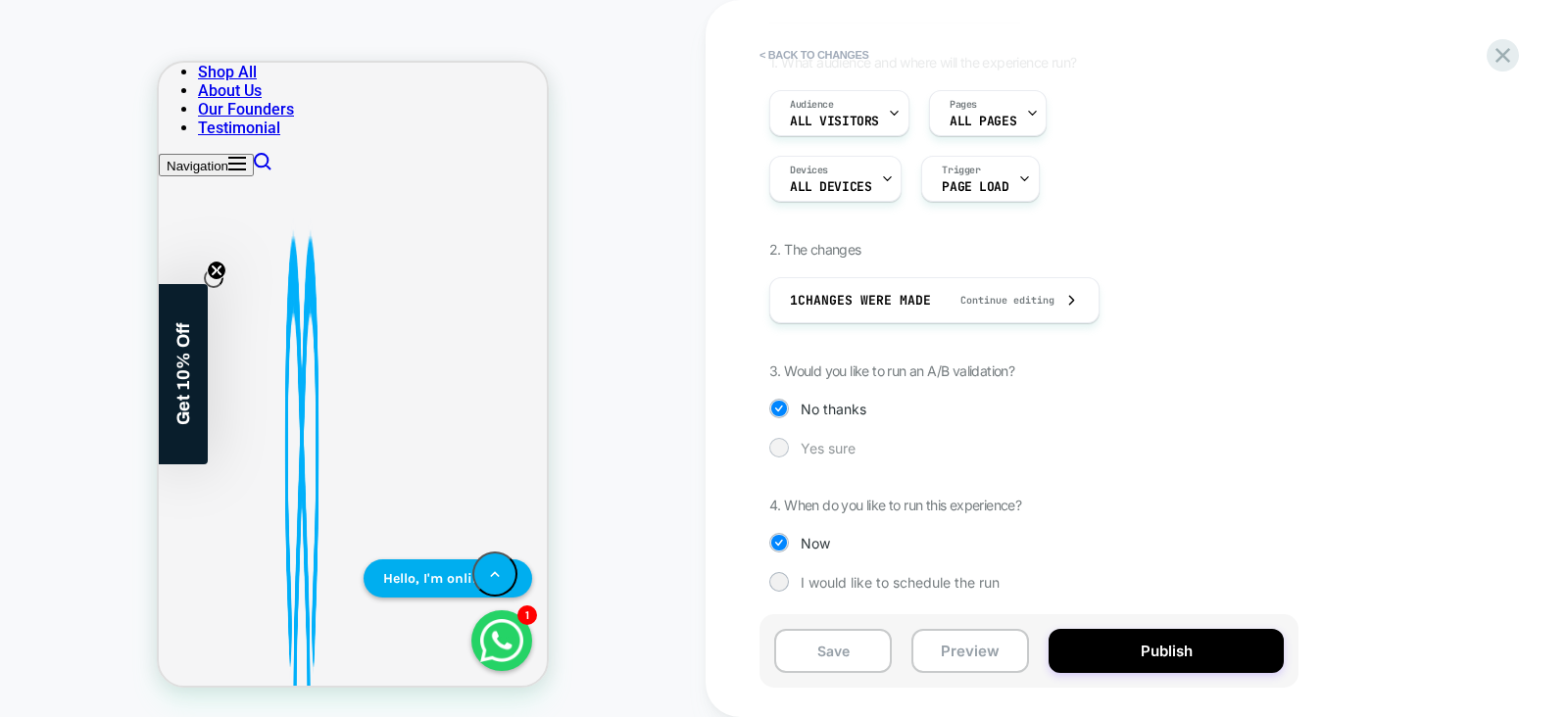 click on "Yes sure" at bounding box center (828, 448) 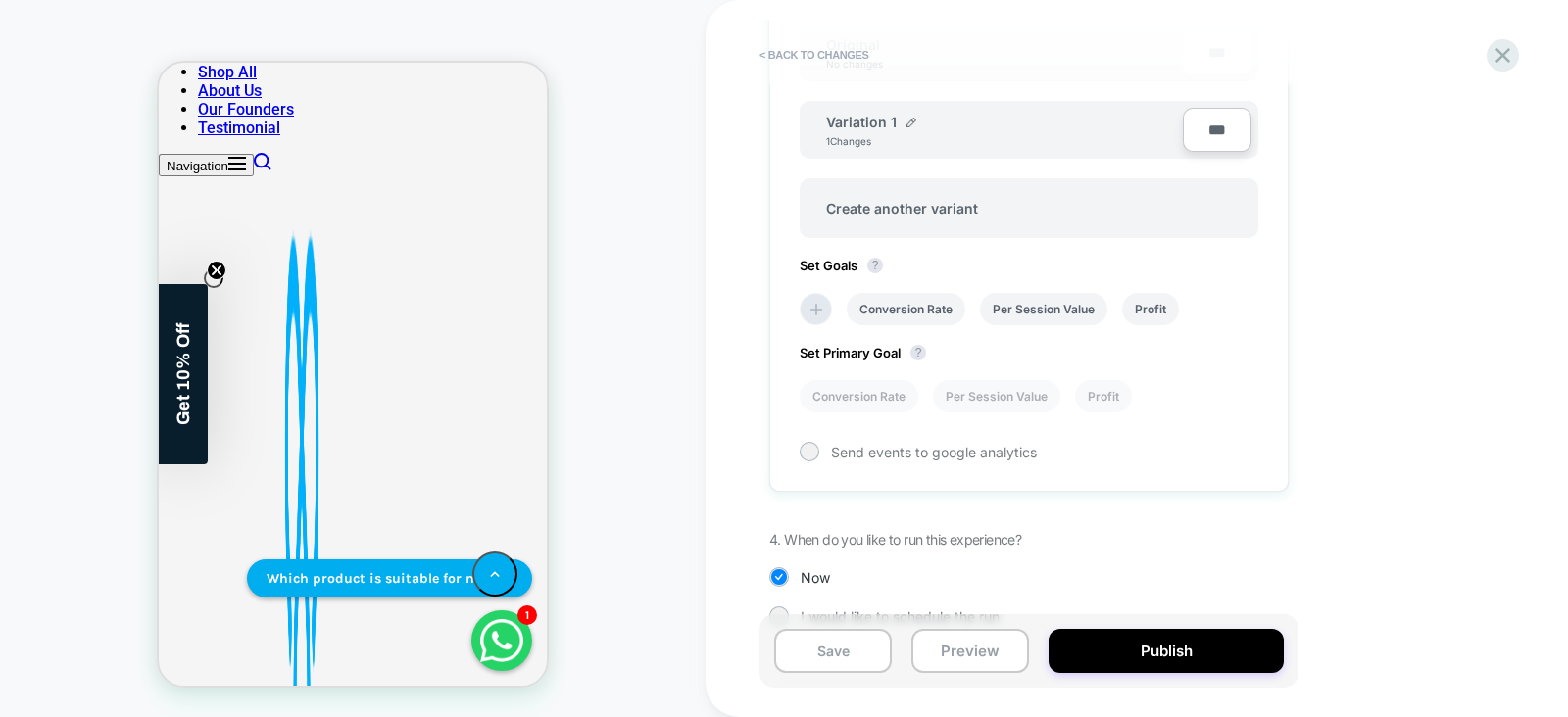 scroll, scrollTop: 659, scrollLeft: 0, axis: vertical 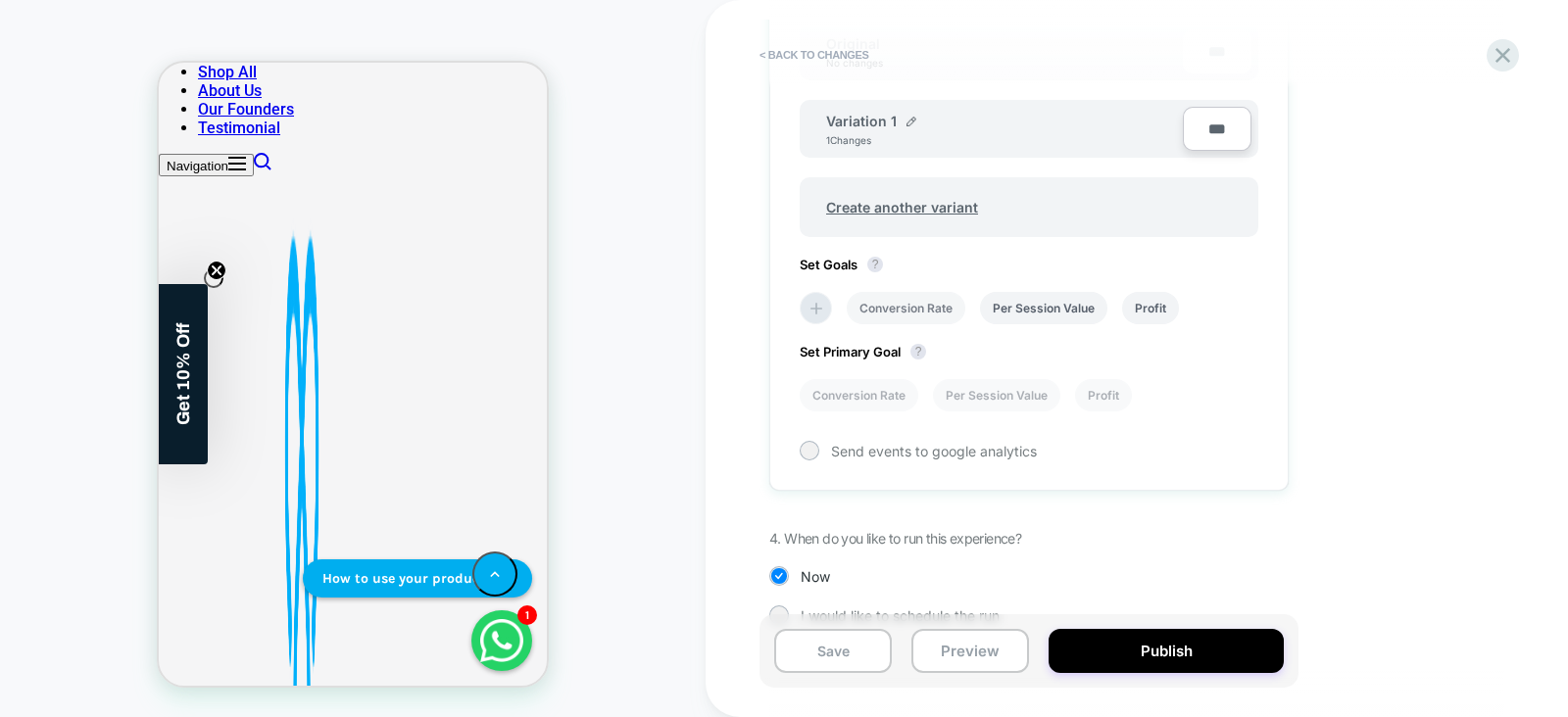 click on "Conversion Rate" at bounding box center [906, 308] 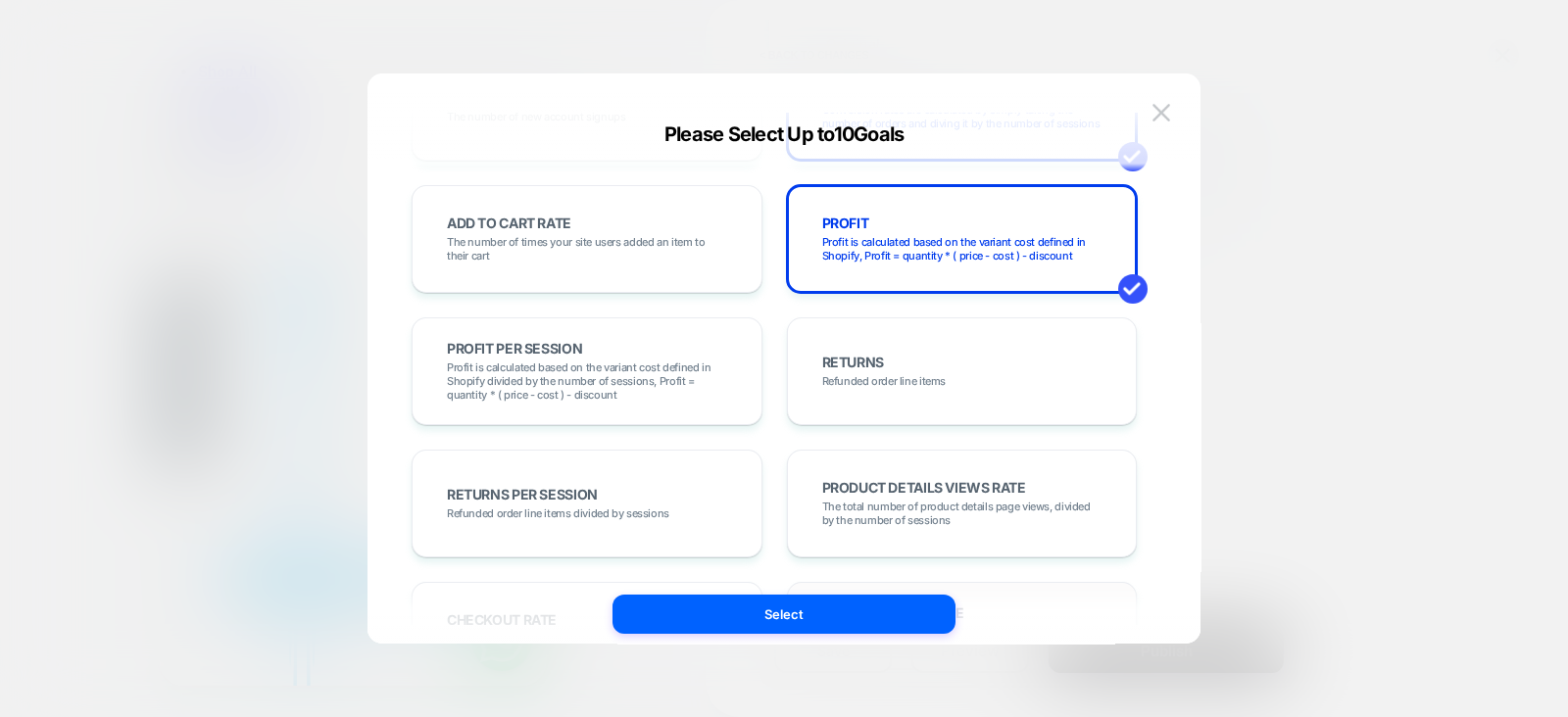 scroll, scrollTop: 381, scrollLeft: 0, axis: vertical 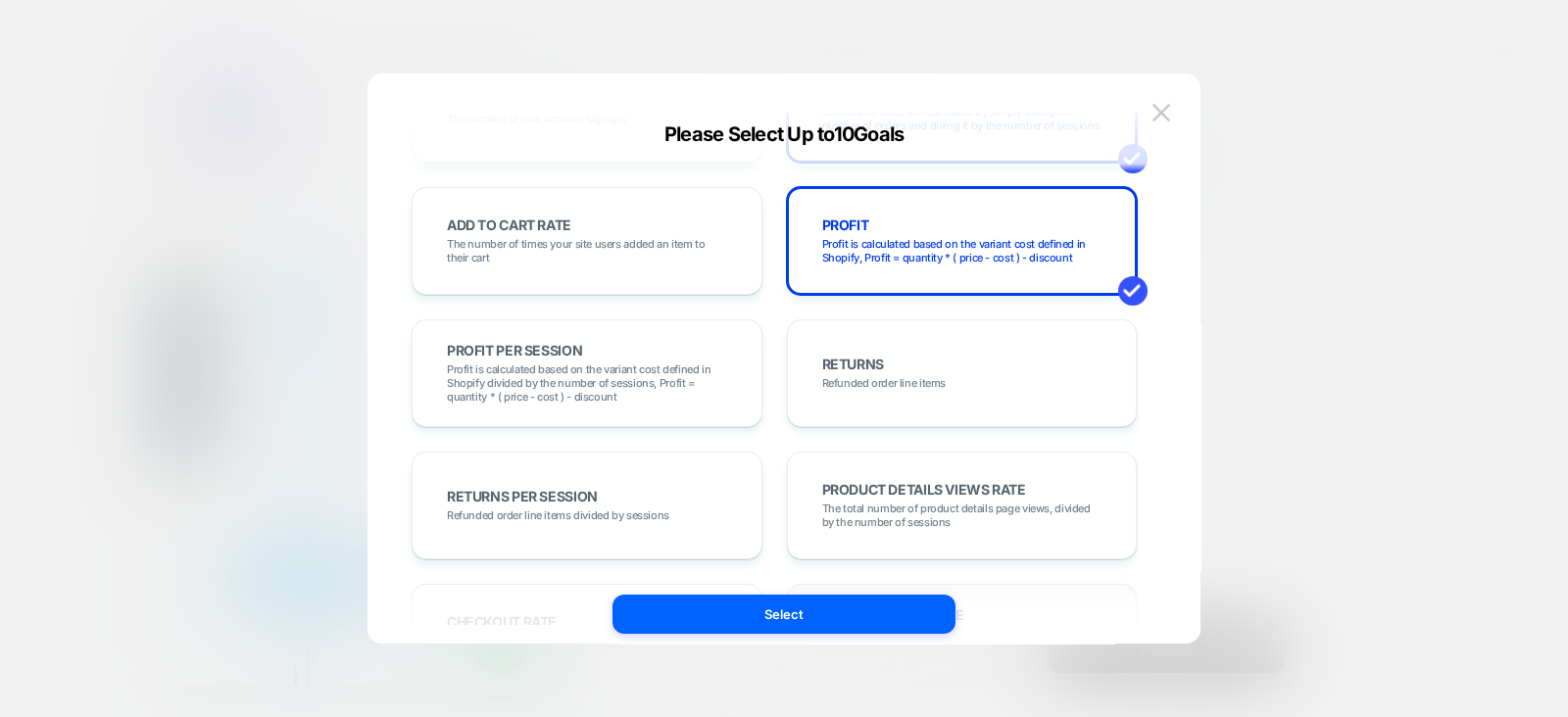 click on "SUBSCRIPTIONS RATE The subscription rate is the ratio of users who purchase a subscription upon viewing a component to the total number of users who visit the page" at bounding box center (962, 638) 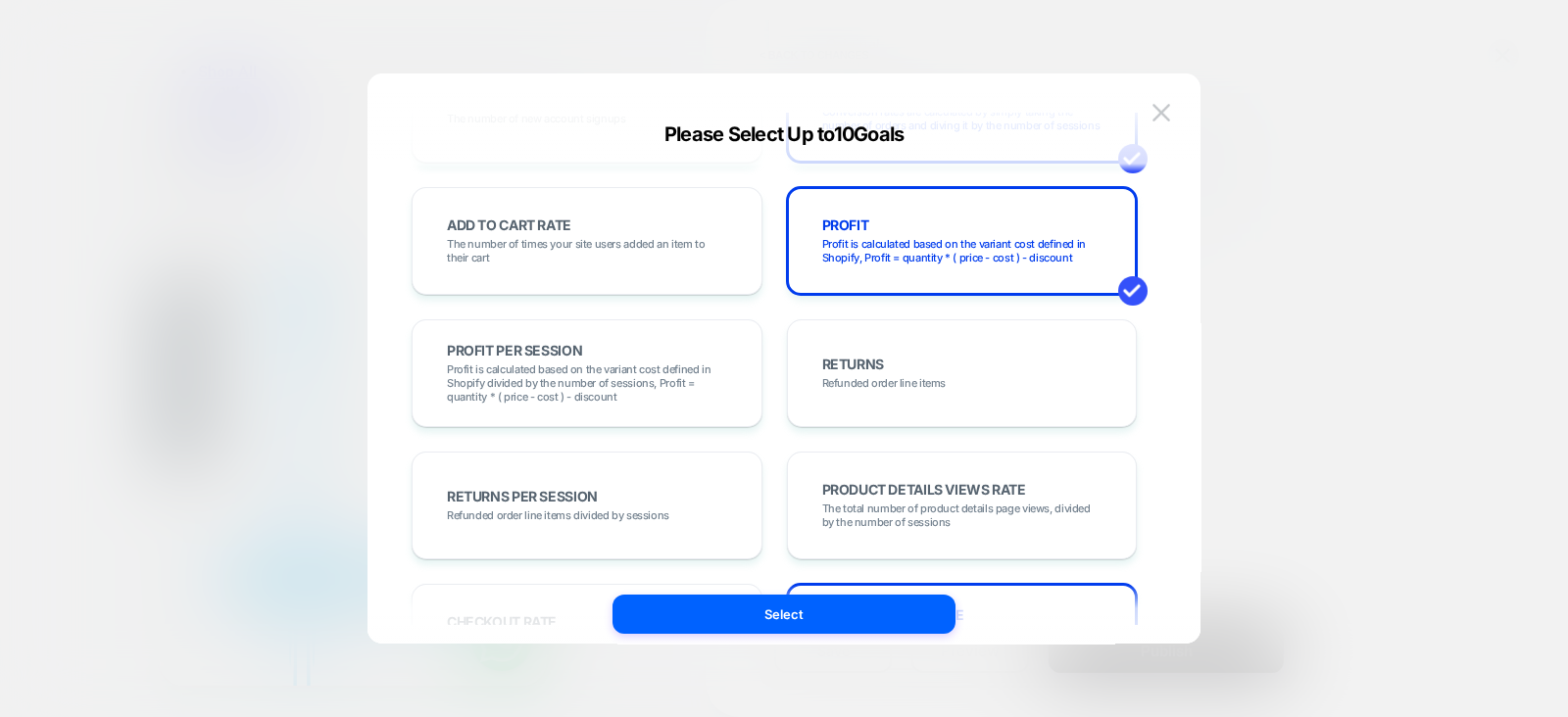 click on "Select" at bounding box center [784, 614] 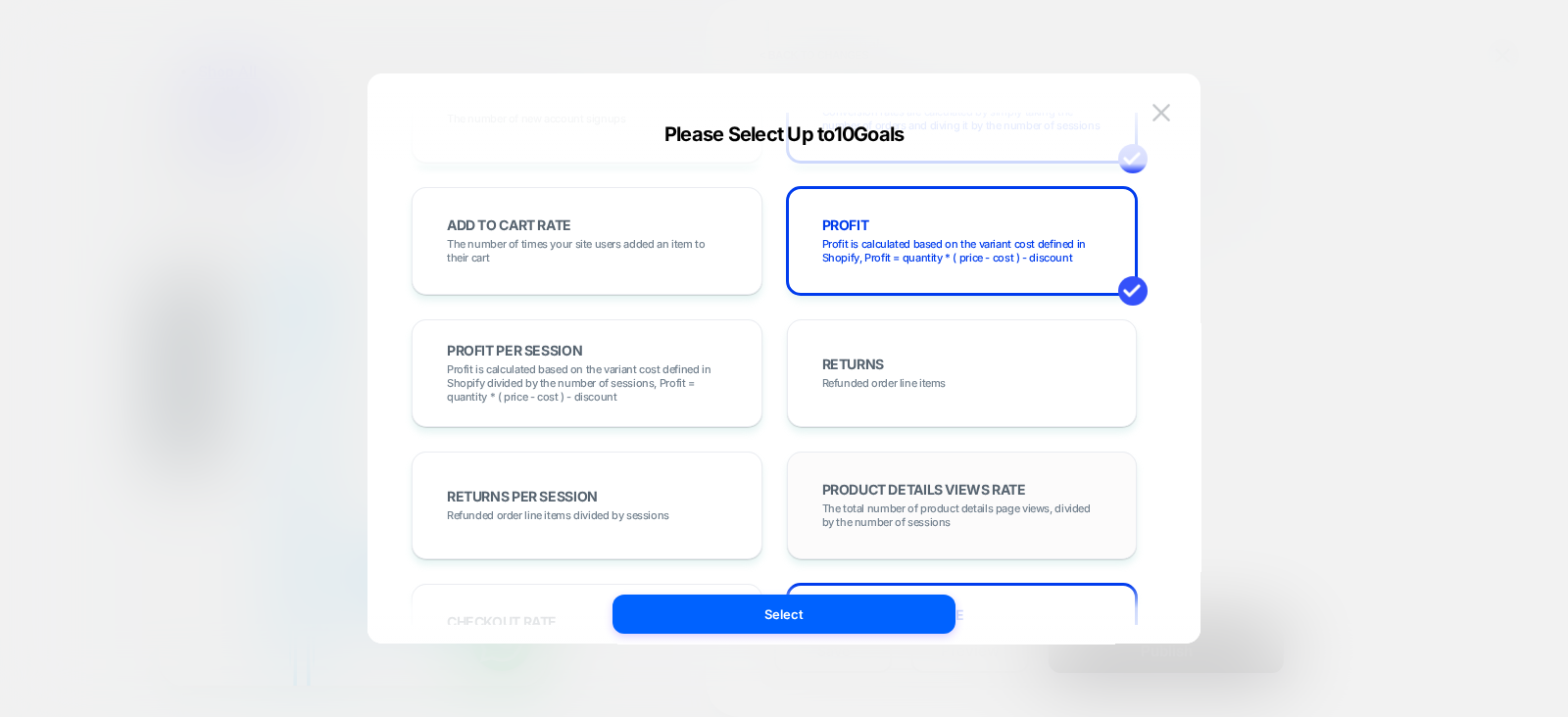 scroll, scrollTop: 529, scrollLeft: 0, axis: vertical 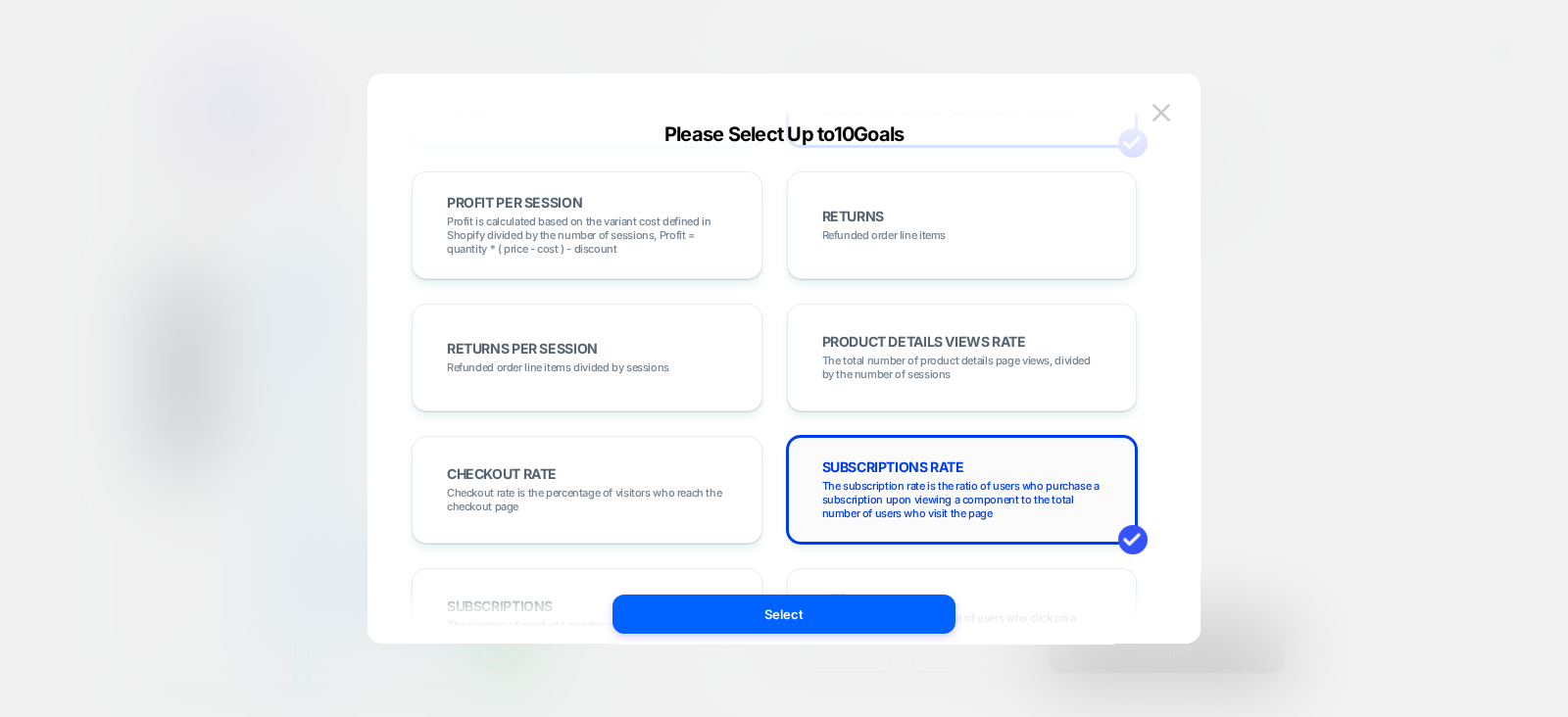 click on "The subscription rate is the ratio of users who purchase a subscription upon viewing a component to the total number of users who visit the page" at bounding box center [962, 500] 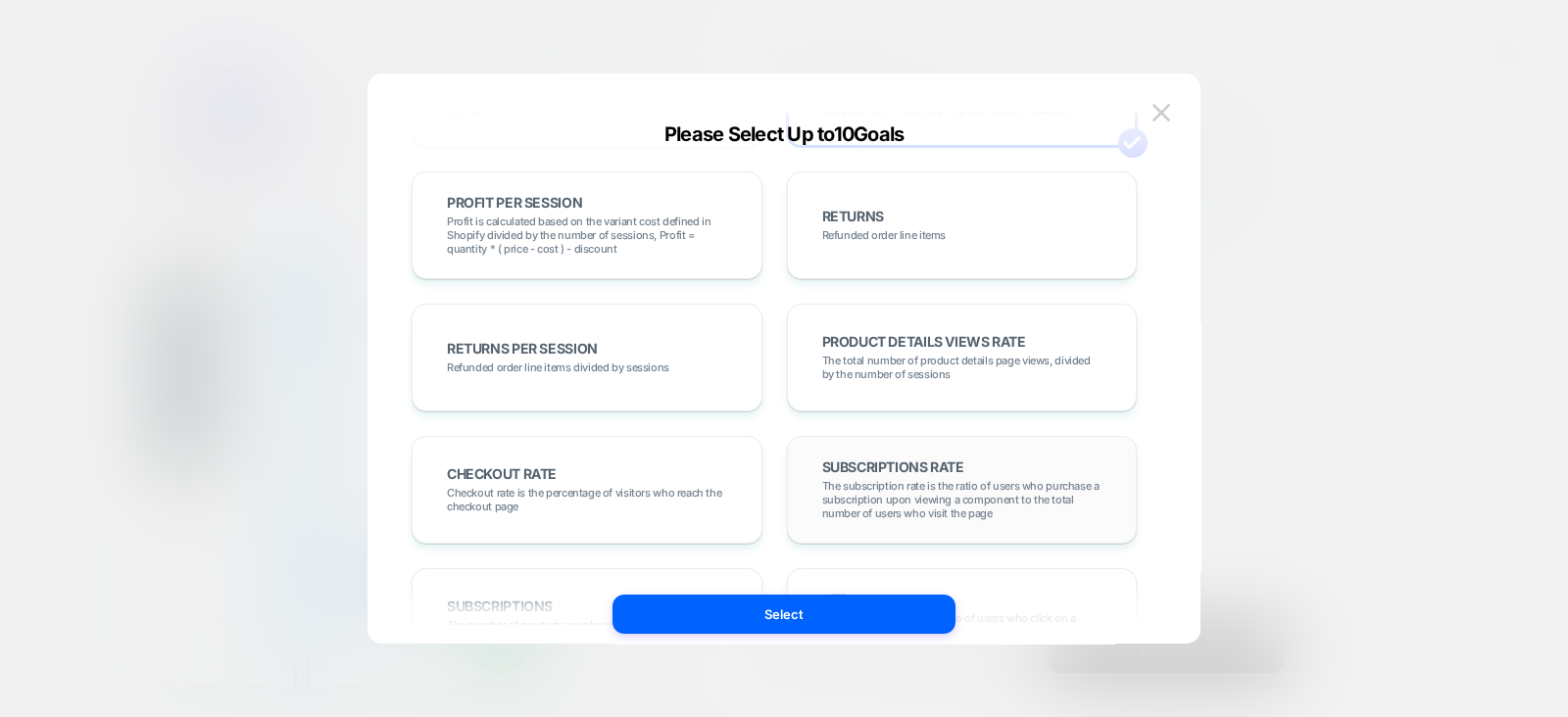 drag, startPoint x: 882, startPoint y: 591, endPoint x: 906, endPoint y: 541, distance: 55.461698 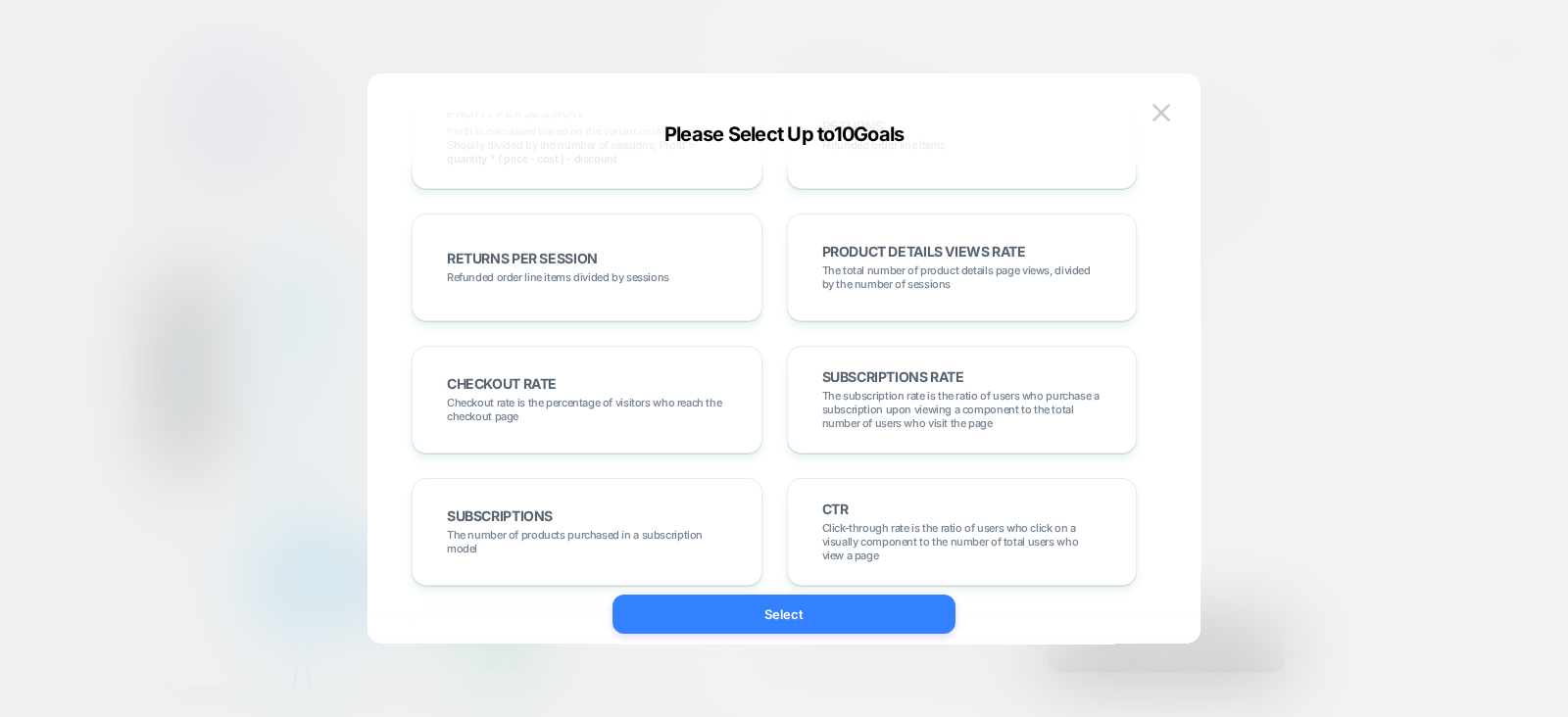 scroll, scrollTop: 629, scrollLeft: 0, axis: vertical 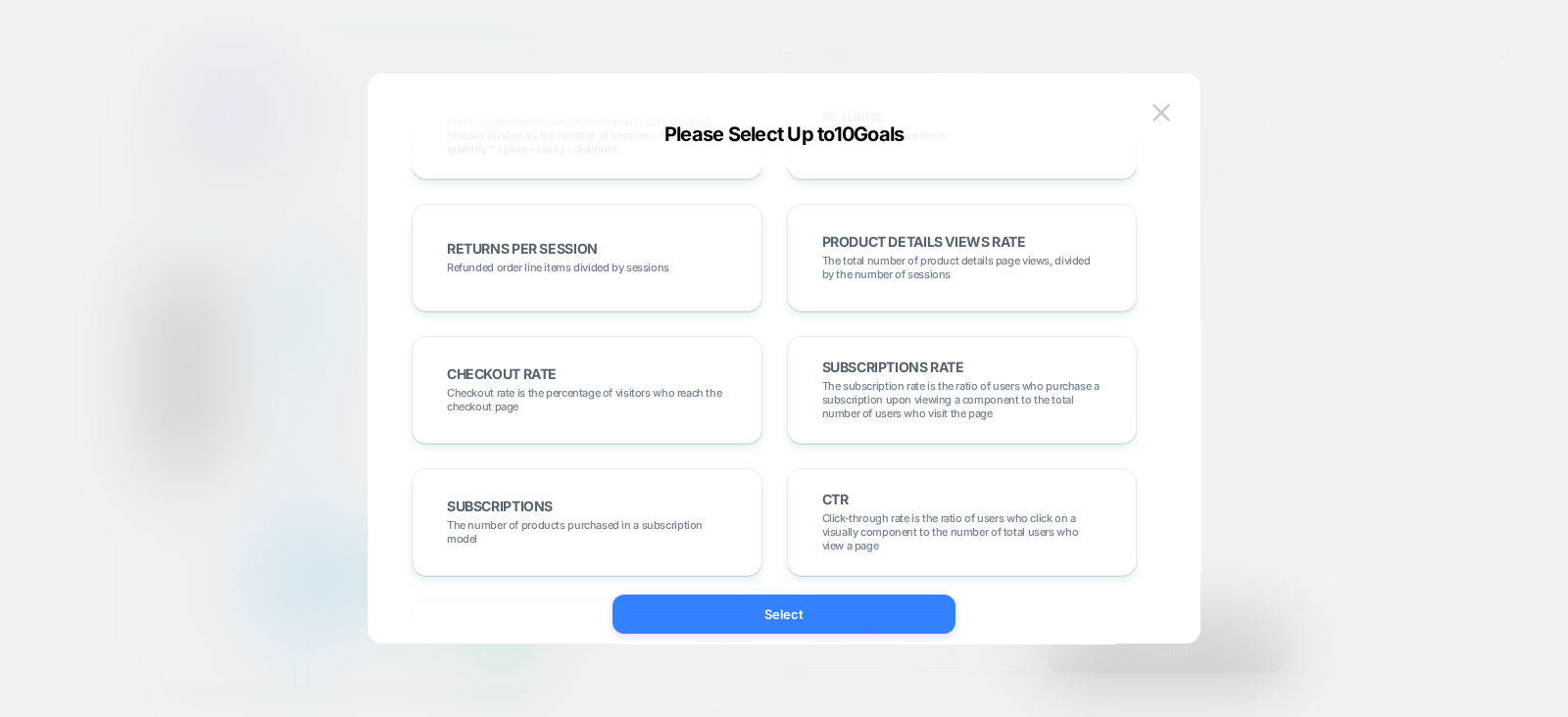 click on "Select" at bounding box center (784, 614) 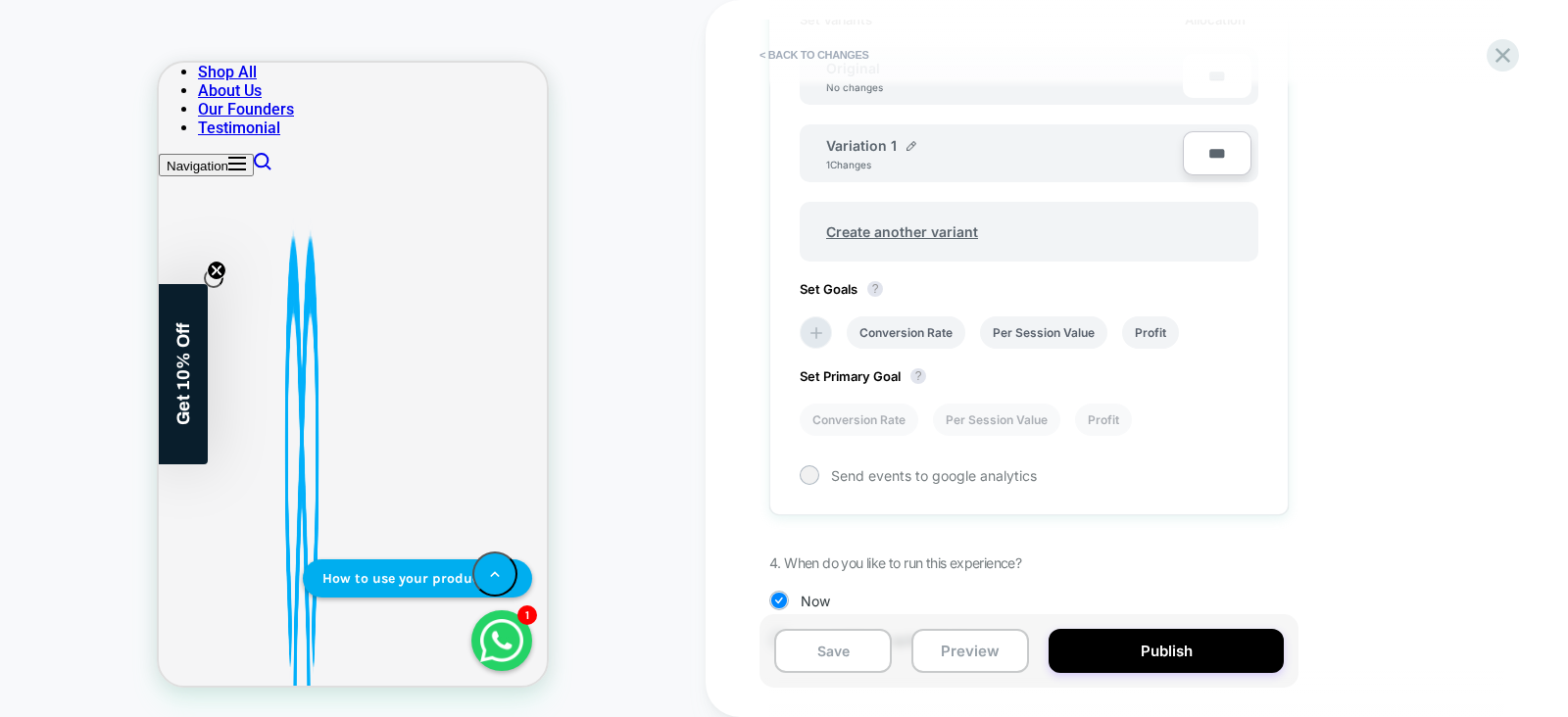 scroll, scrollTop: 689, scrollLeft: 0, axis: vertical 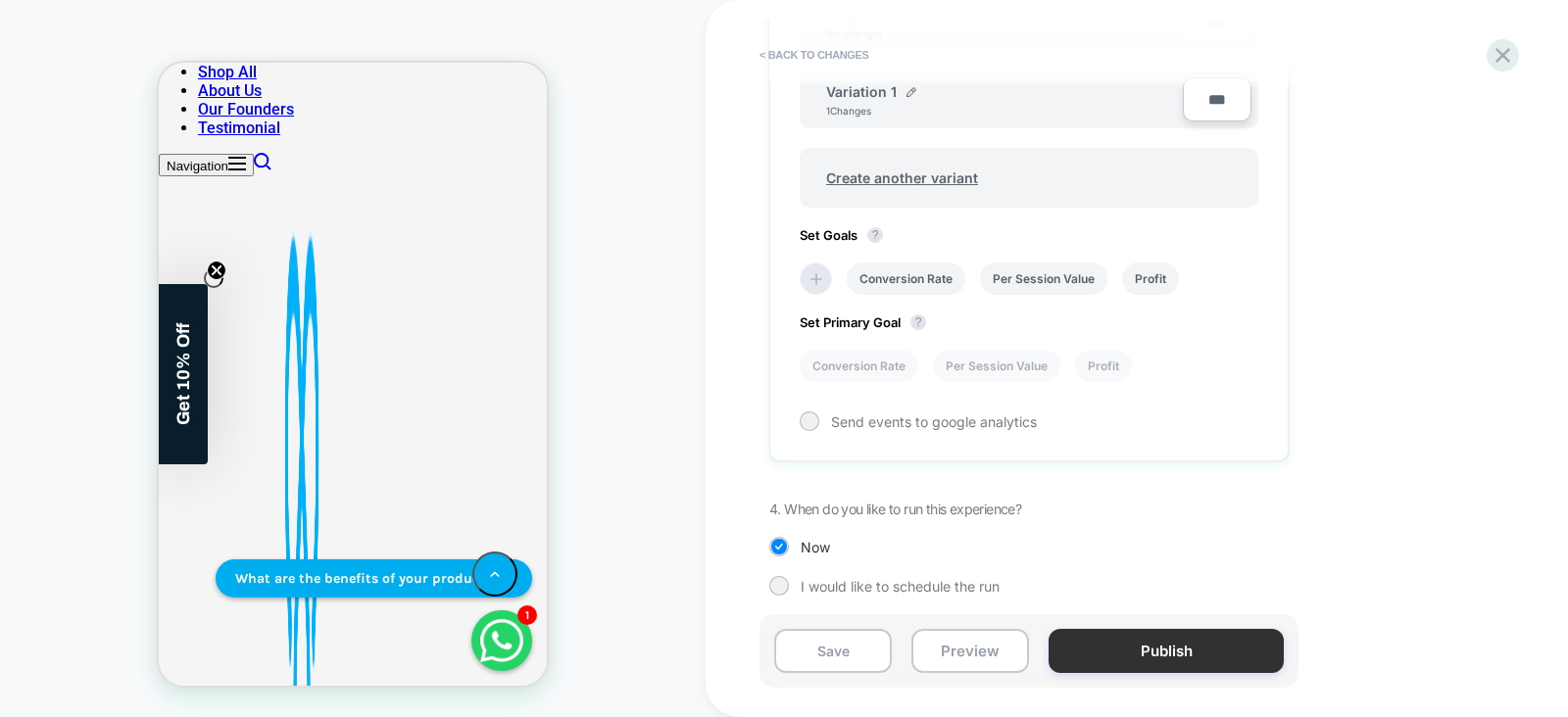 click on "Publish" at bounding box center (1166, 650) 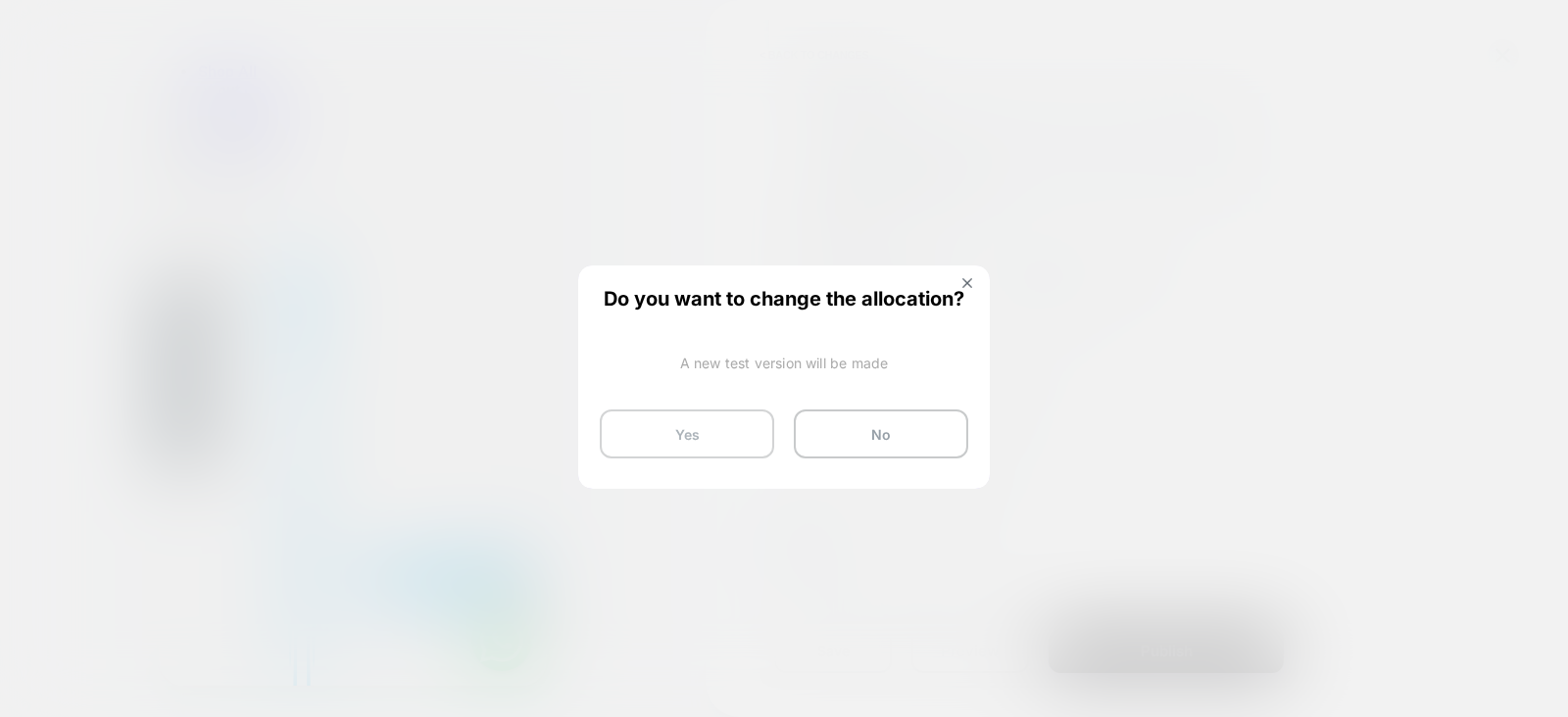 click on "Yes" at bounding box center (687, 434) 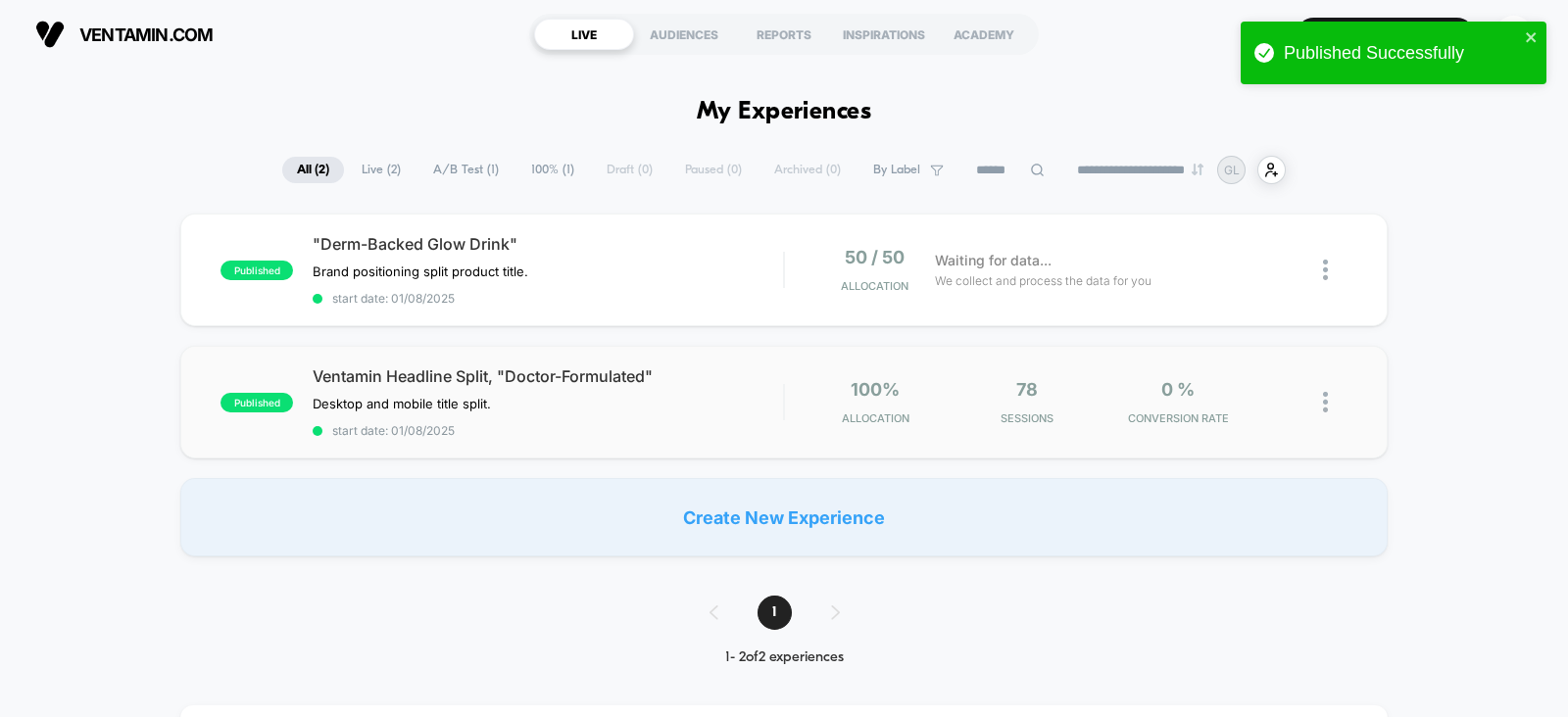 scroll, scrollTop: 0, scrollLeft: 0, axis: both 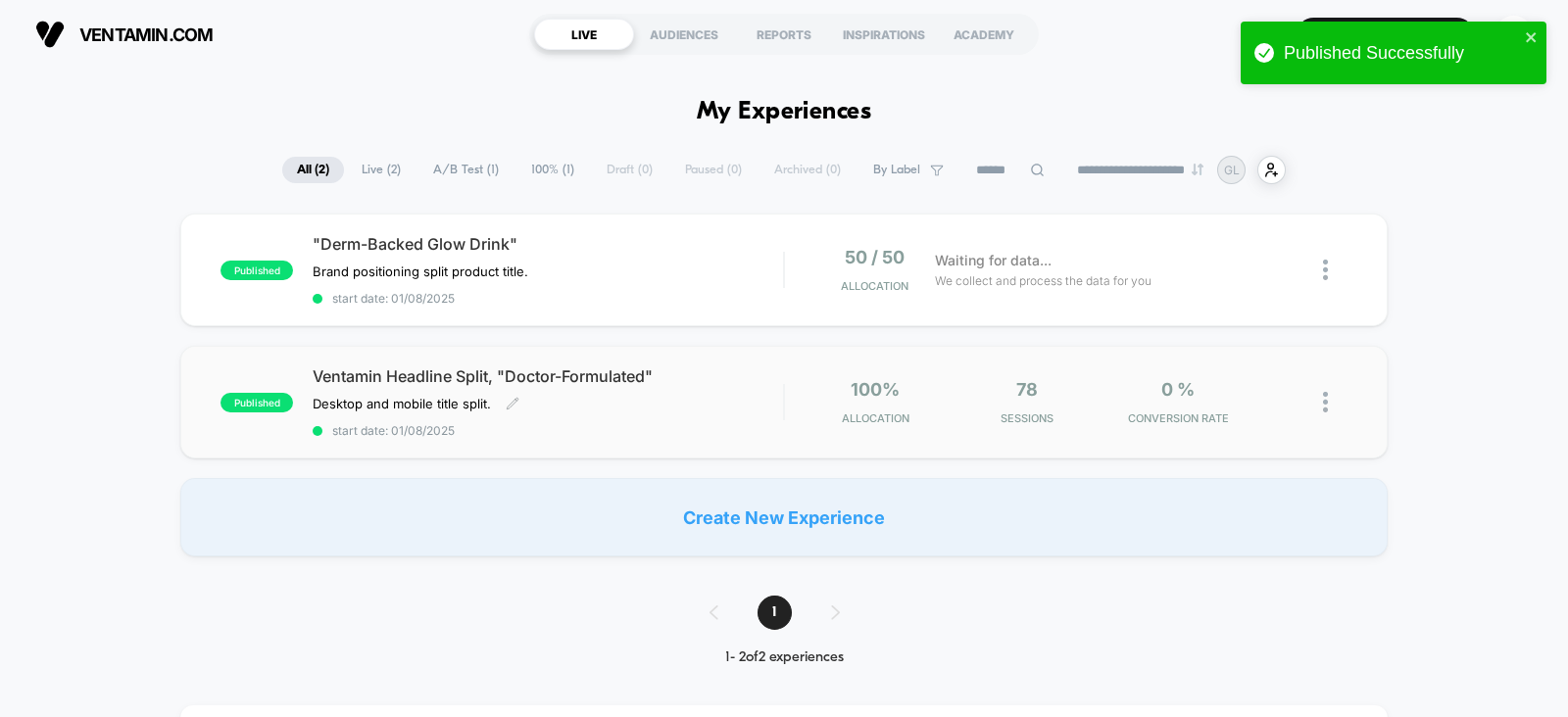 click on "Ventamin Headline Split, "Doctor-Formulated"" at bounding box center (548, 376) 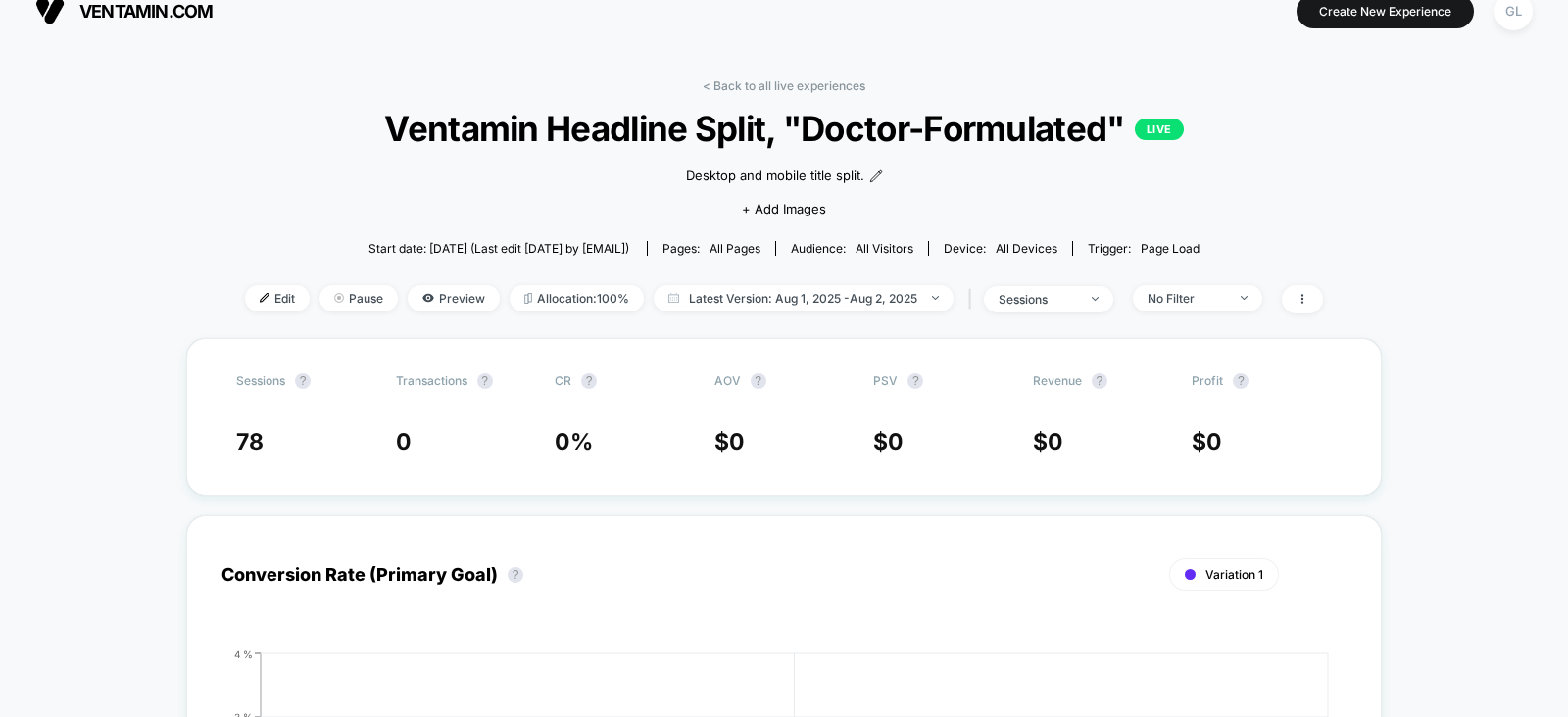 scroll, scrollTop: 0, scrollLeft: 0, axis: both 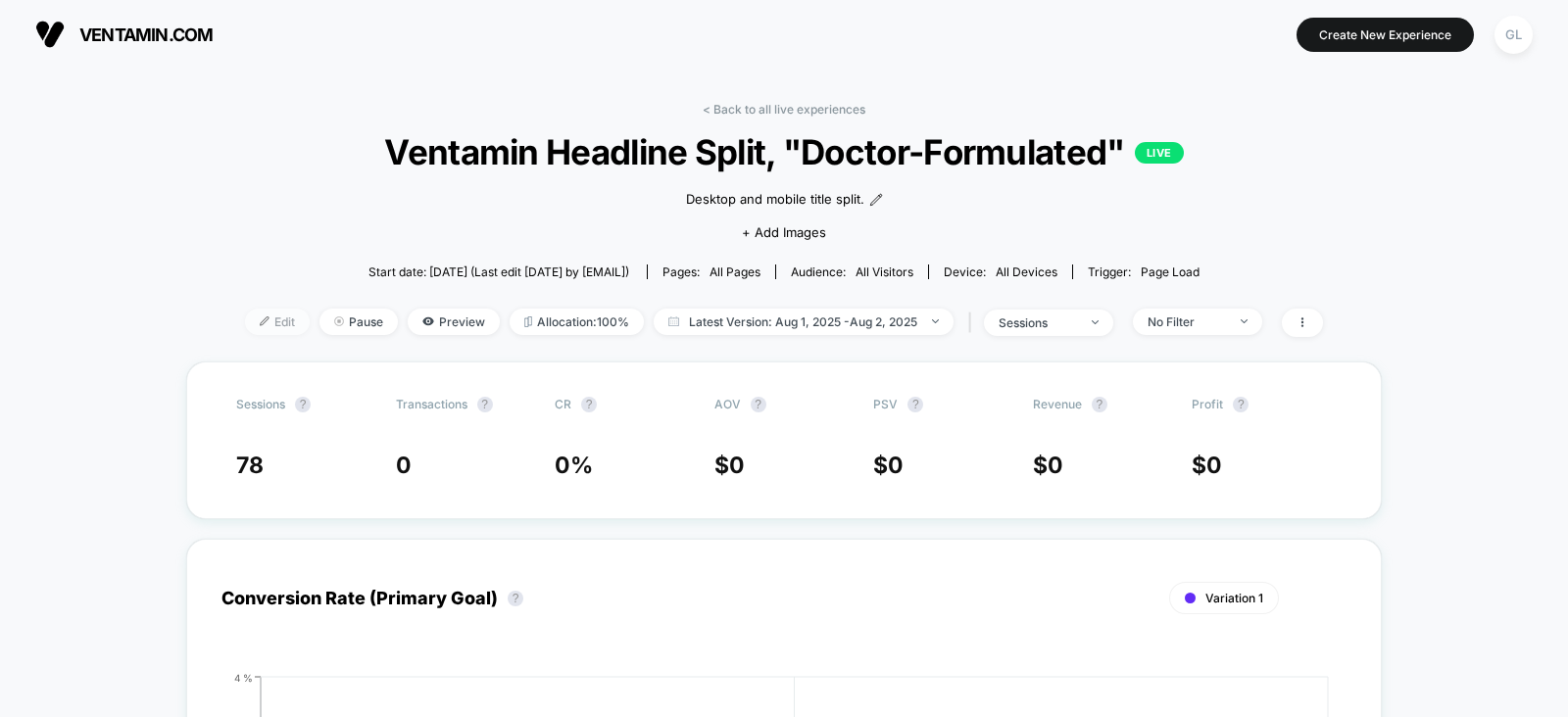 click on "Edit" at bounding box center [277, 321] 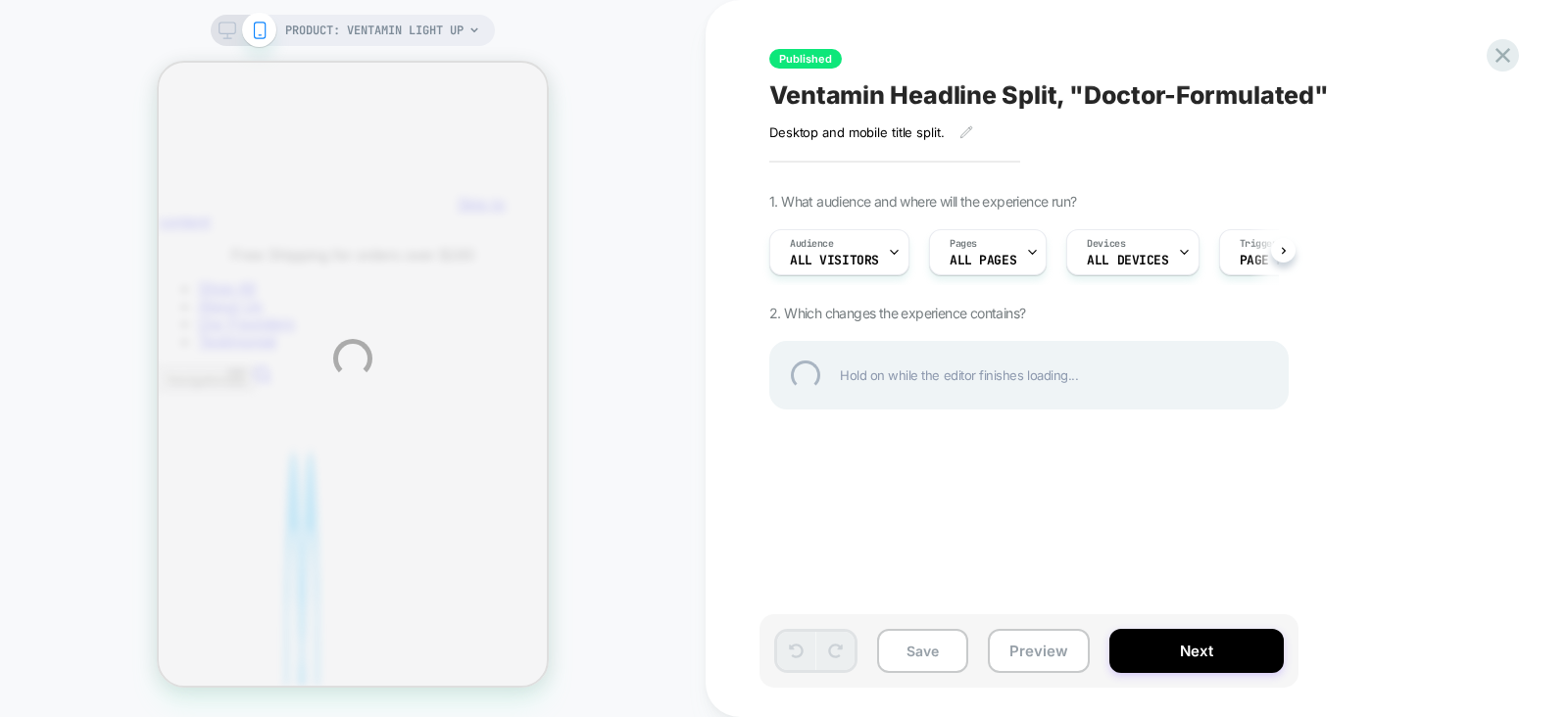 scroll, scrollTop: 0, scrollLeft: 0, axis: both 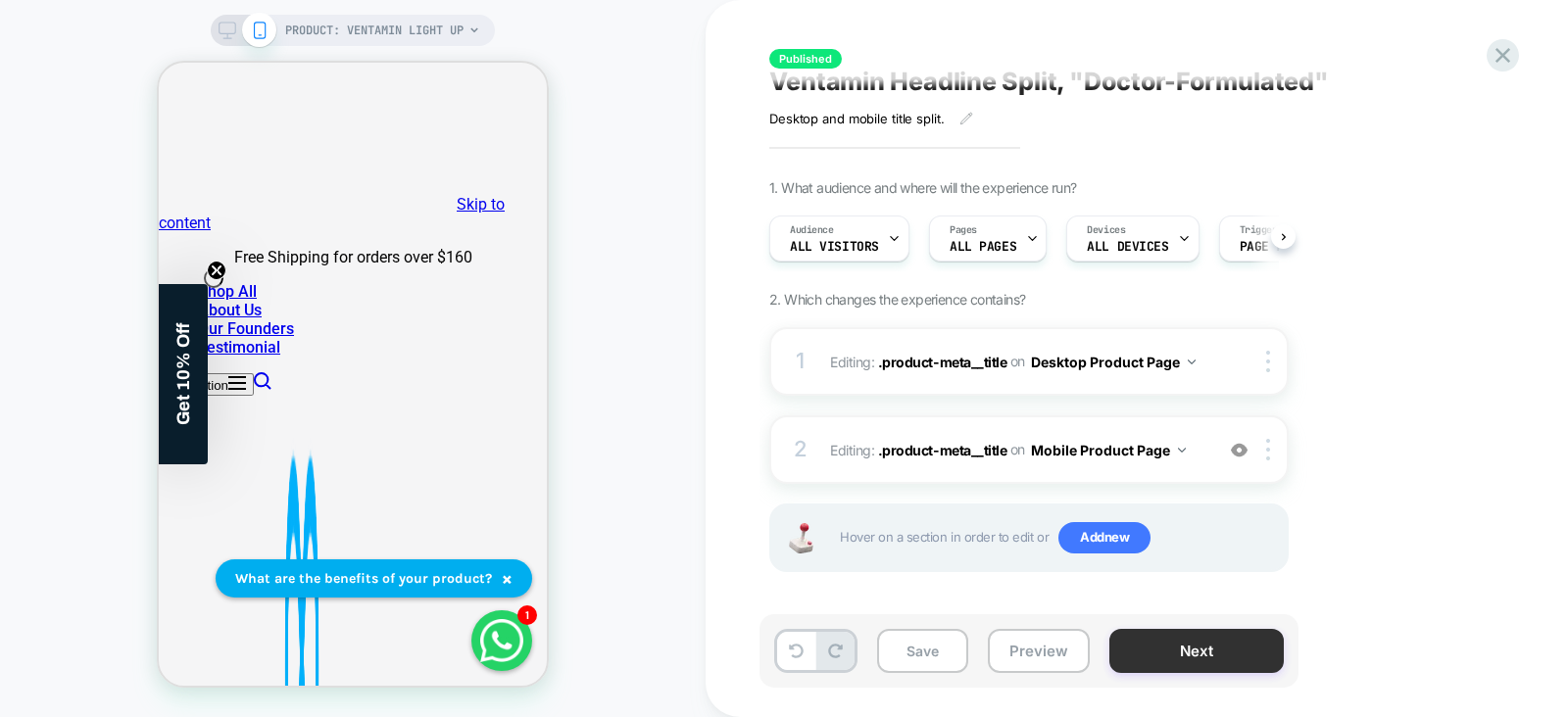click on "Next" at bounding box center [1197, 650] 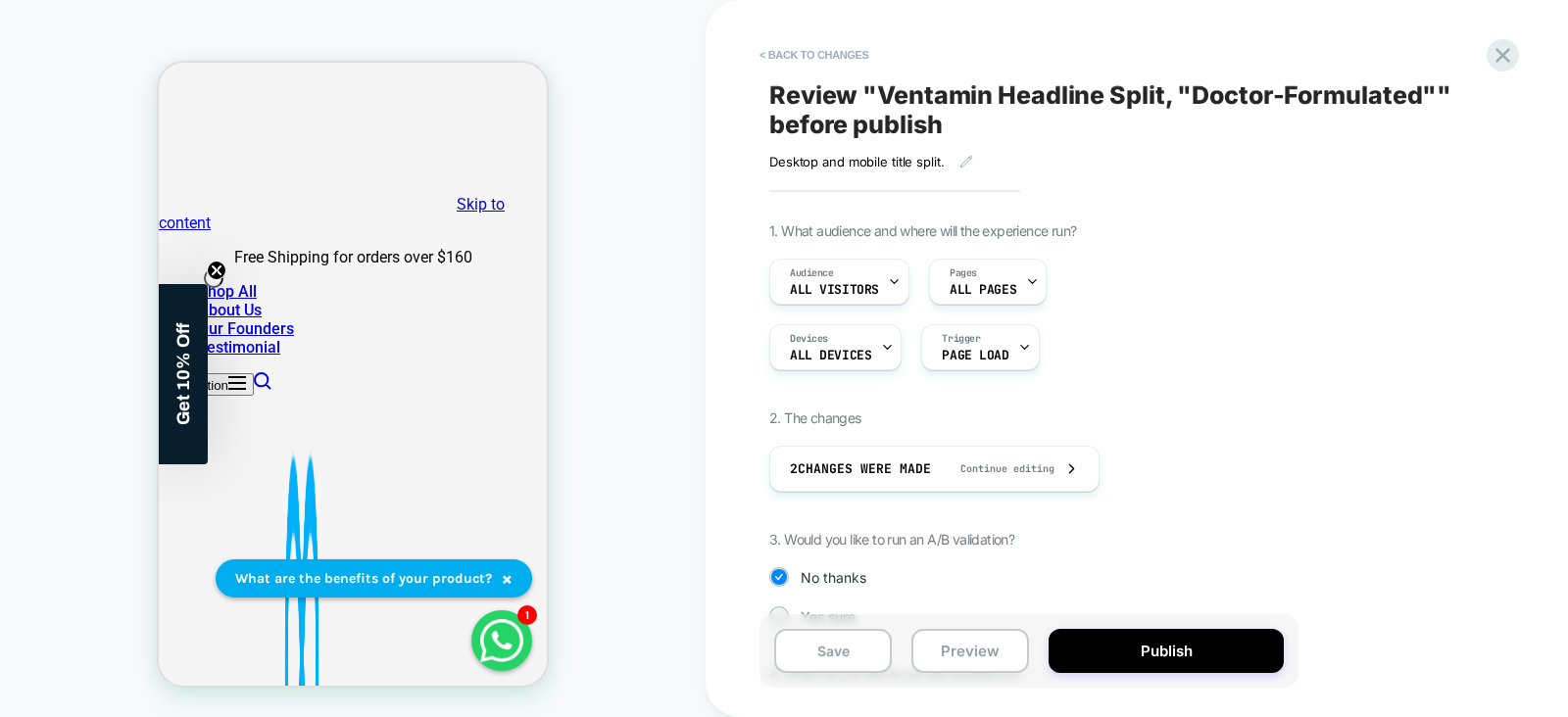 scroll, scrollTop: 168, scrollLeft: 0, axis: vertical 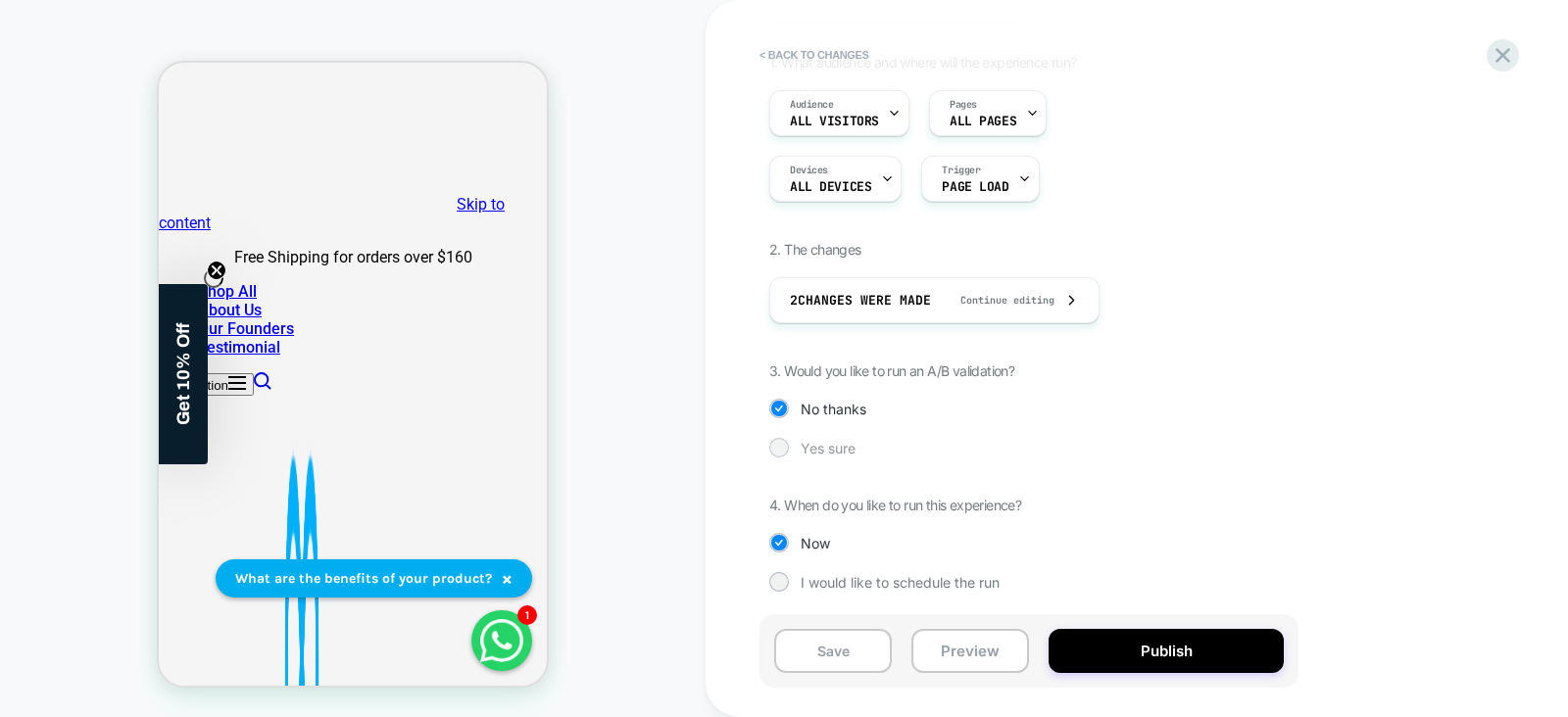 click on "Yes sure" at bounding box center [828, 448] 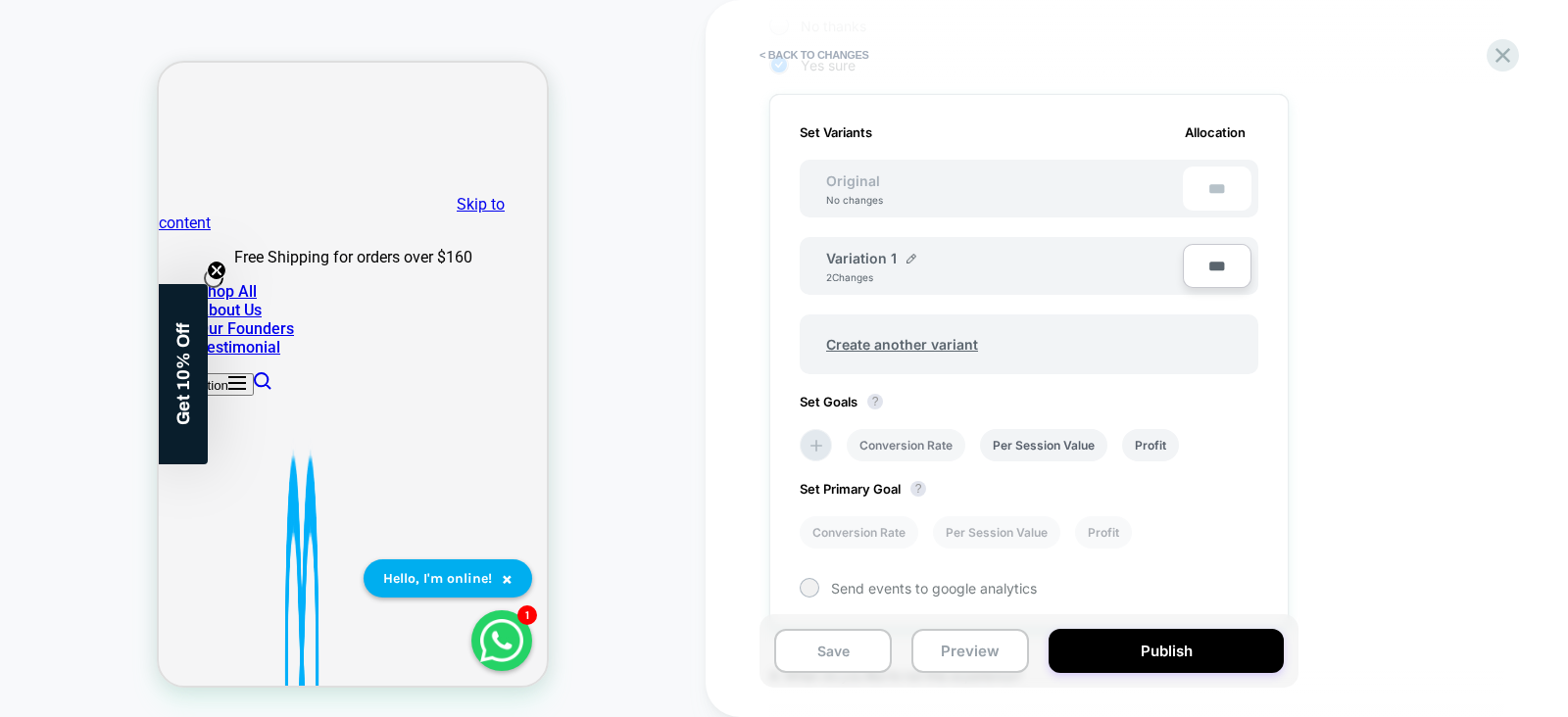 scroll, scrollTop: 553, scrollLeft: 0, axis: vertical 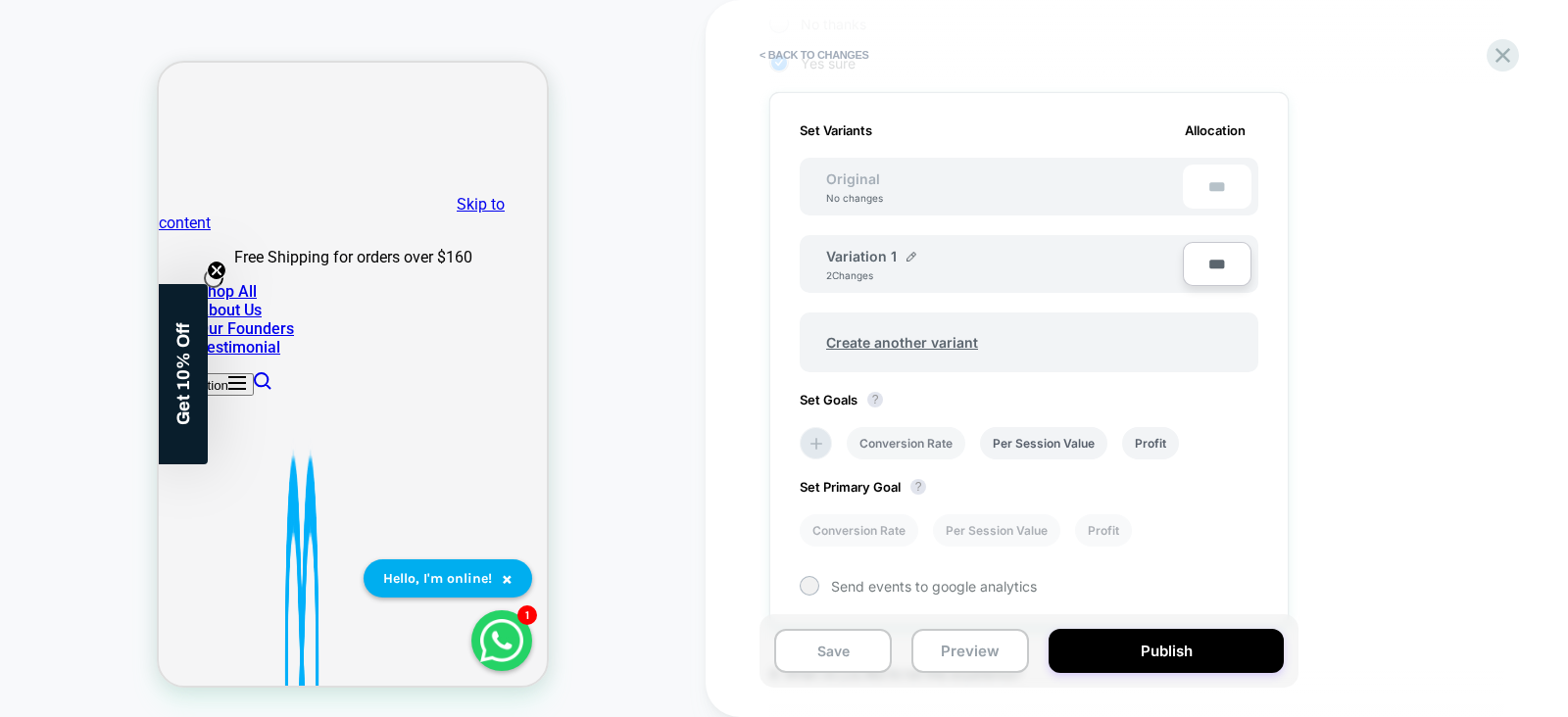 click on "Conversion Rate" at bounding box center (906, 443) 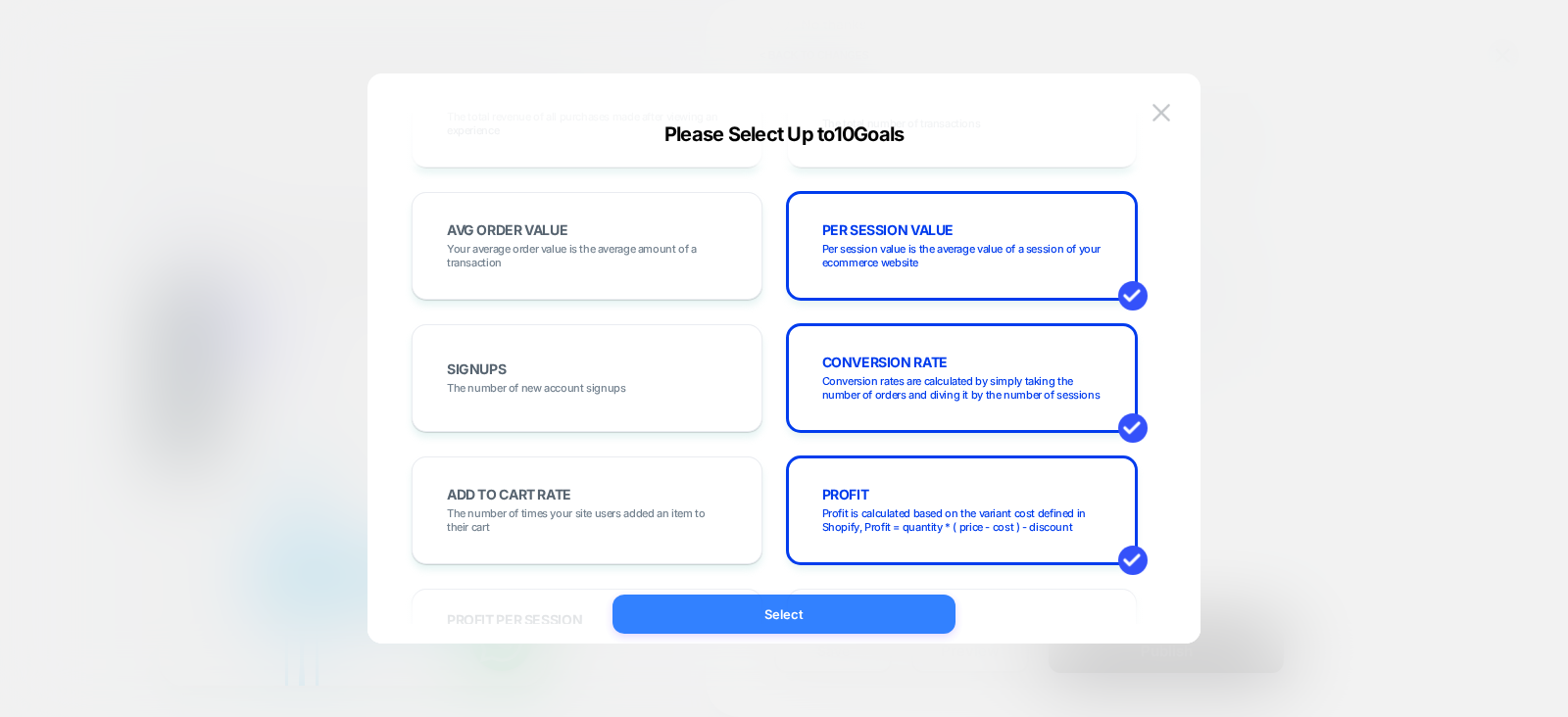 scroll, scrollTop: 146, scrollLeft: 0, axis: vertical 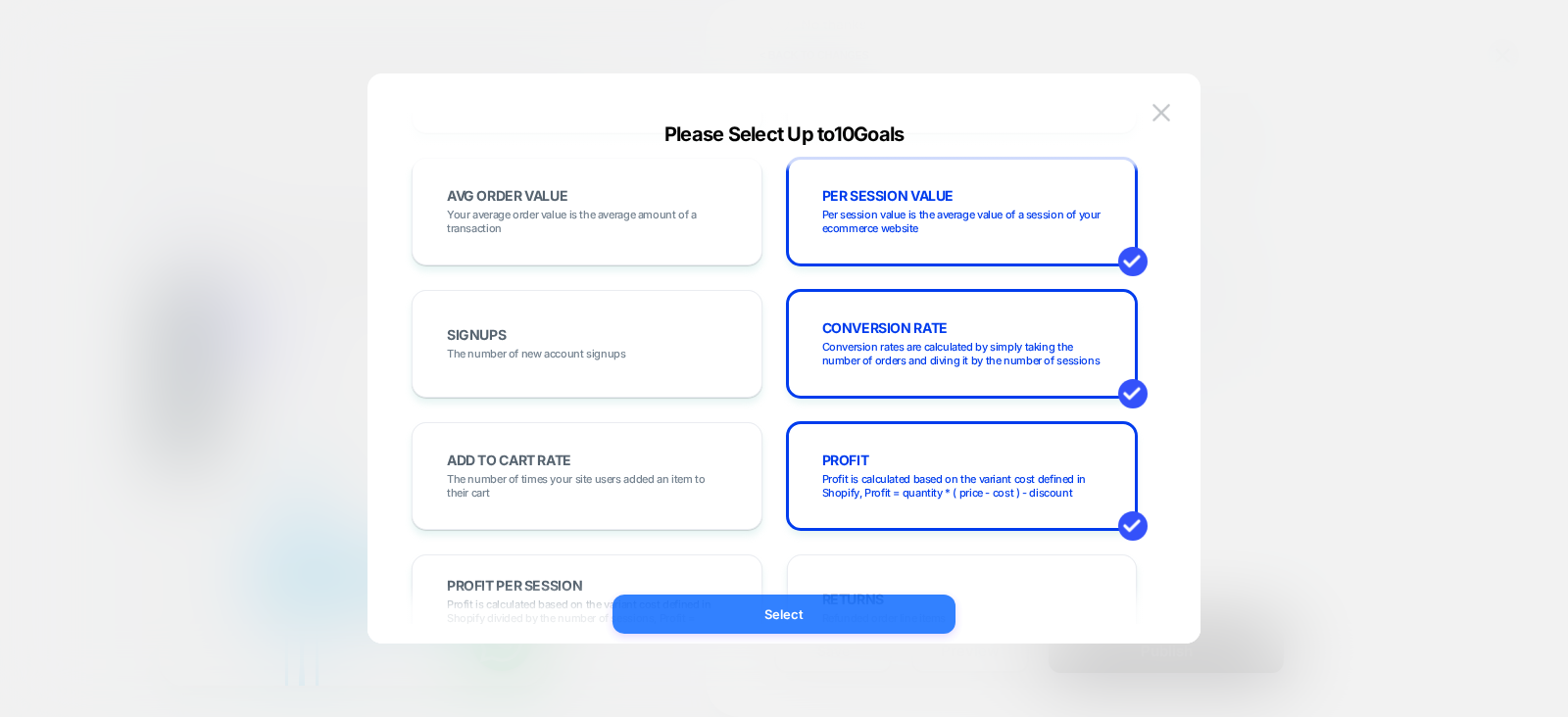 click on "Select" at bounding box center (784, 614) 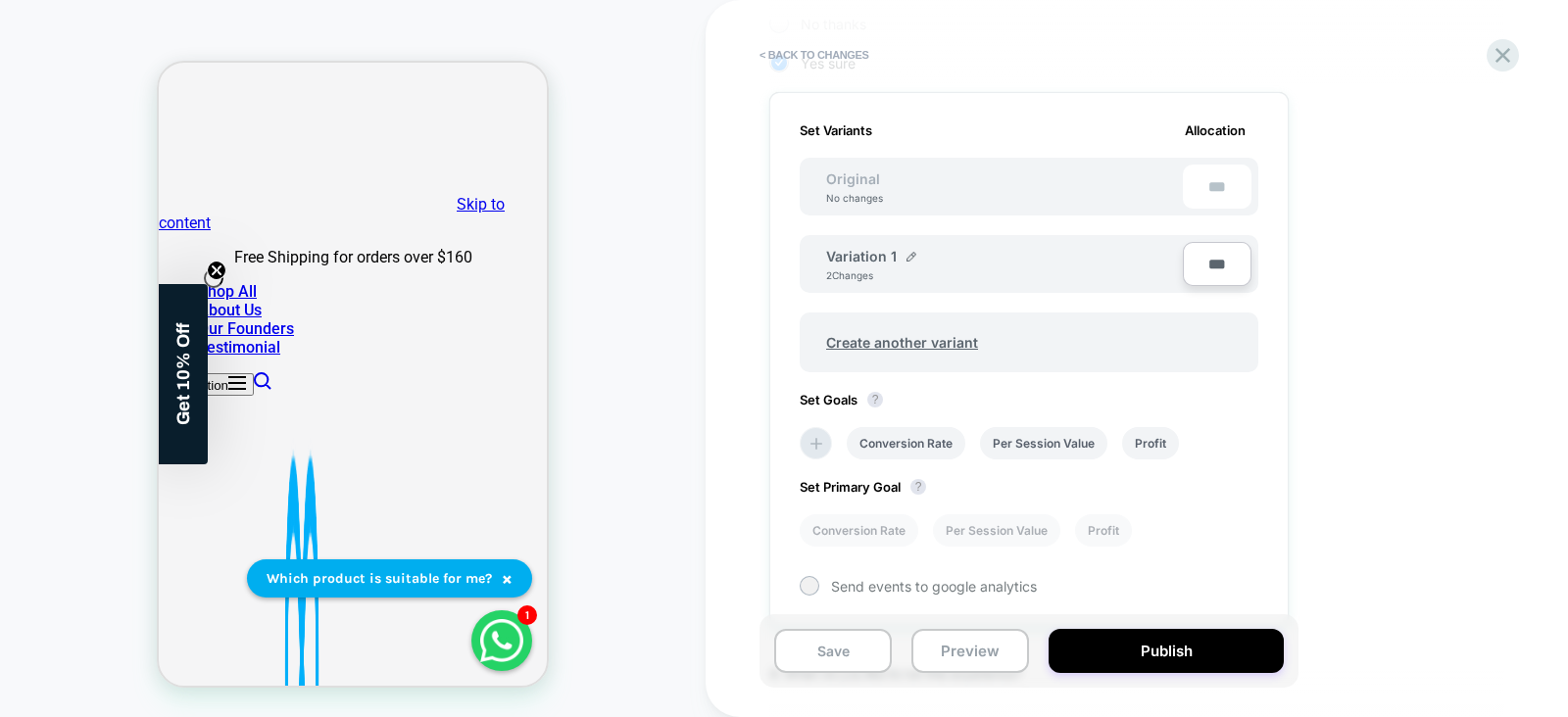 scroll, scrollTop: 718, scrollLeft: 0, axis: vertical 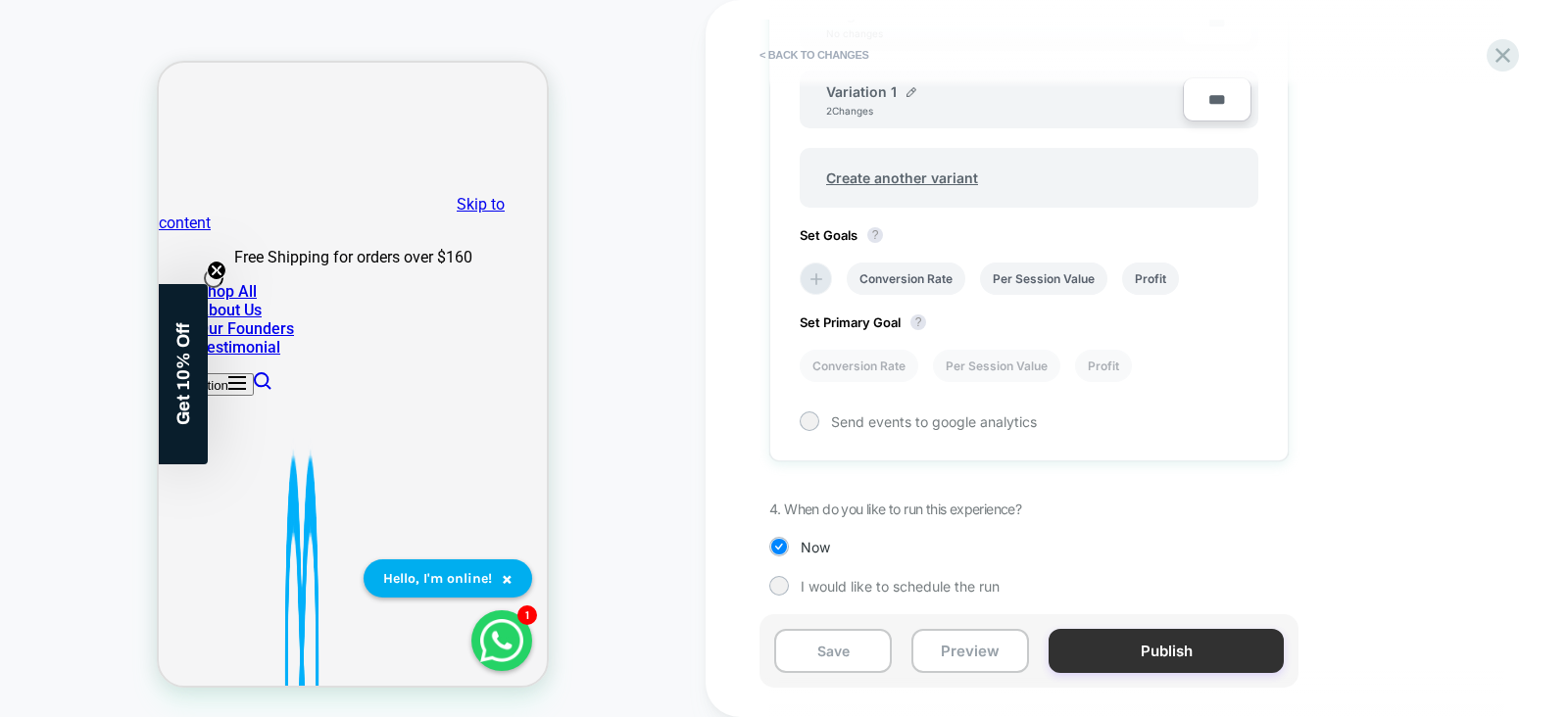 click on "Publish" at bounding box center (1166, 650) 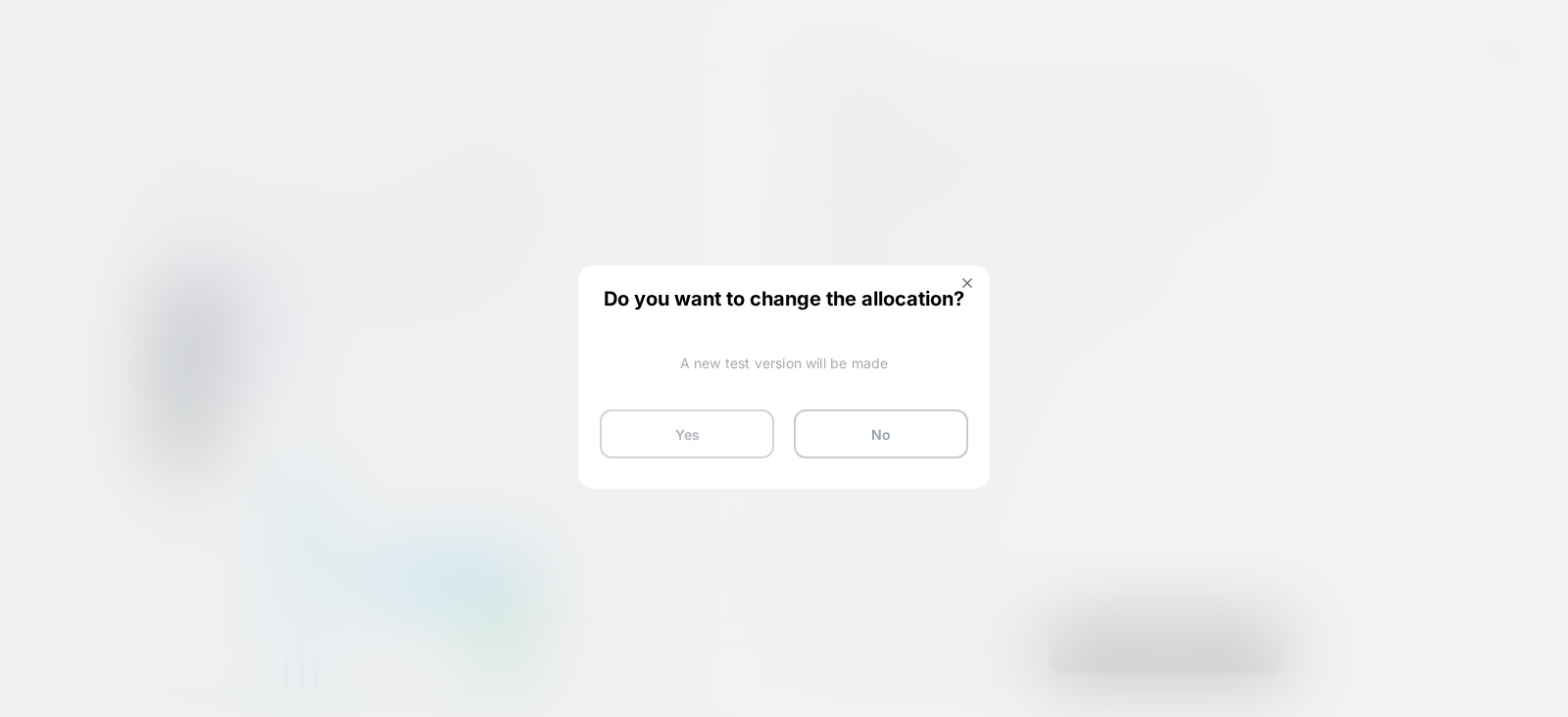 click on "Yes" at bounding box center (687, 434) 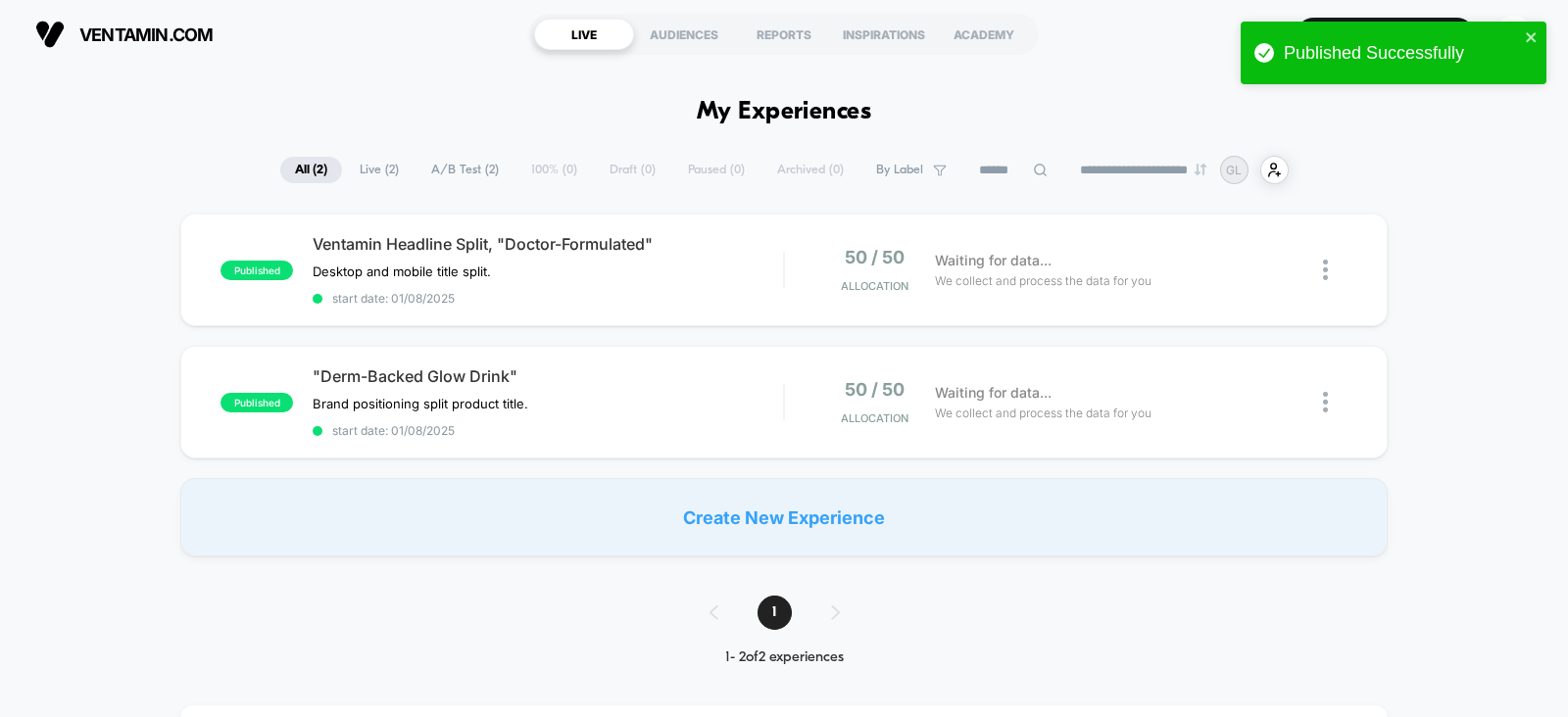 scroll, scrollTop: 0, scrollLeft: 0, axis: both 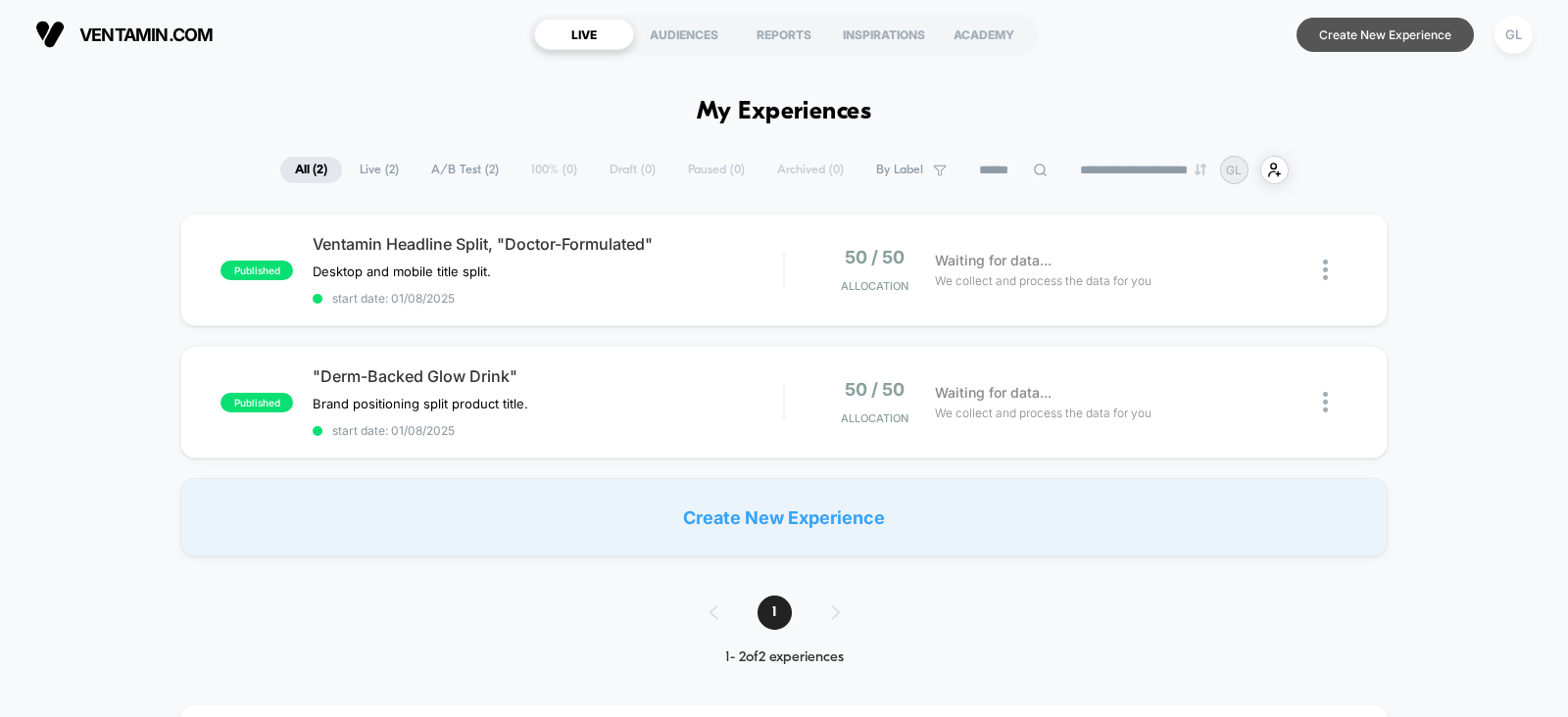 click on "Create New Experience" at bounding box center (1385, 34) 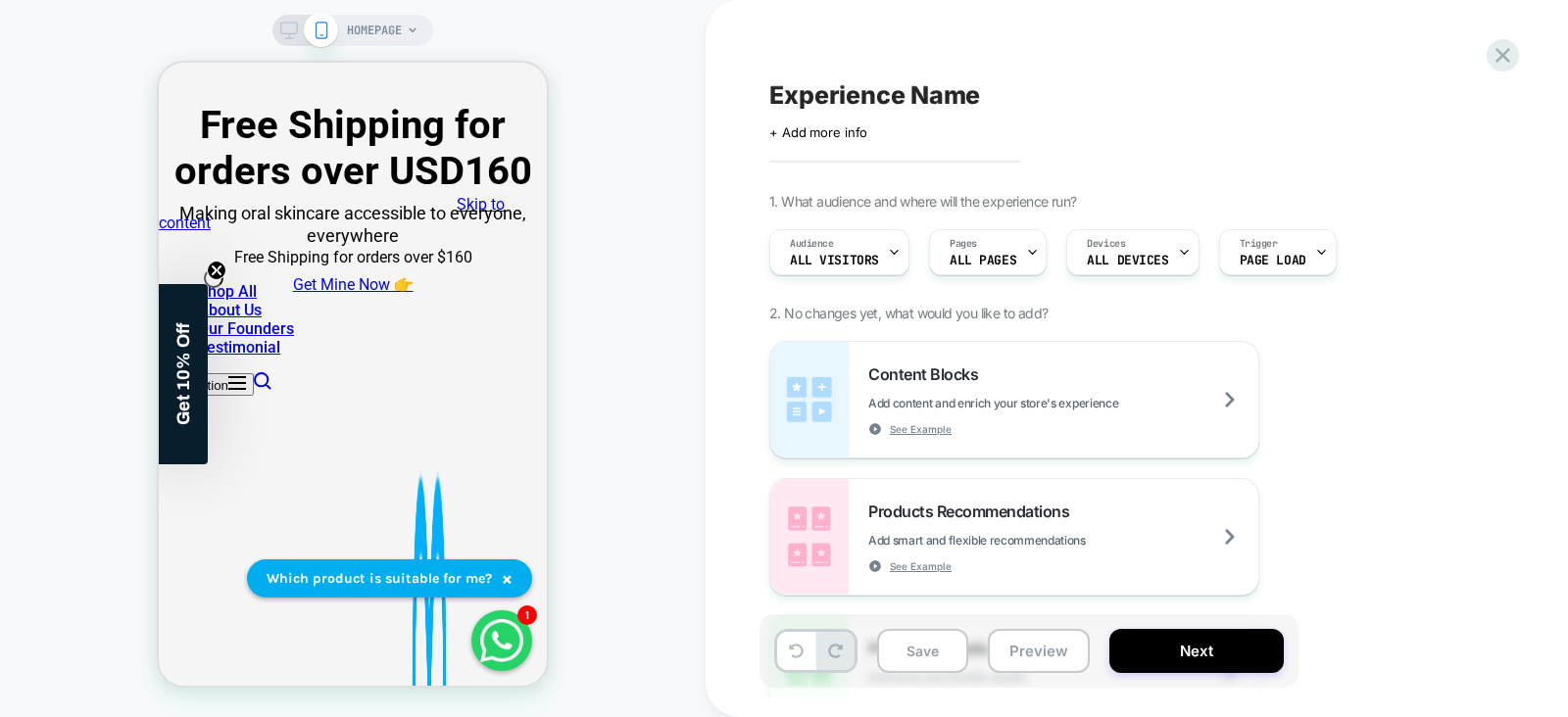 scroll, scrollTop: 0, scrollLeft: 0, axis: both 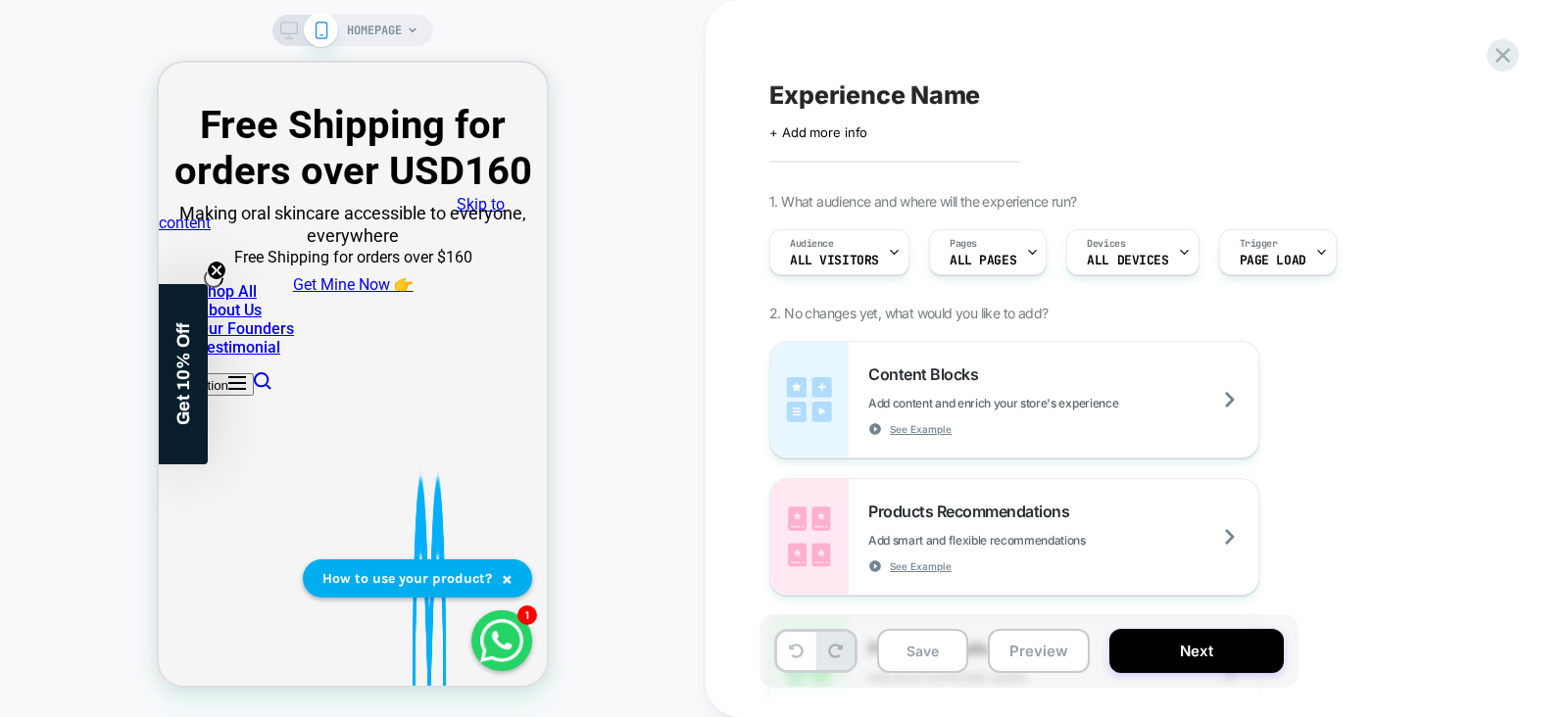 click on "HOMEPAGE" at bounding box center [374, 30] 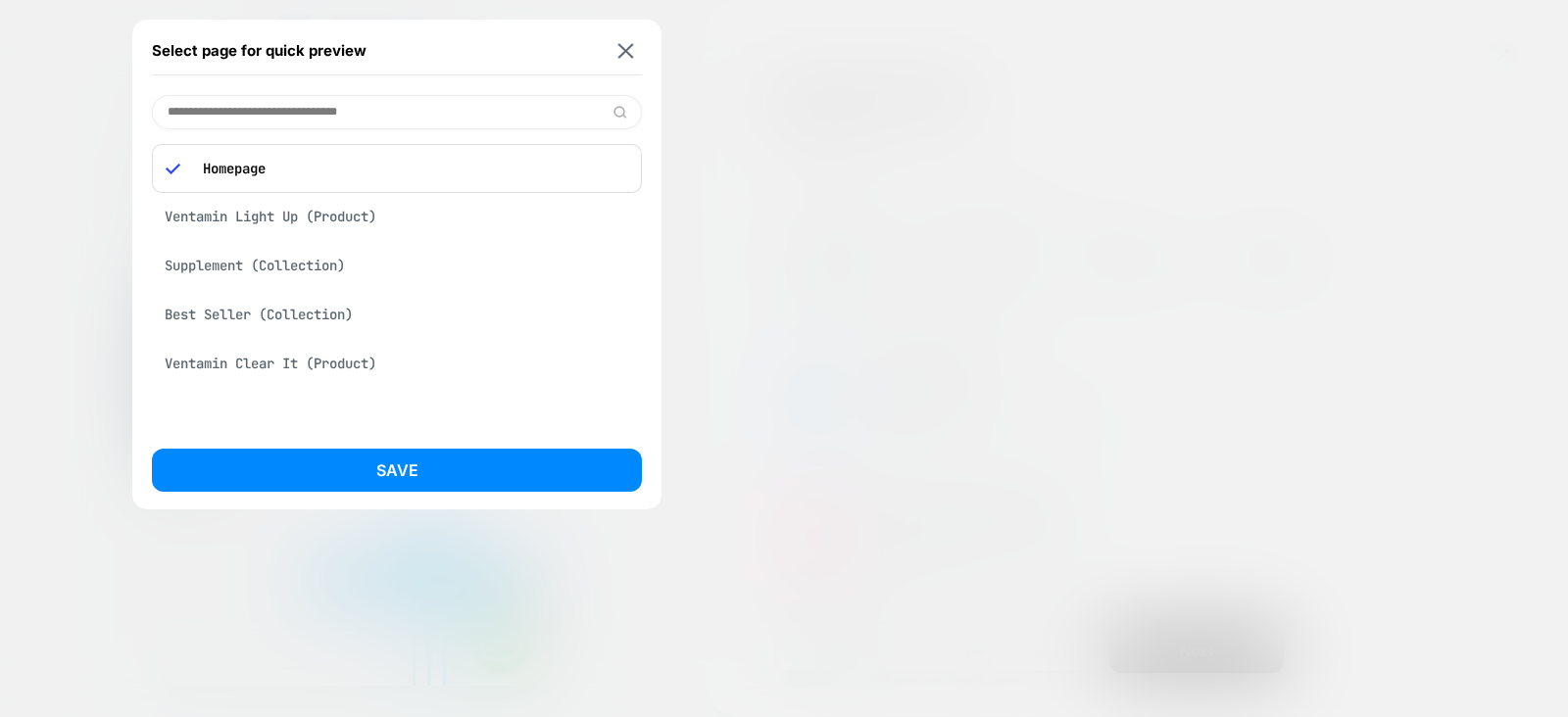 click on "Ventamin Light Up (Product)" at bounding box center (397, 216) 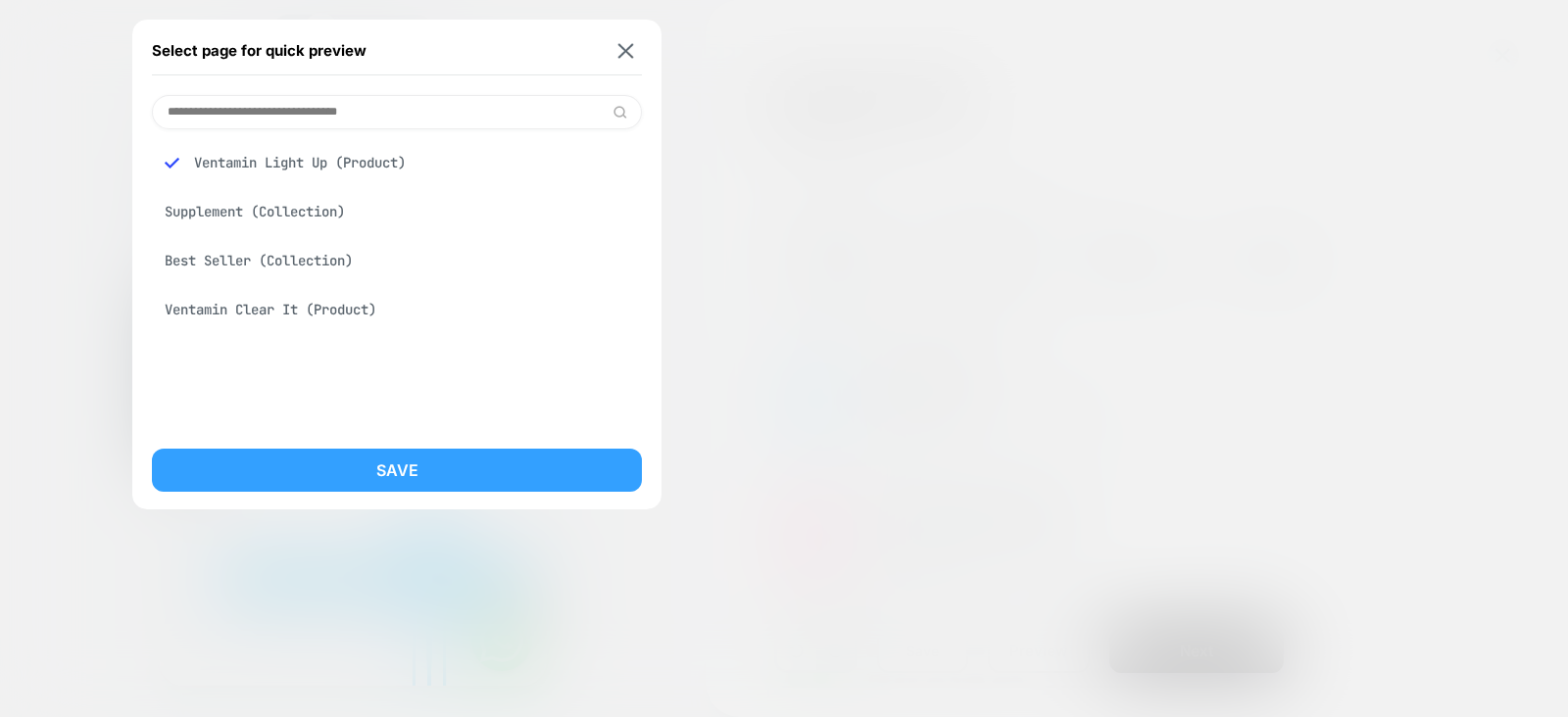 click on "Save" at bounding box center (397, 470) 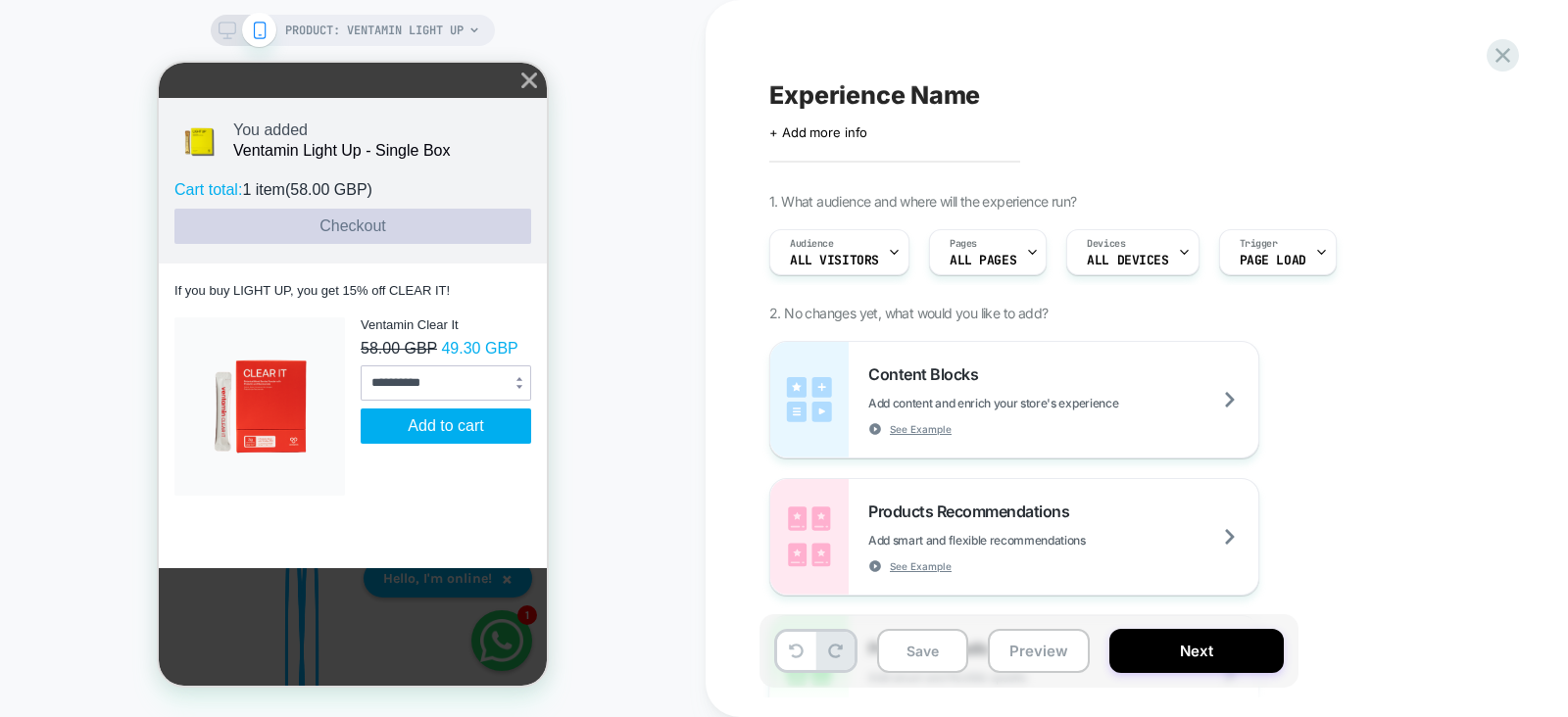 scroll, scrollTop: 0, scrollLeft: 0, axis: both 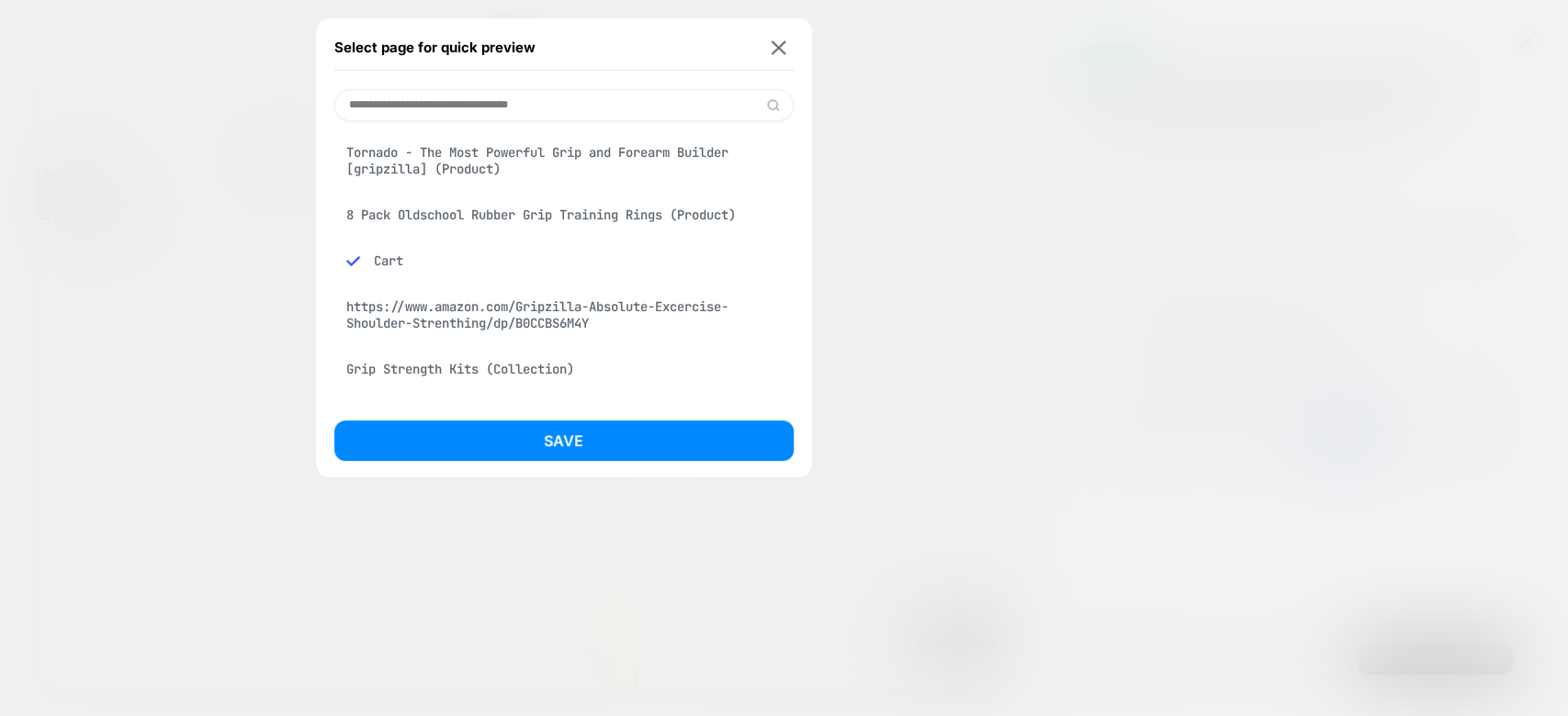 click on "Tornado - The Most Powerful Grip and Forearm Builder [gripzilla] (Product)" at bounding box center [564, 161] 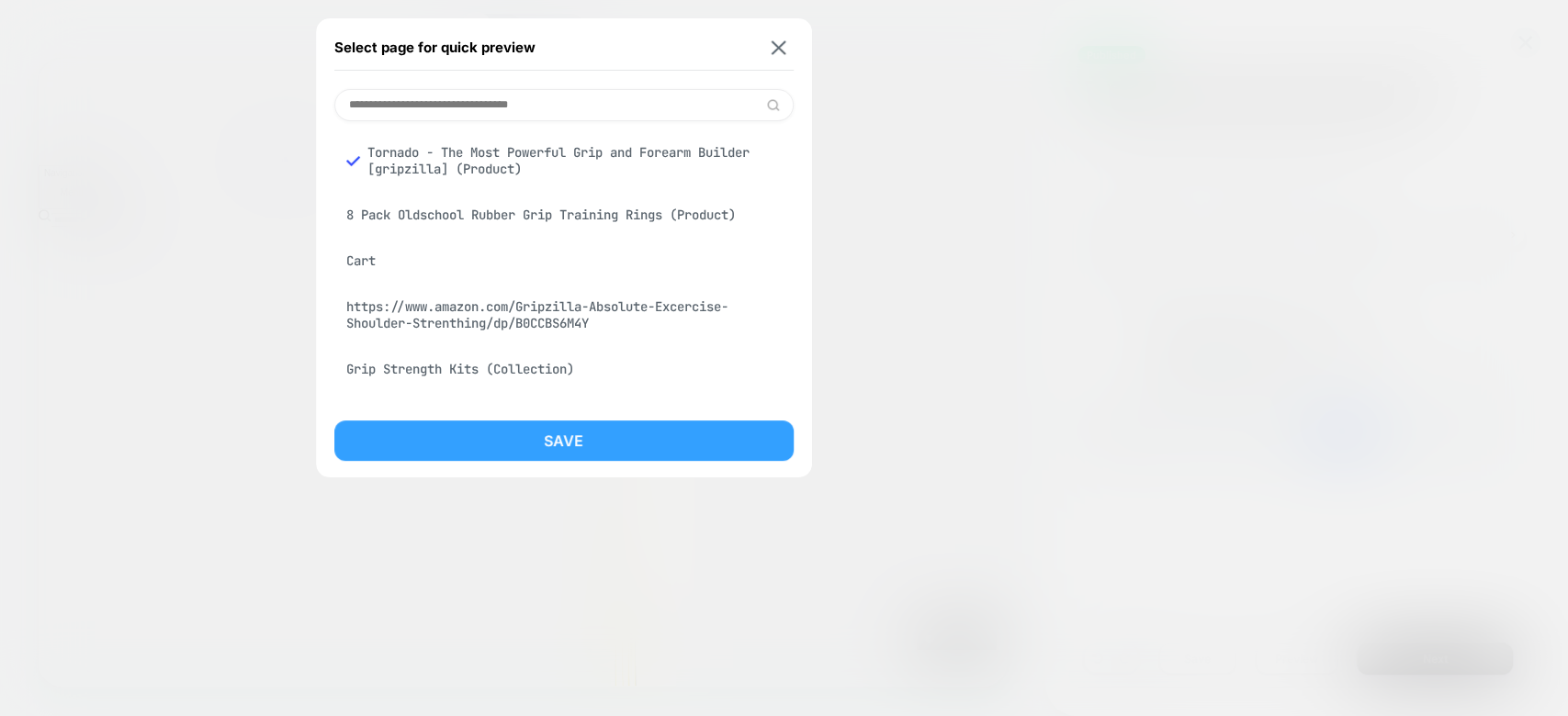 click on "Save" at bounding box center [564, 441] 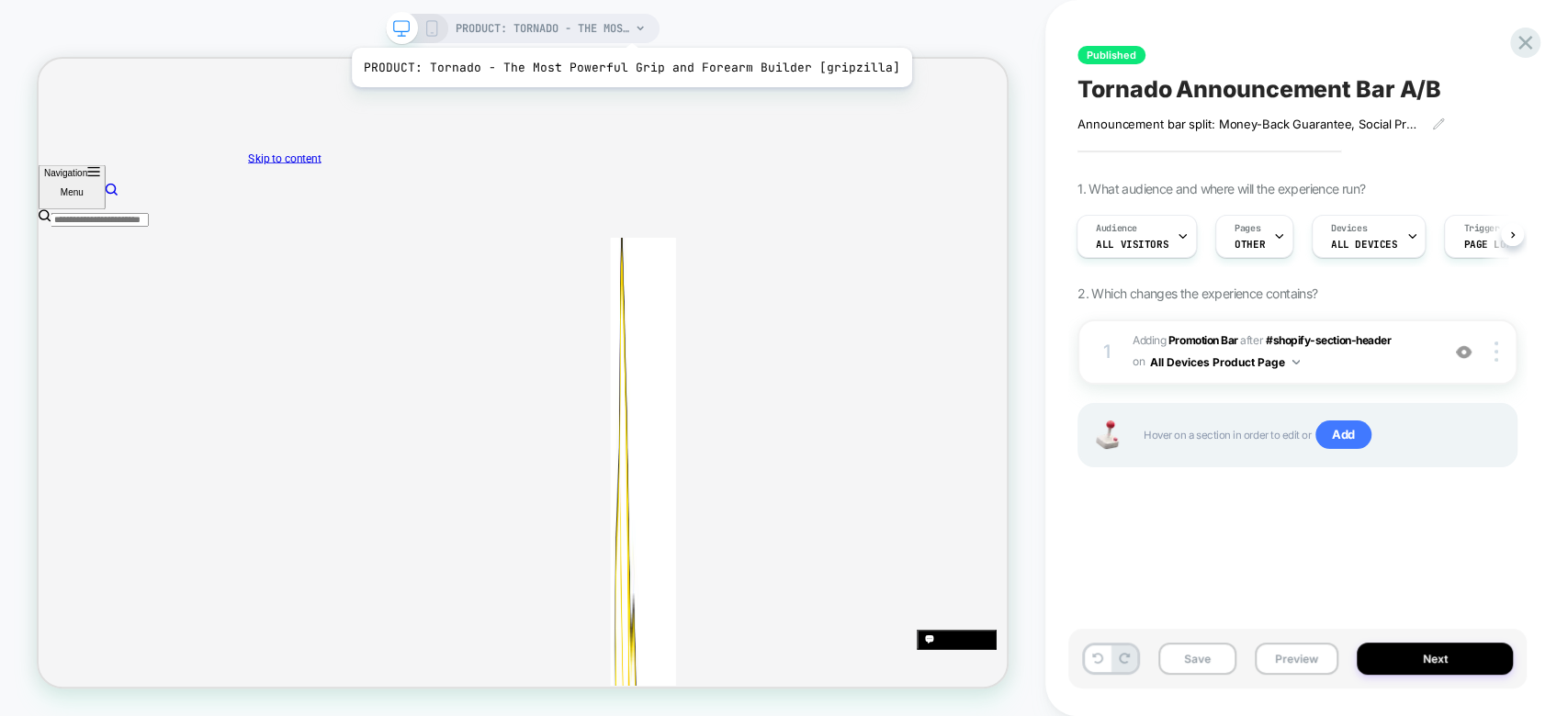 scroll, scrollTop: 0, scrollLeft: 2, axis: horizontal 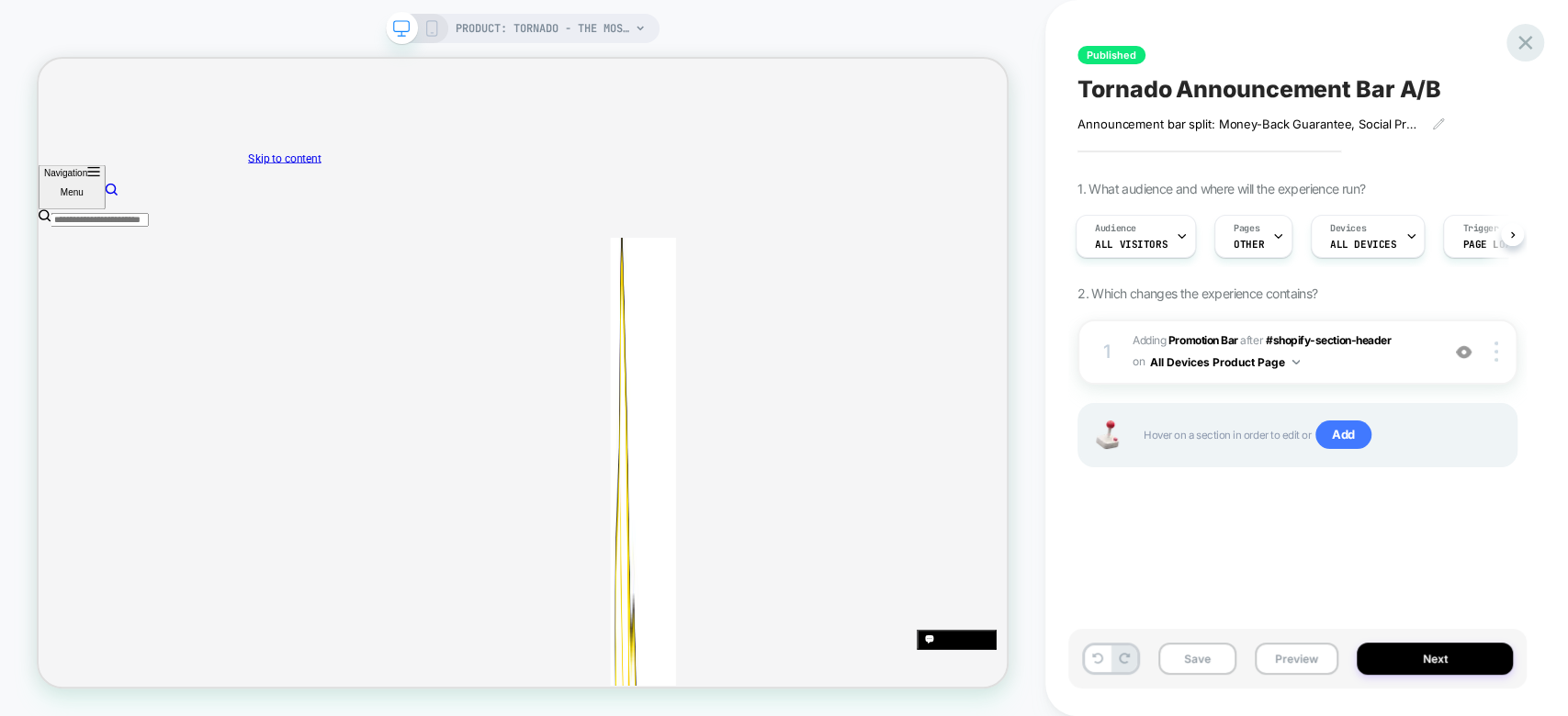 click 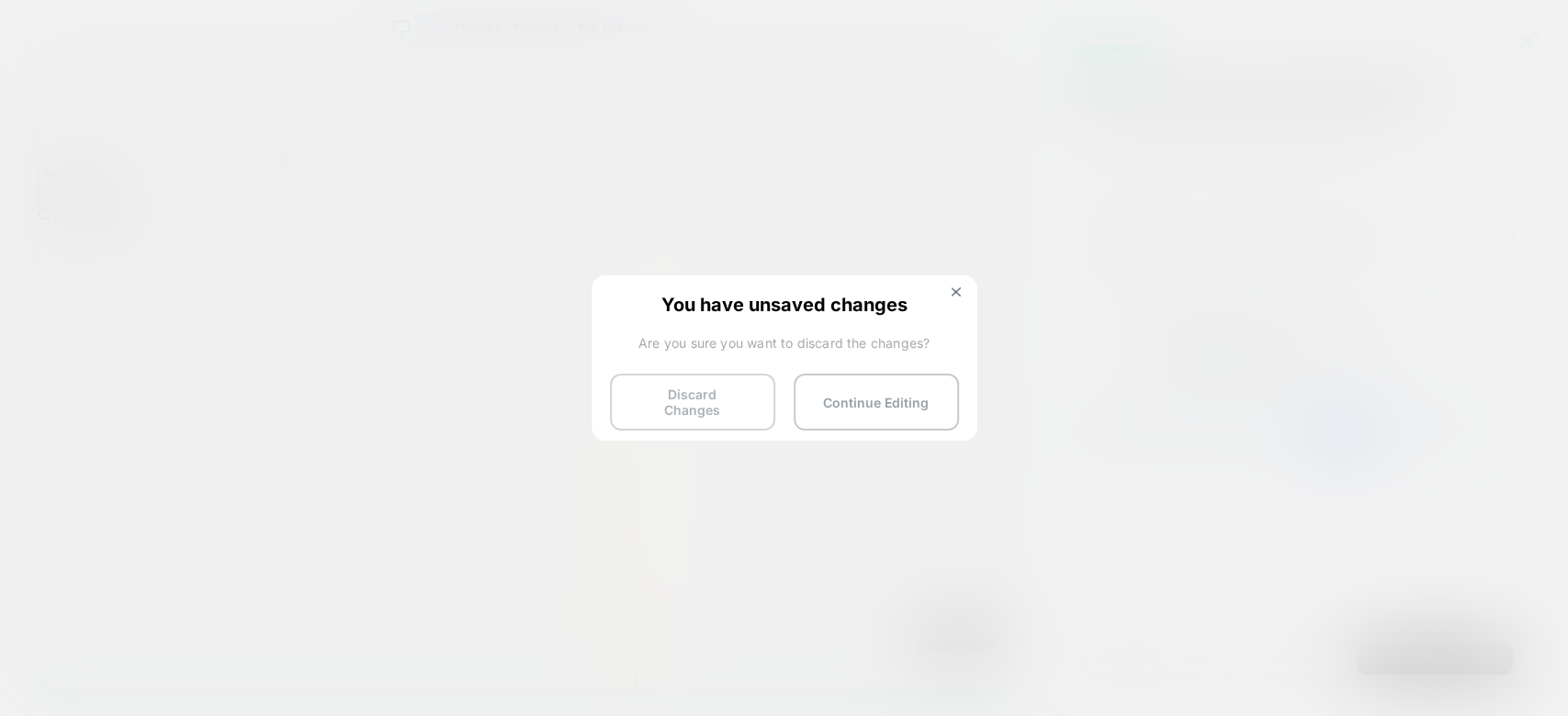 click on "Discard Changes" at bounding box center [693, 402] 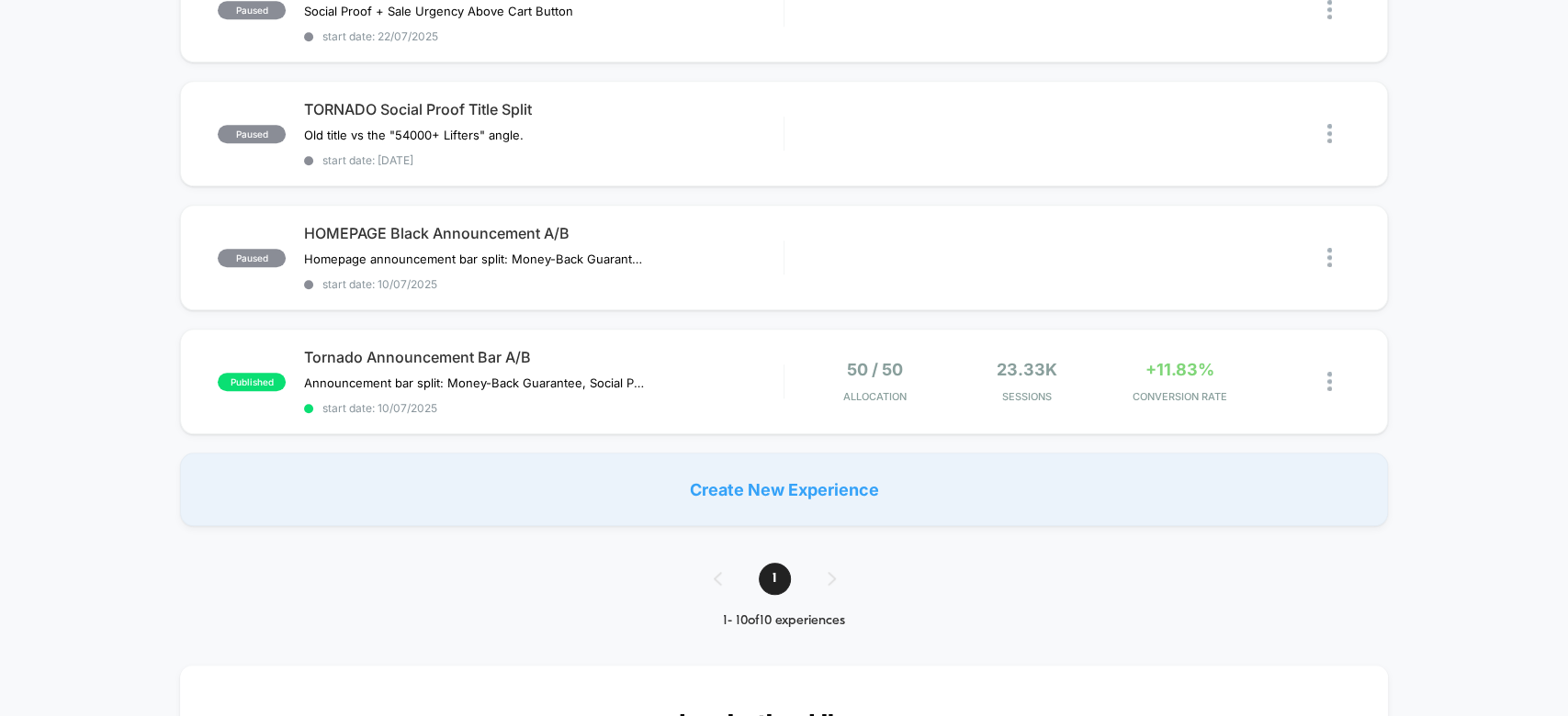 scroll, scrollTop: 1002, scrollLeft: 0, axis: vertical 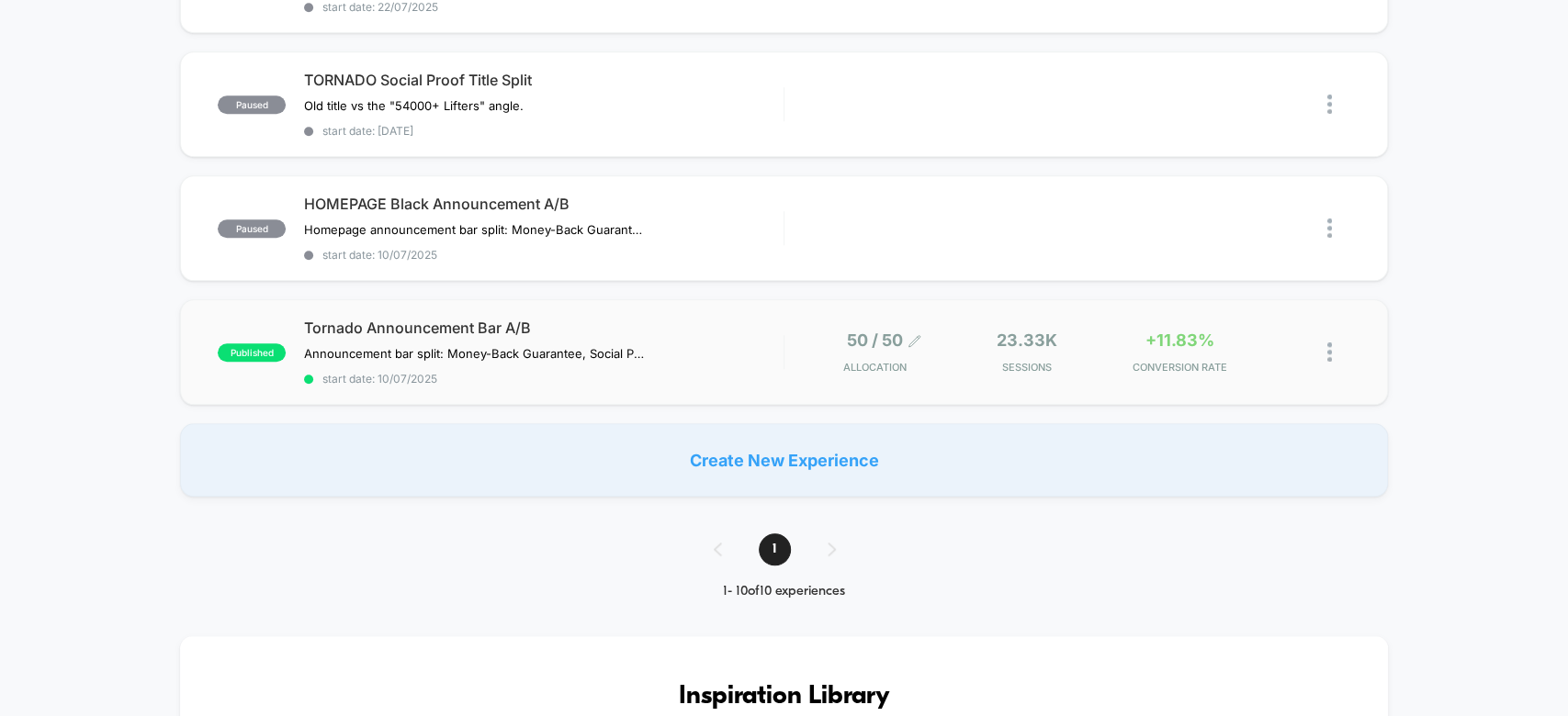 click 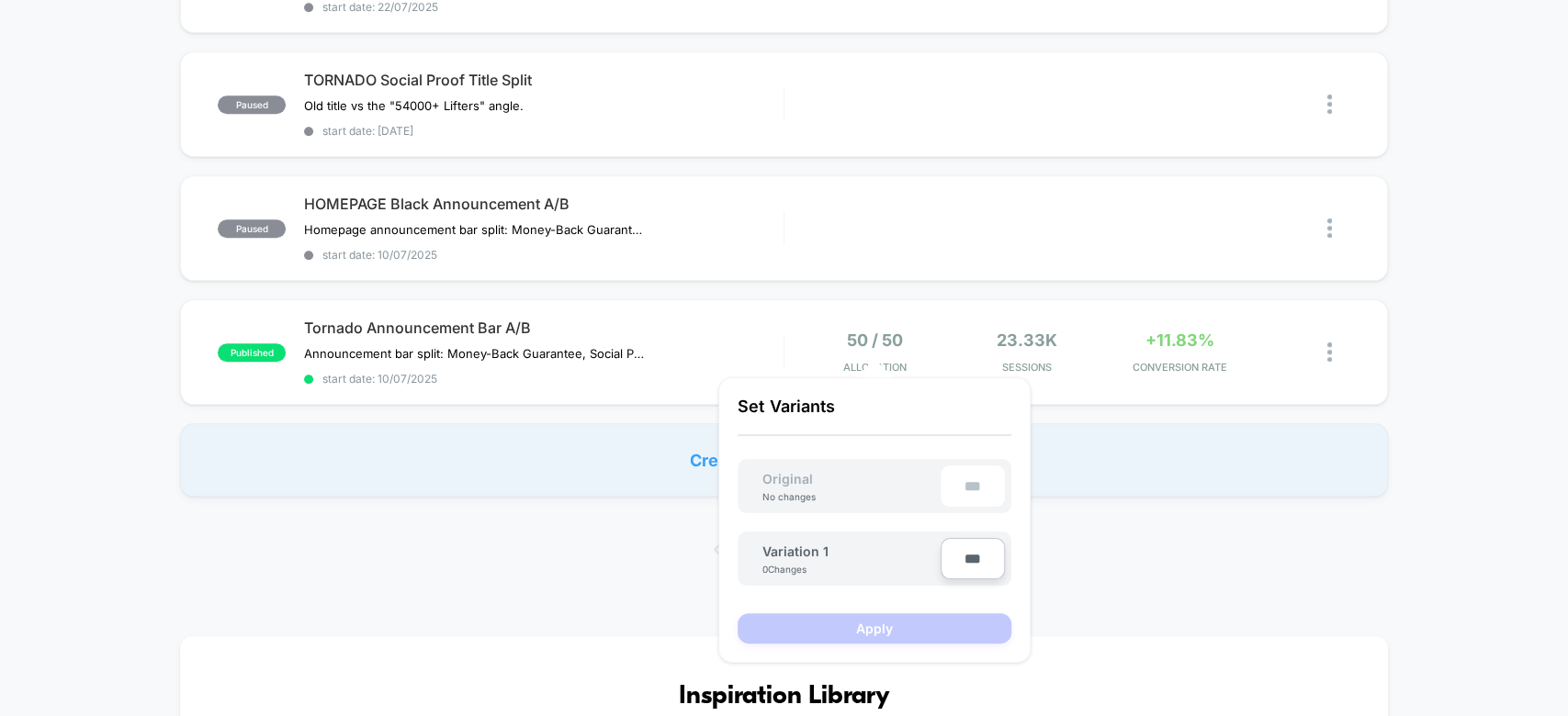 click on "***" at bounding box center [973, 558] 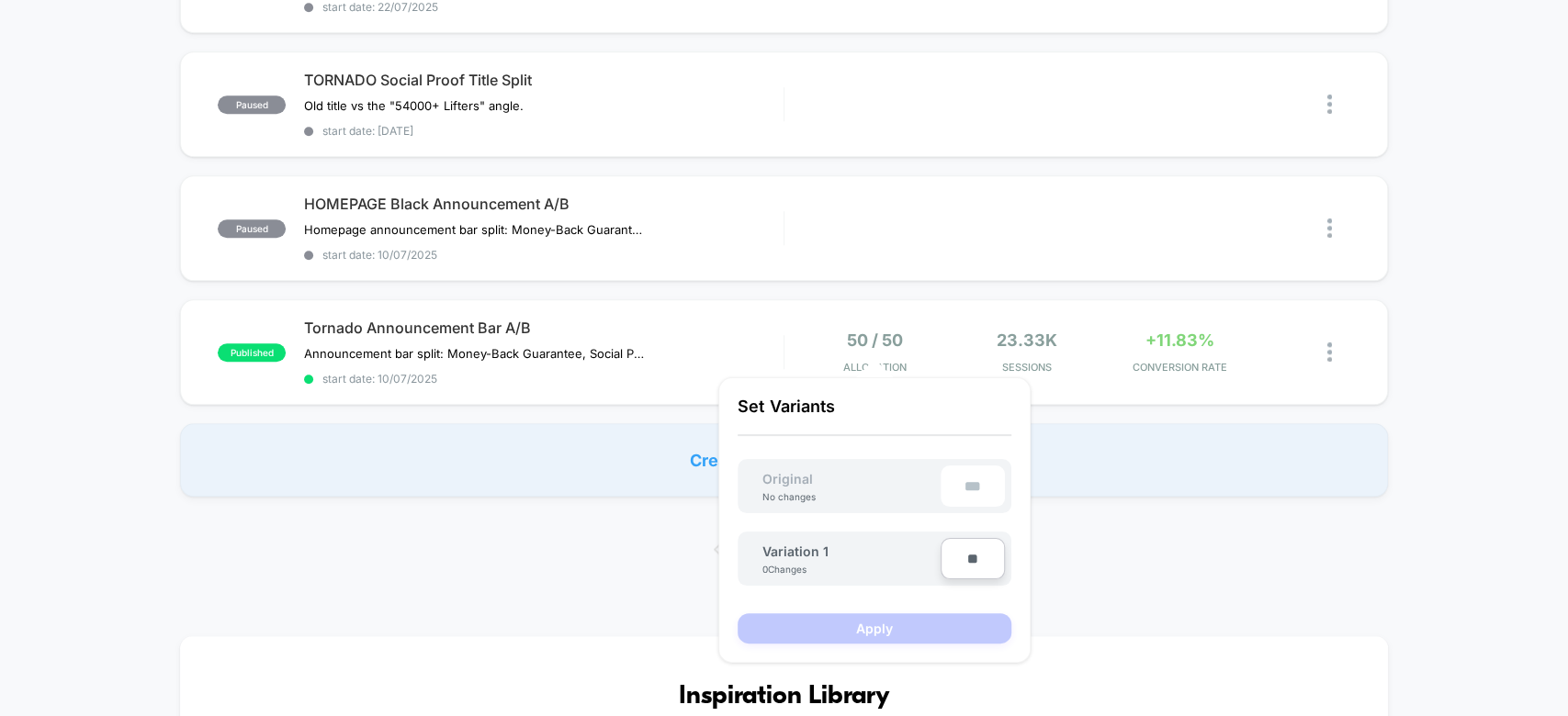 type on "***" 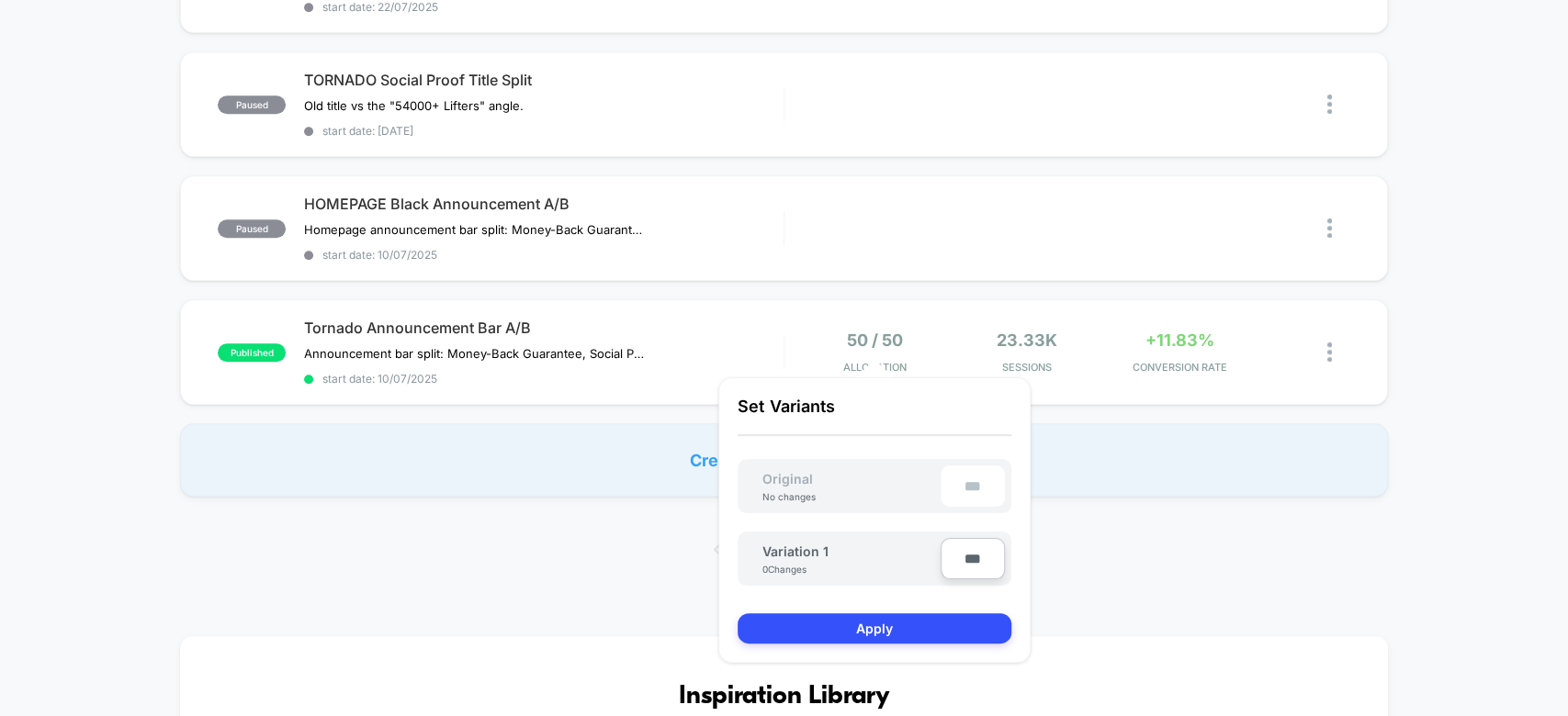 type on "**" 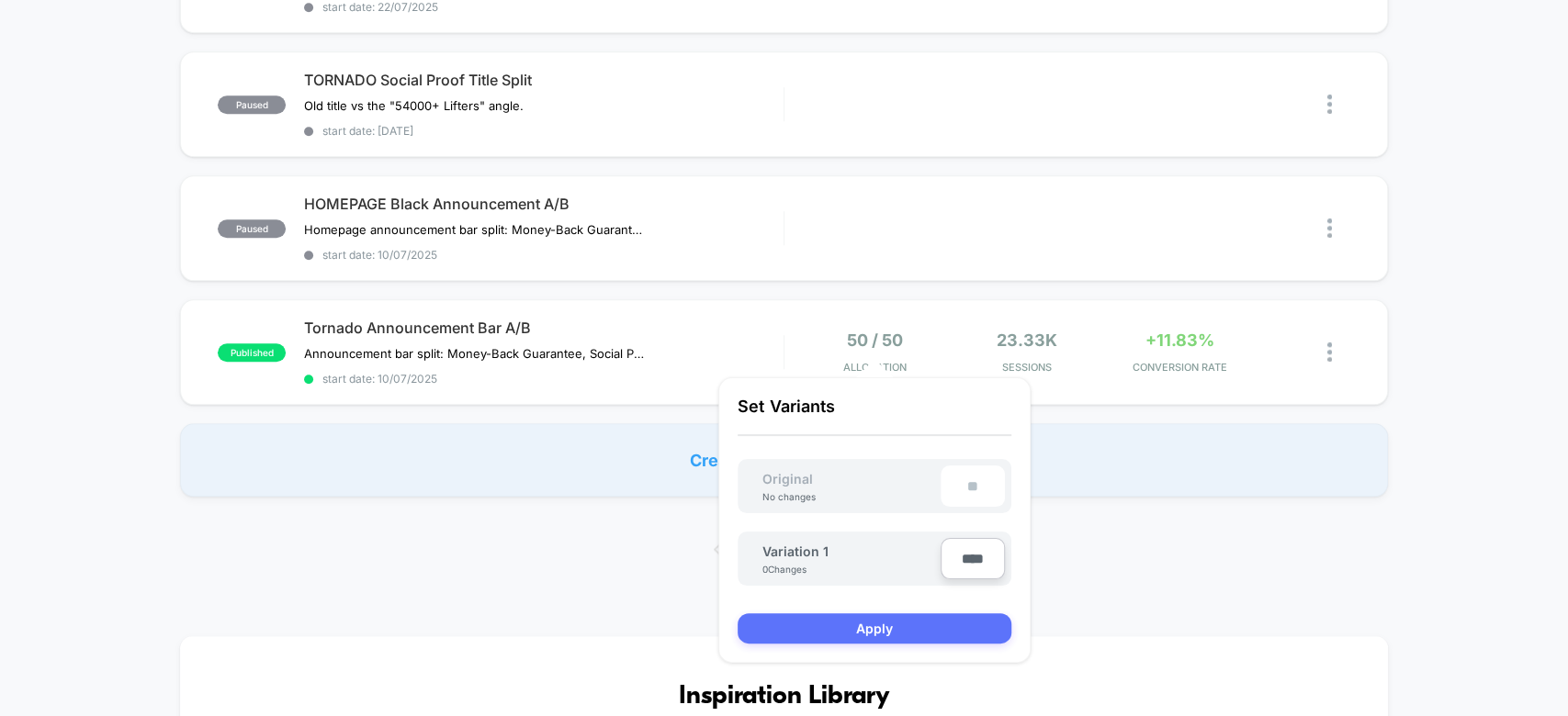 type on "****" 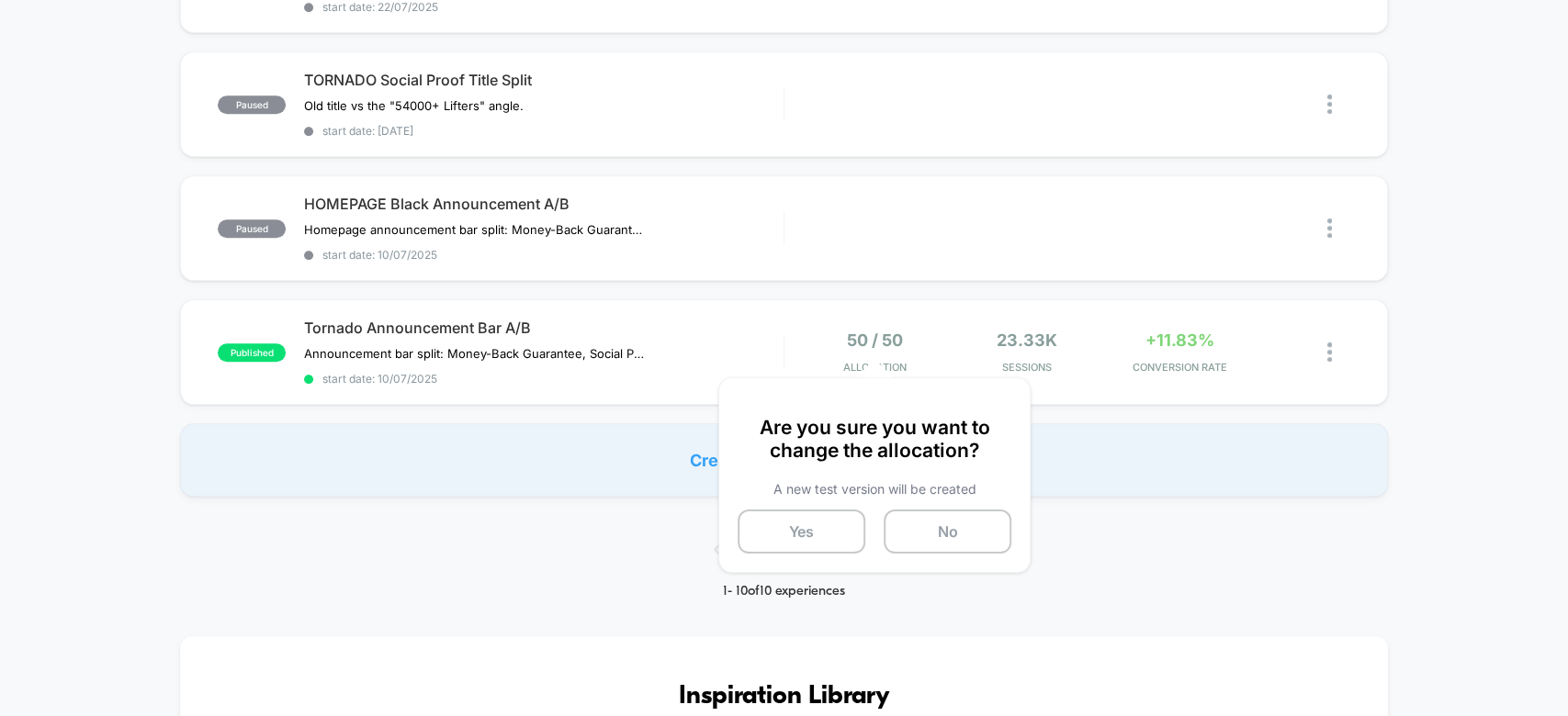 click on "**********" at bounding box center [784, 628] 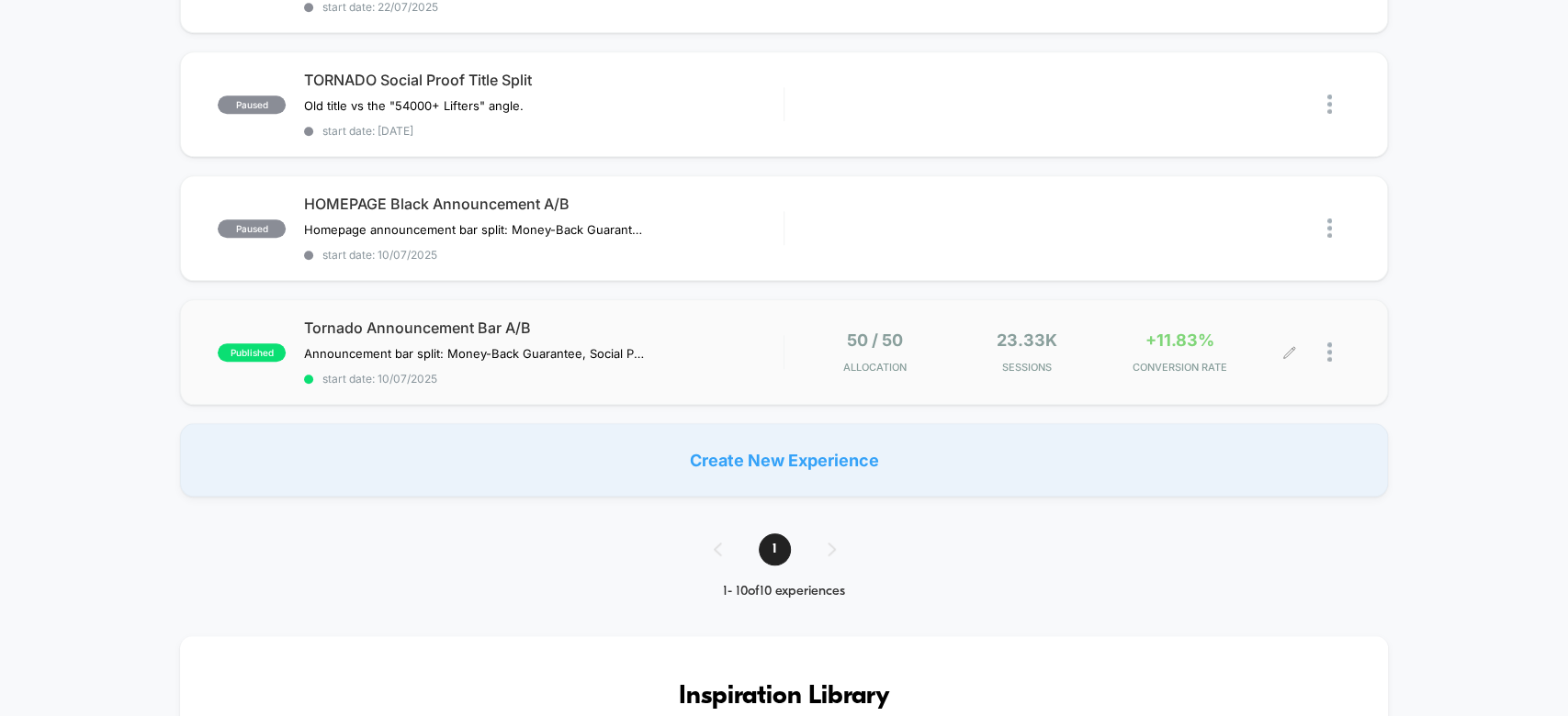 click at bounding box center [1320, 352] 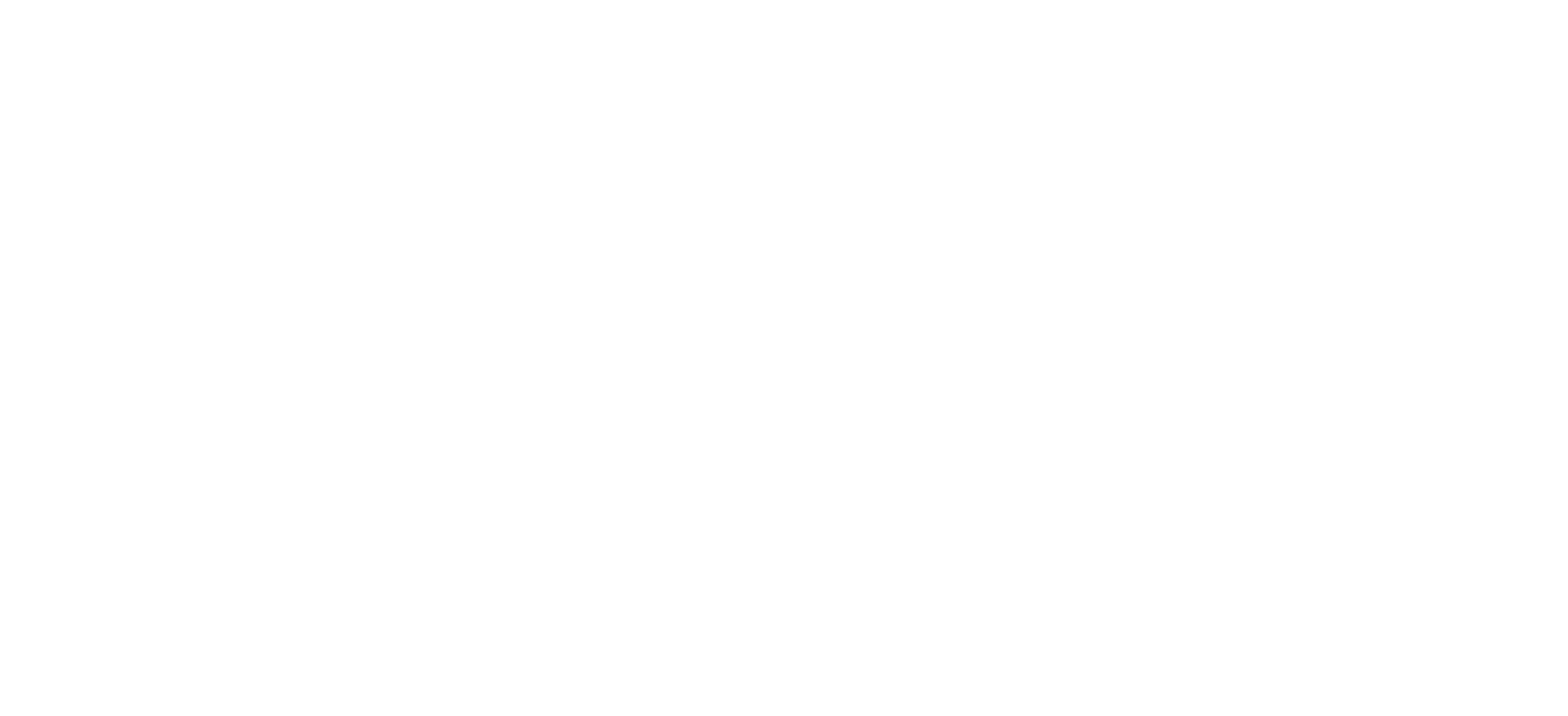 click on "Navigated to Visually.io | No-code CRO for Shopify
1" at bounding box center [784, 4] 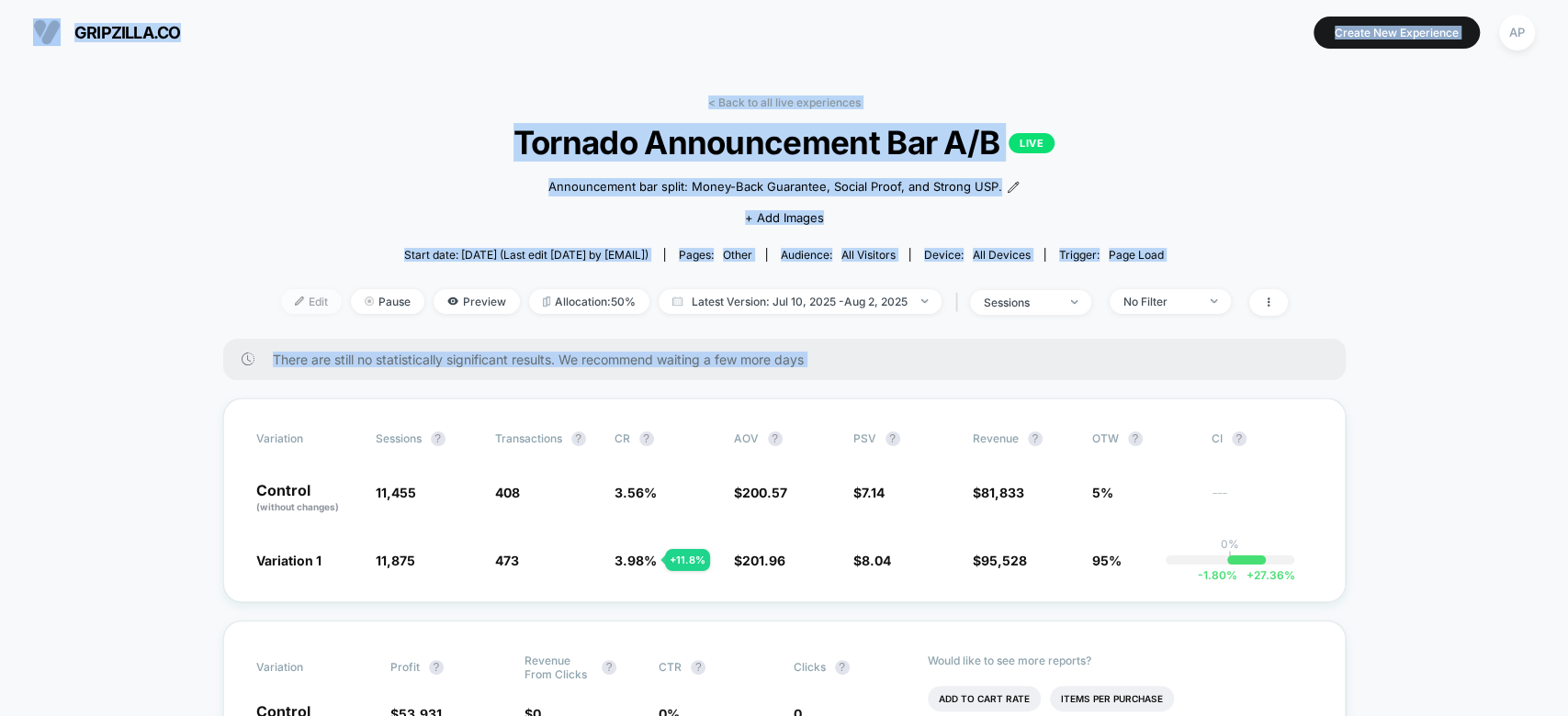 click on "Edit" at bounding box center (311, 301) 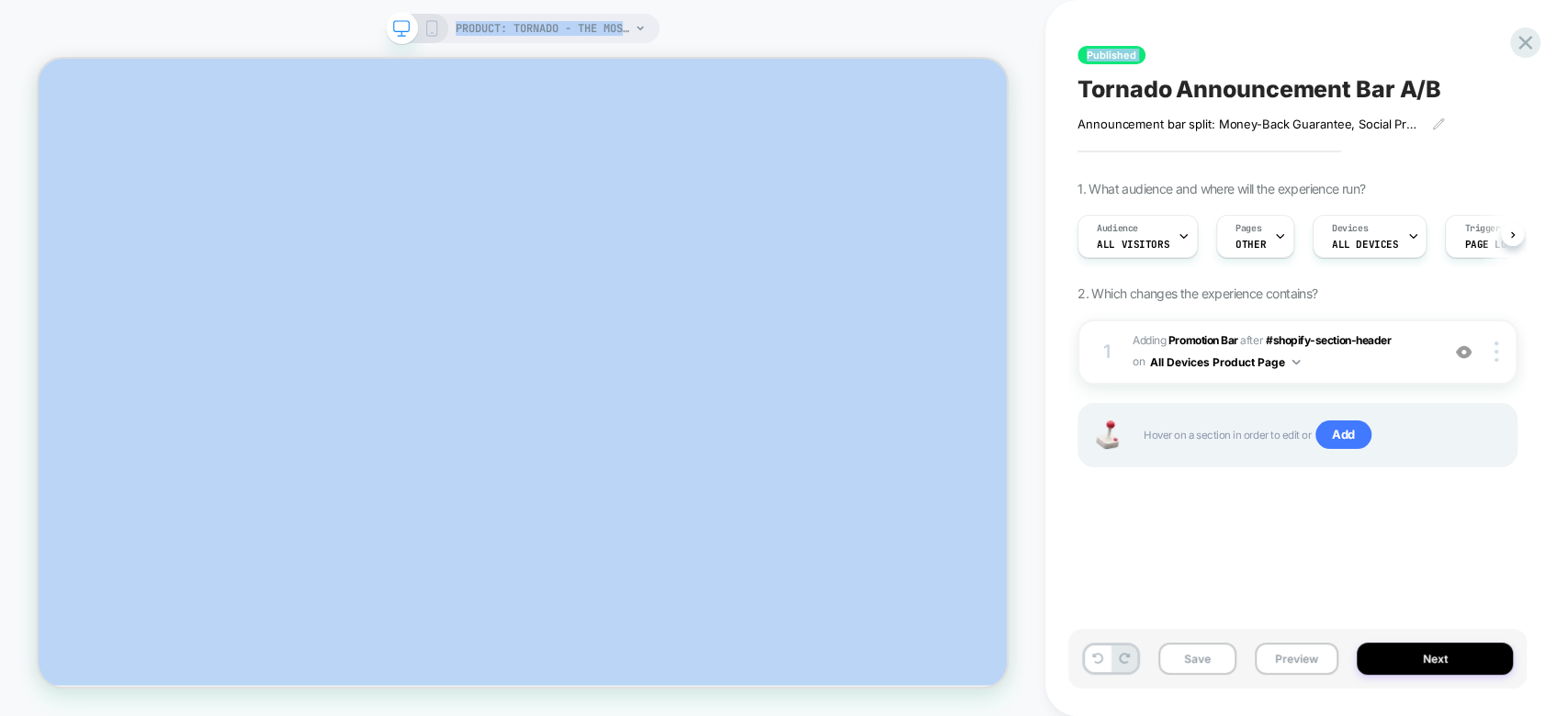 scroll, scrollTop: 0, scrollLeft: 0, axis: both 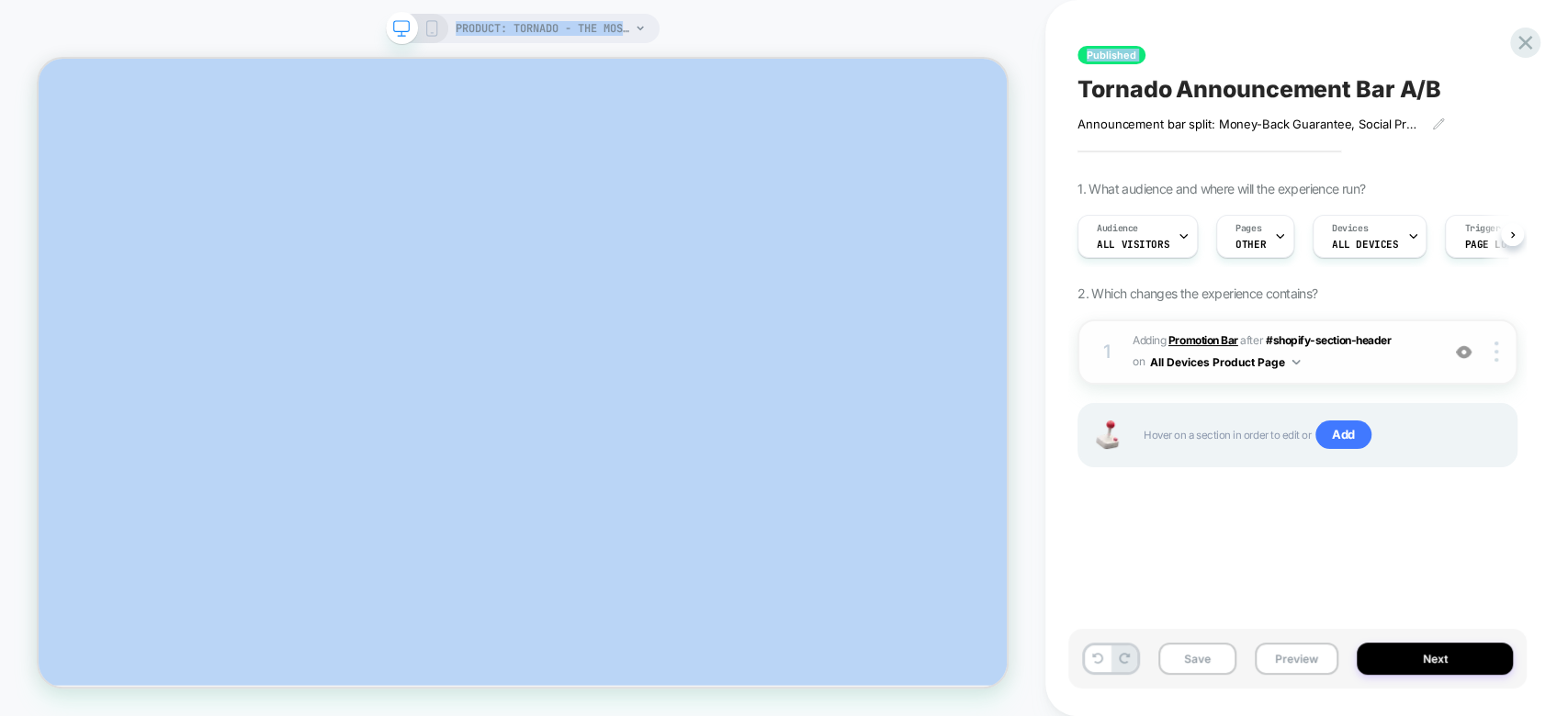 select on "**********" 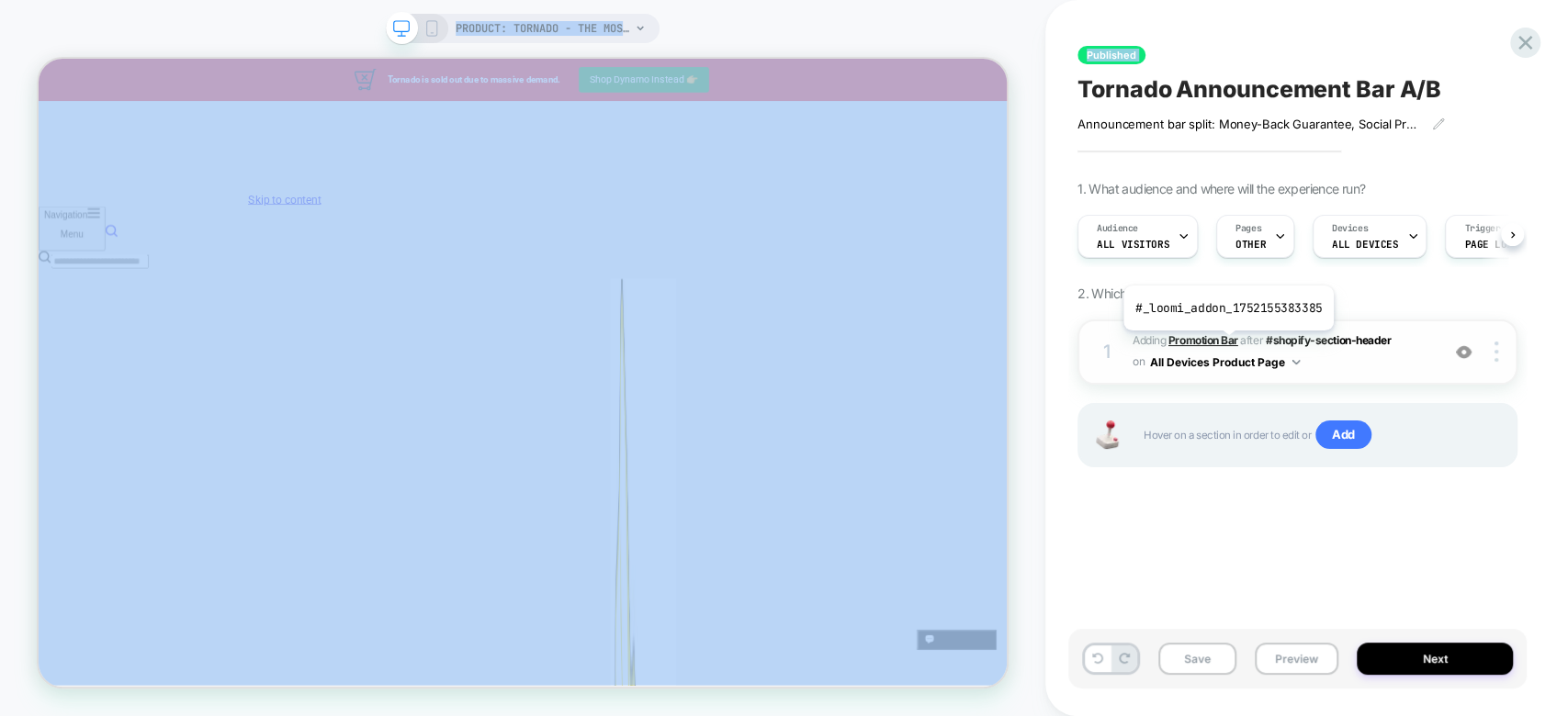 scroll, scrollTop: 0, scrollLeft: 0, axis: both 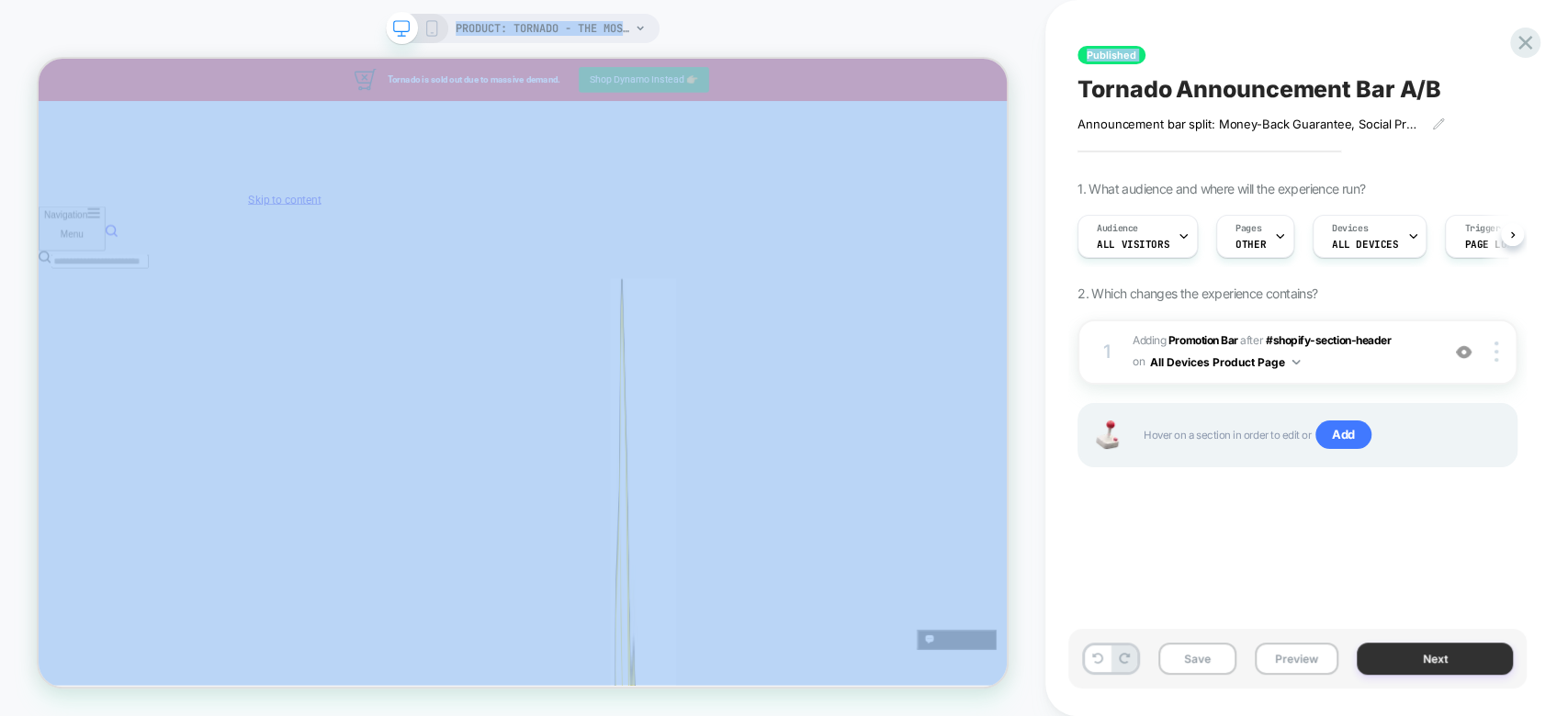 click on "Next" at bounding box center (1435, 658) 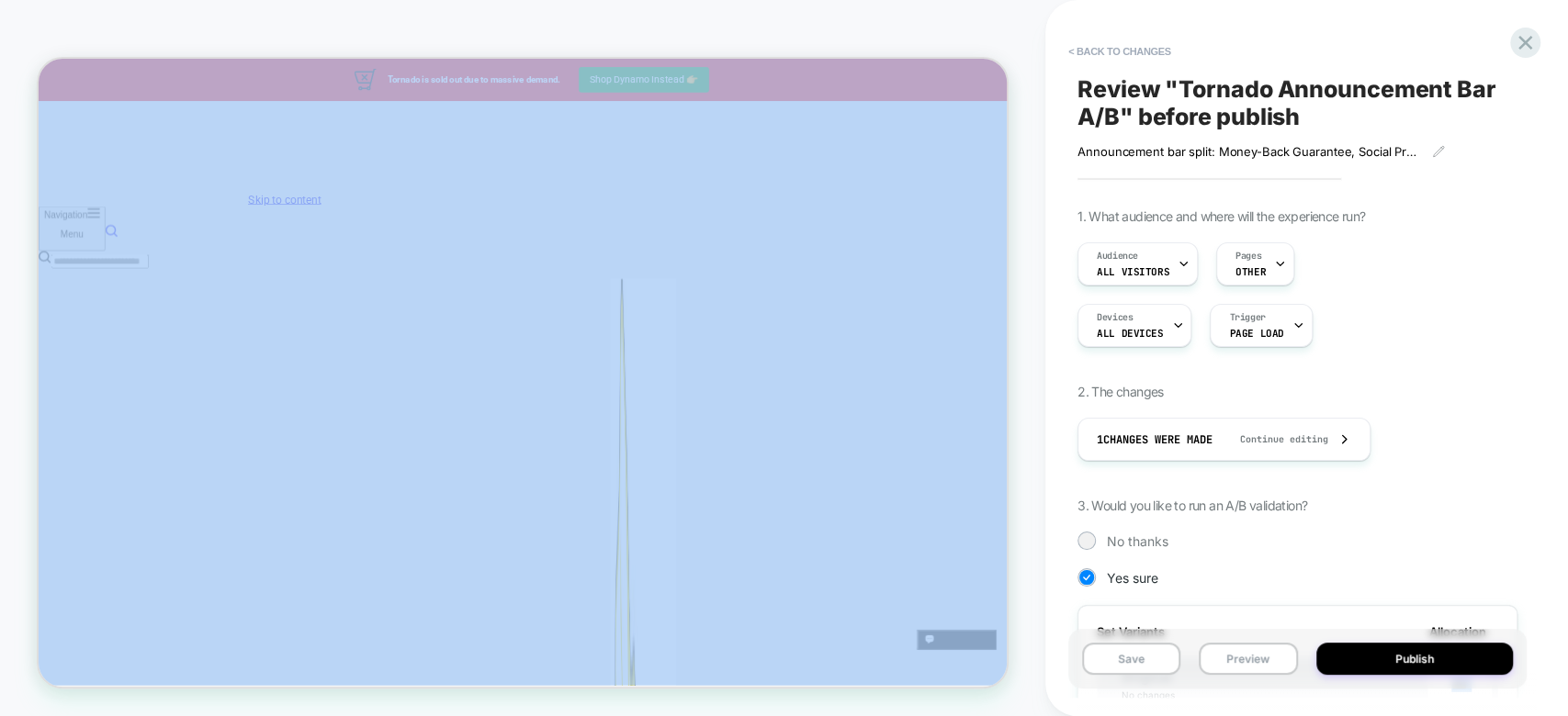 scroll, scrollTop: 0, scrollLeft: 1, axis: horizontal 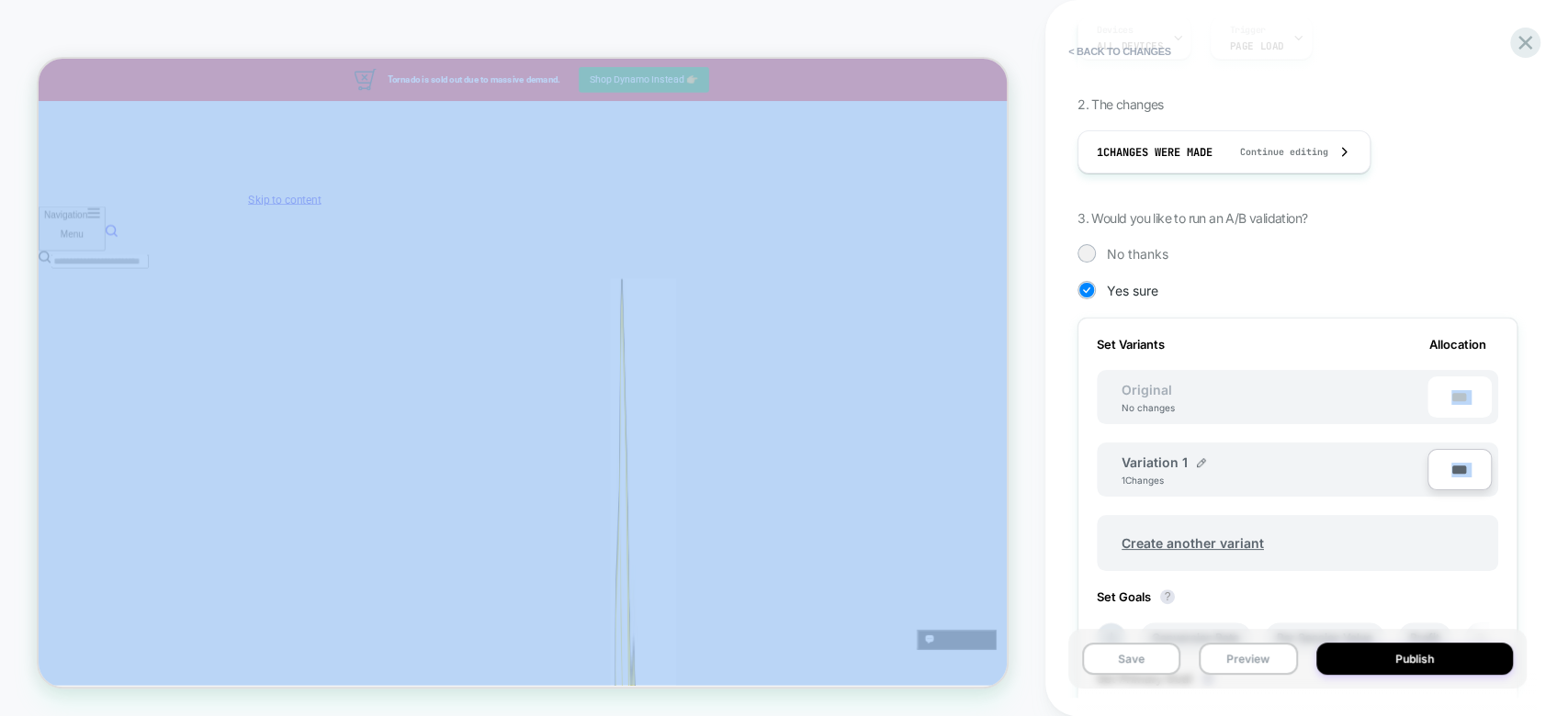 click on "***" at bounding box center (1460, 469) 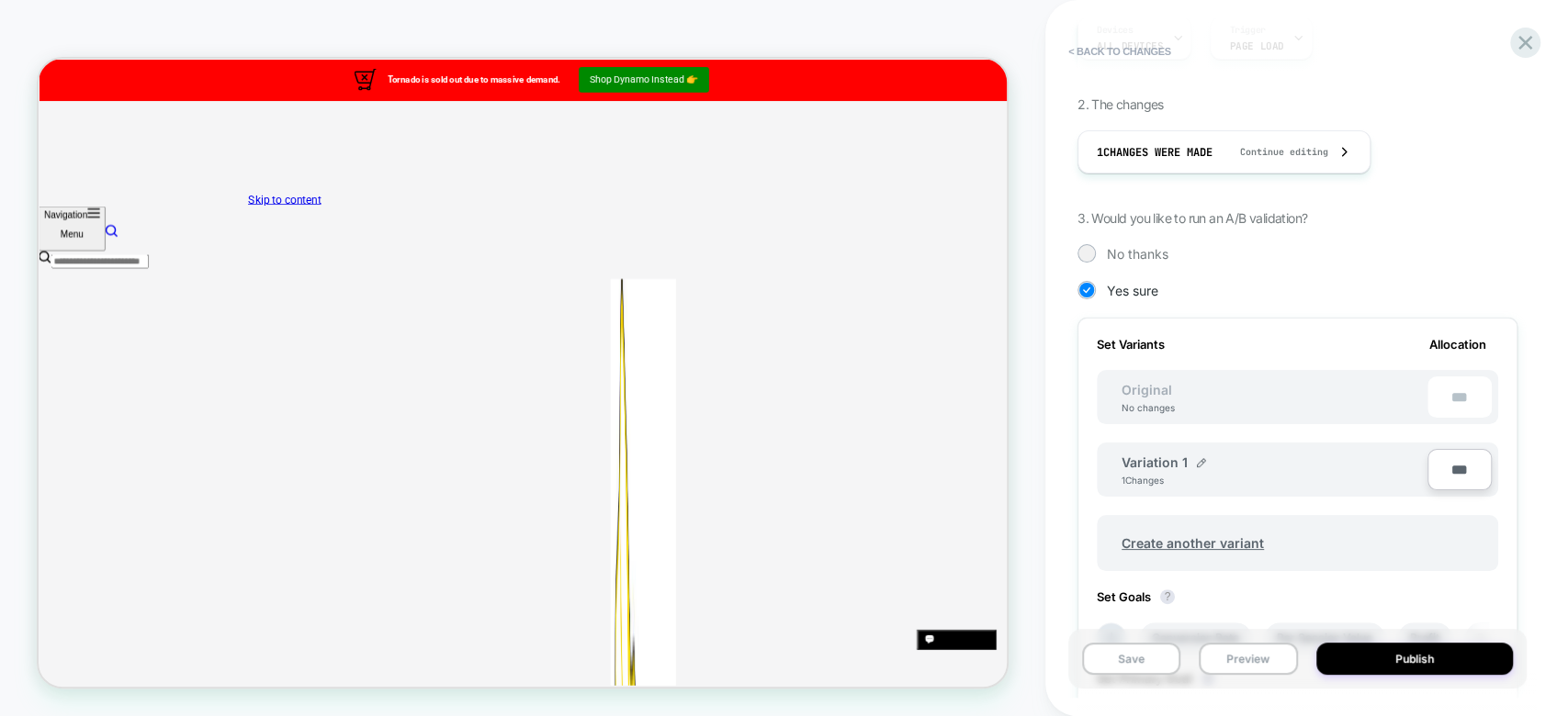 click on "***" at bounding box center (1460, 469) 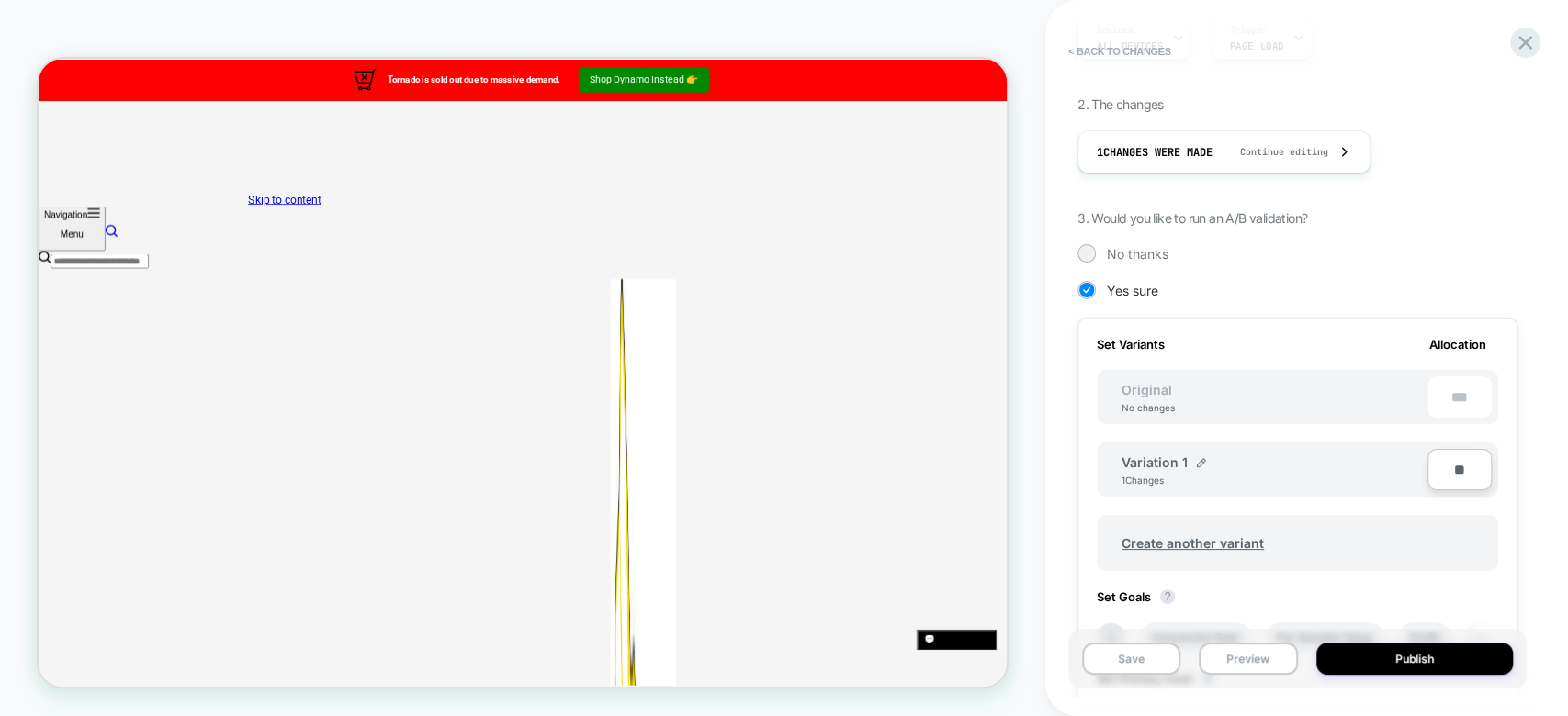 type on "***" 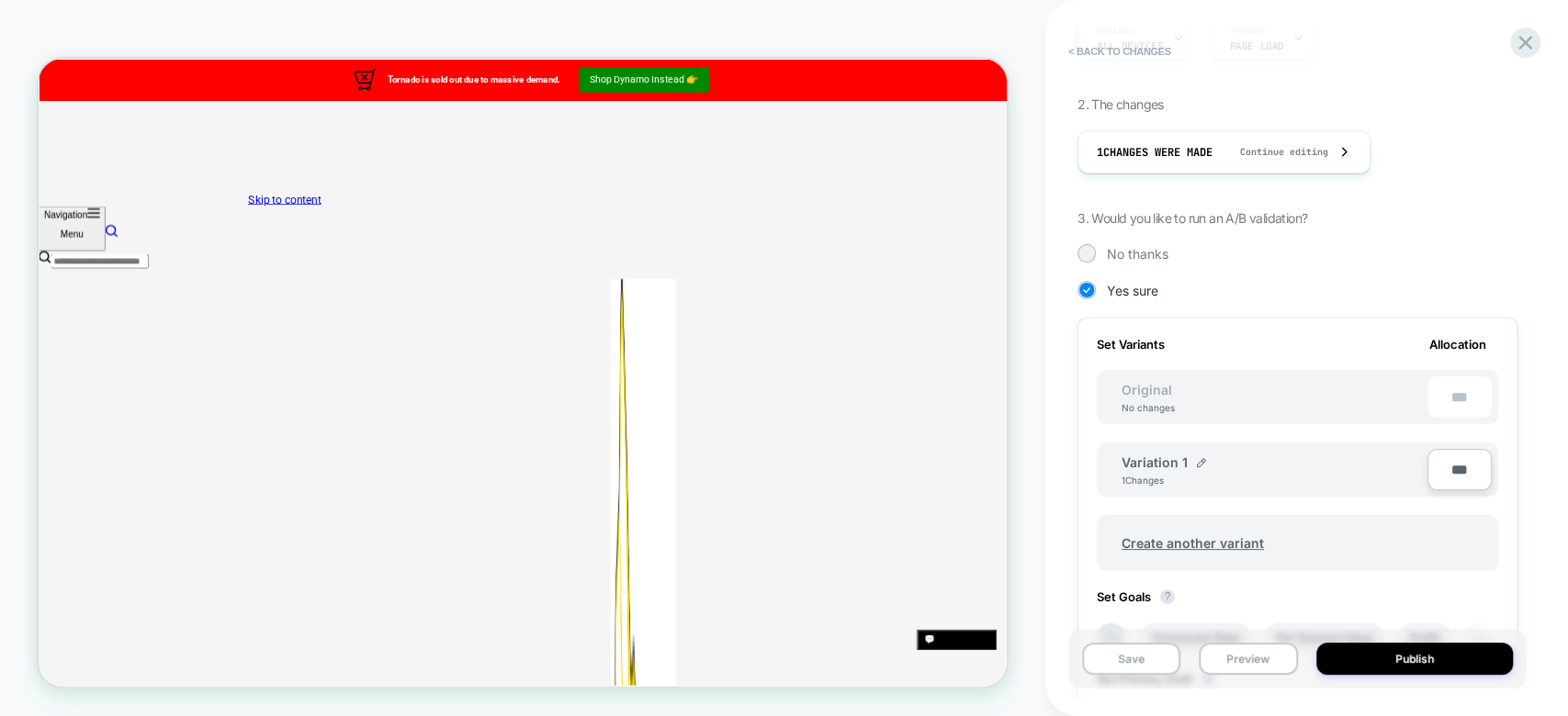 type on "**" 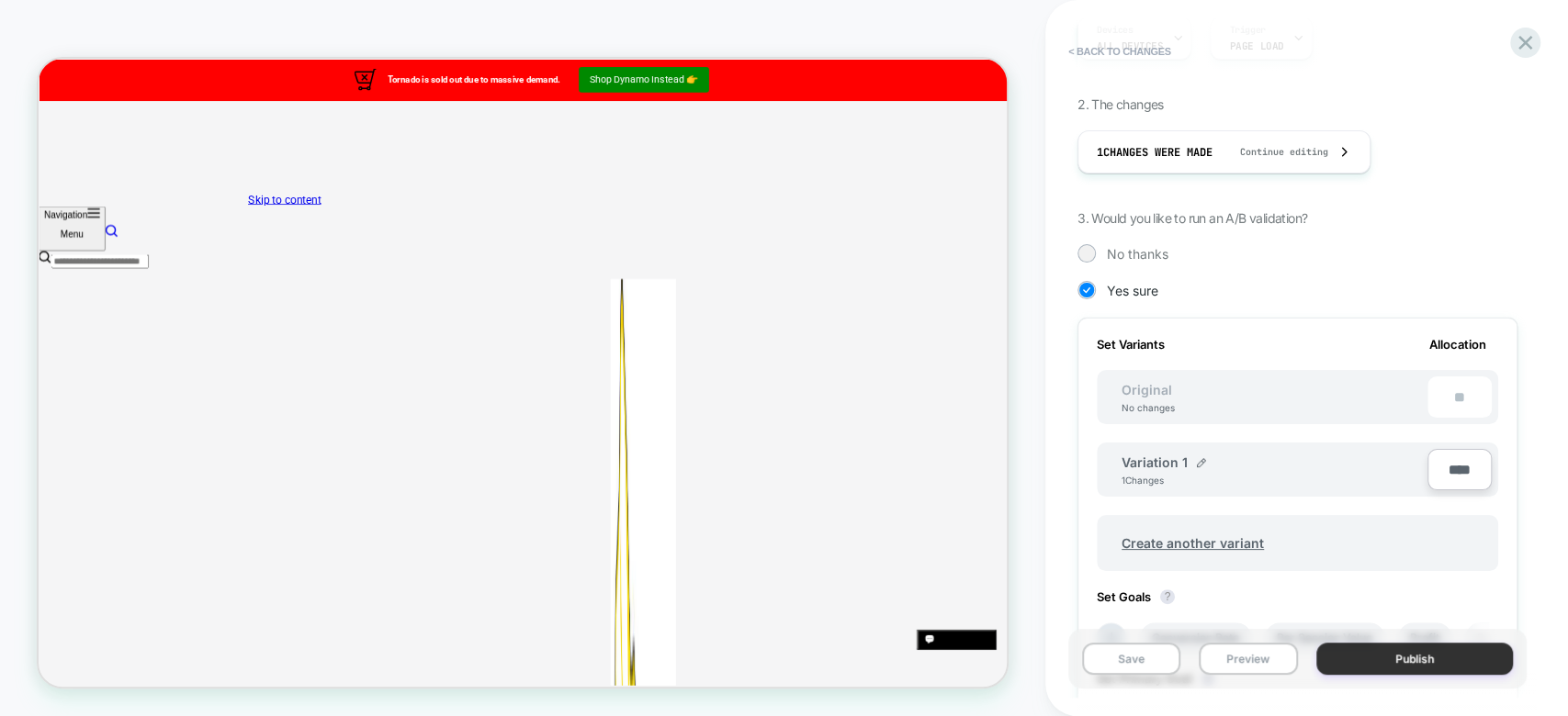 type on "****" 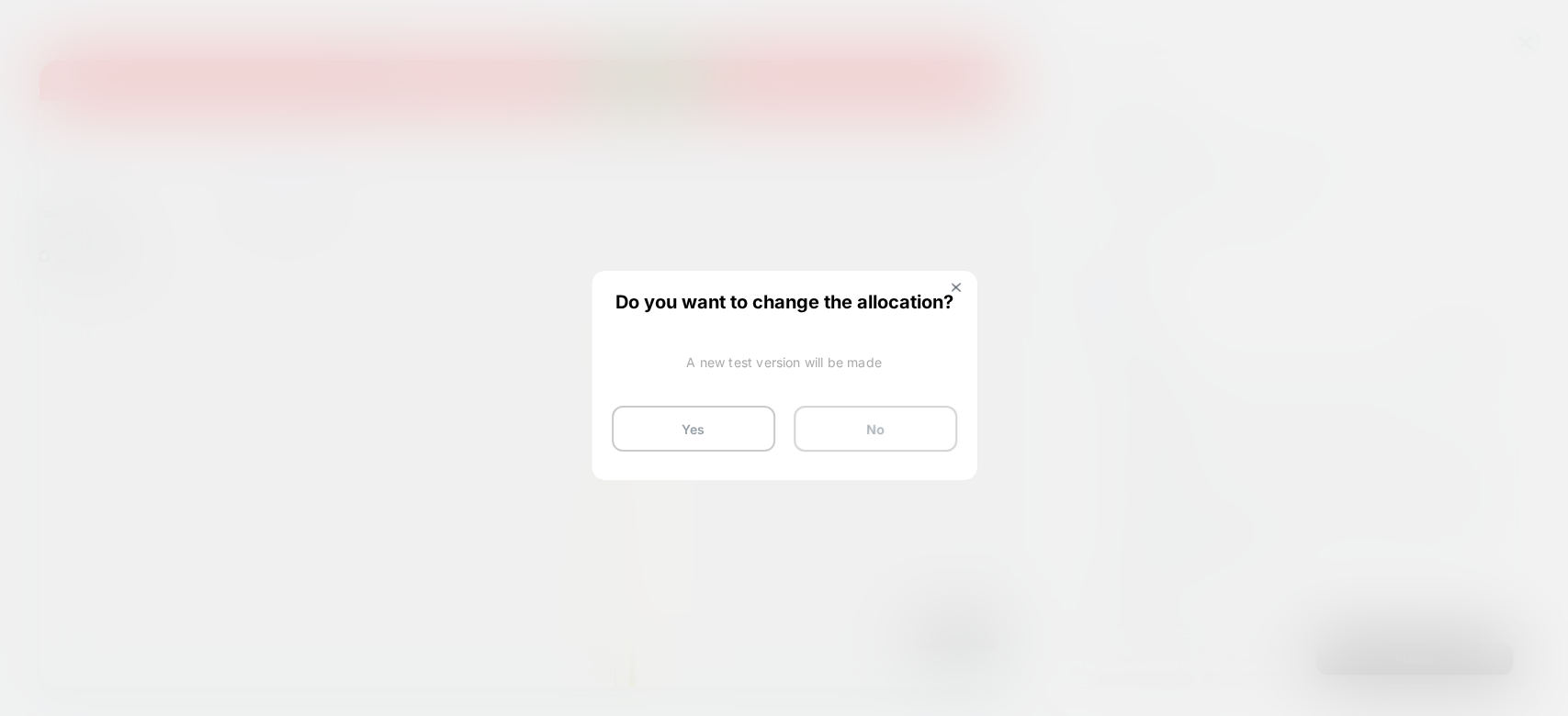 click on "No" at bounding box center (875, 429) 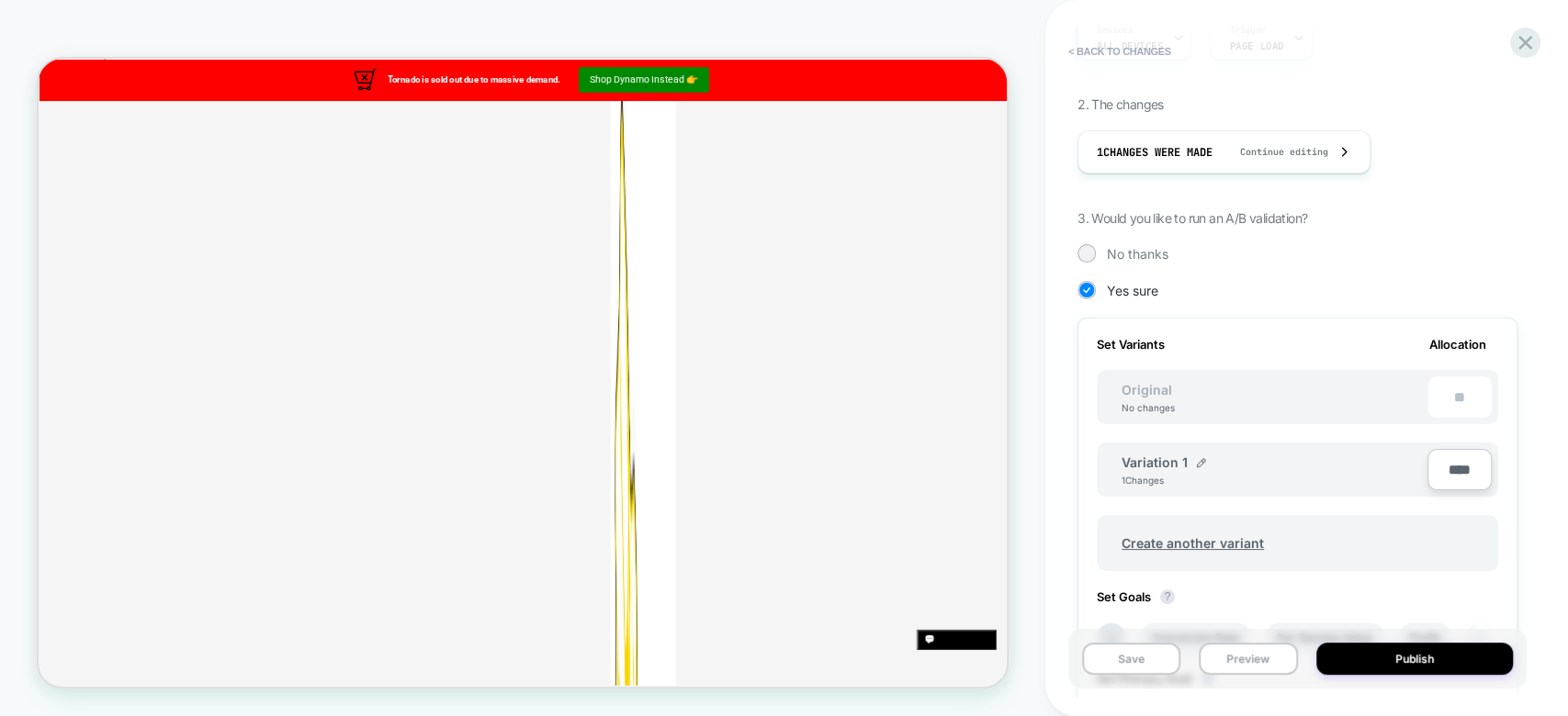 scroll, scrollTop: 0, scrollLeft: 0, axis: both 